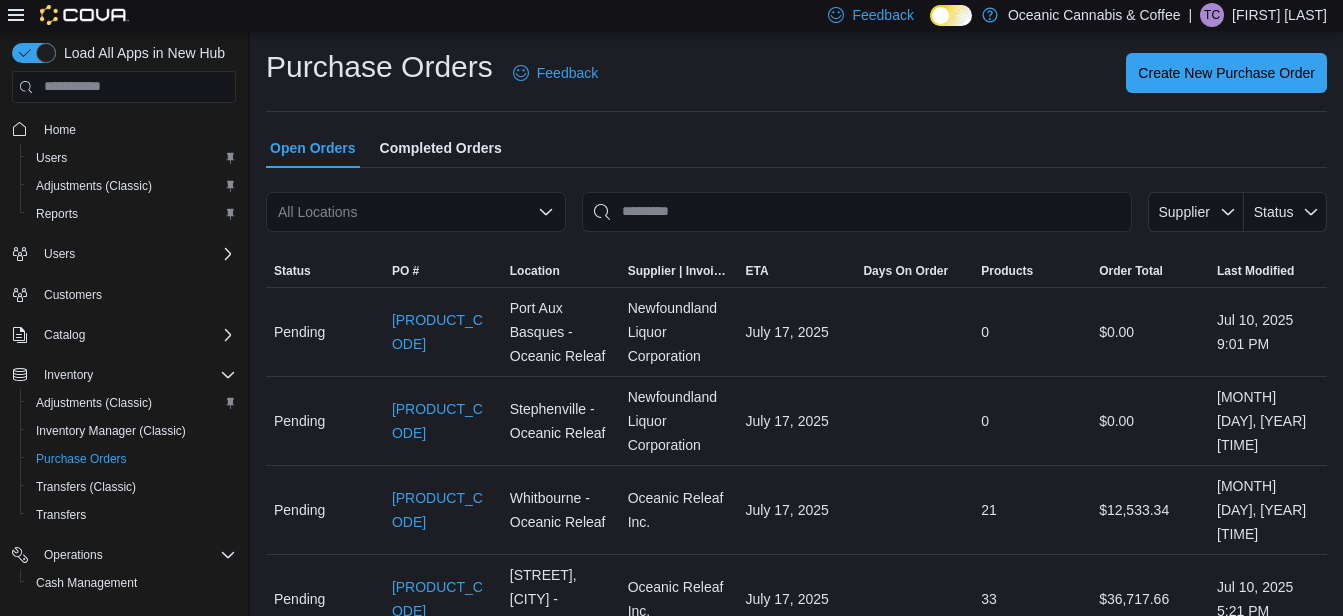 scroll, scrollTop: 0, scrollLeft: 0, axis: both 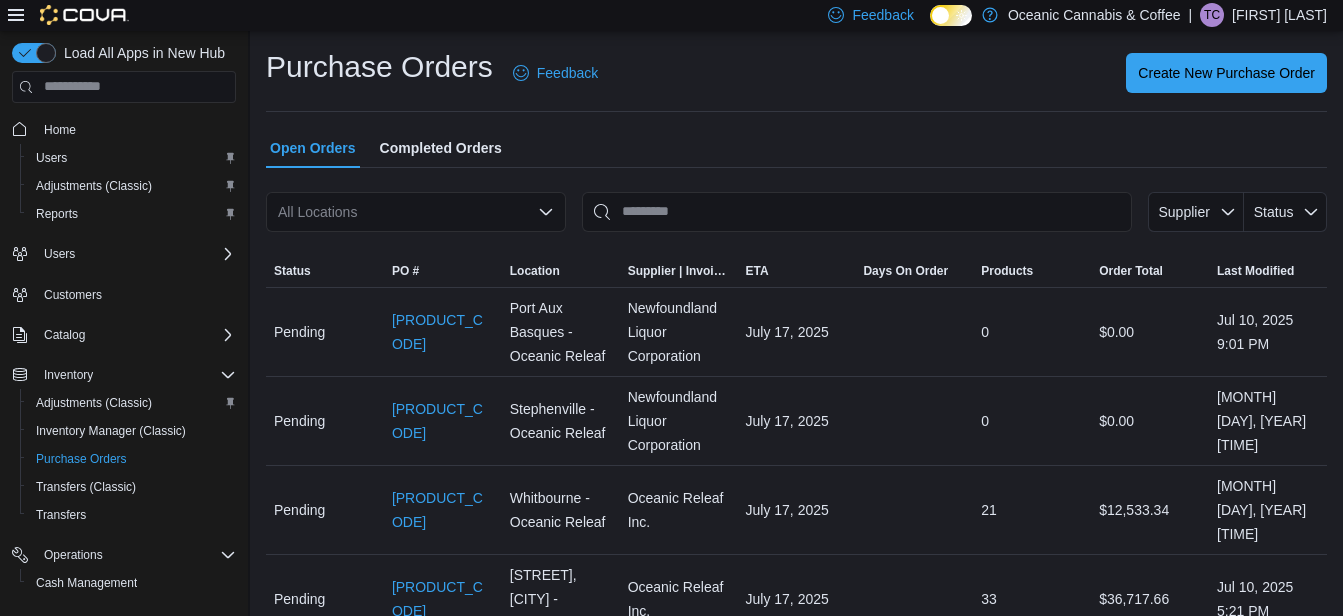 click on "All Locations Combo box. Selected. Combo box input. All Locations. Type some text or, to display a list of choices, press Down Arrow. To exit the list of choices, press Escape." at bounding box center [416, 212] 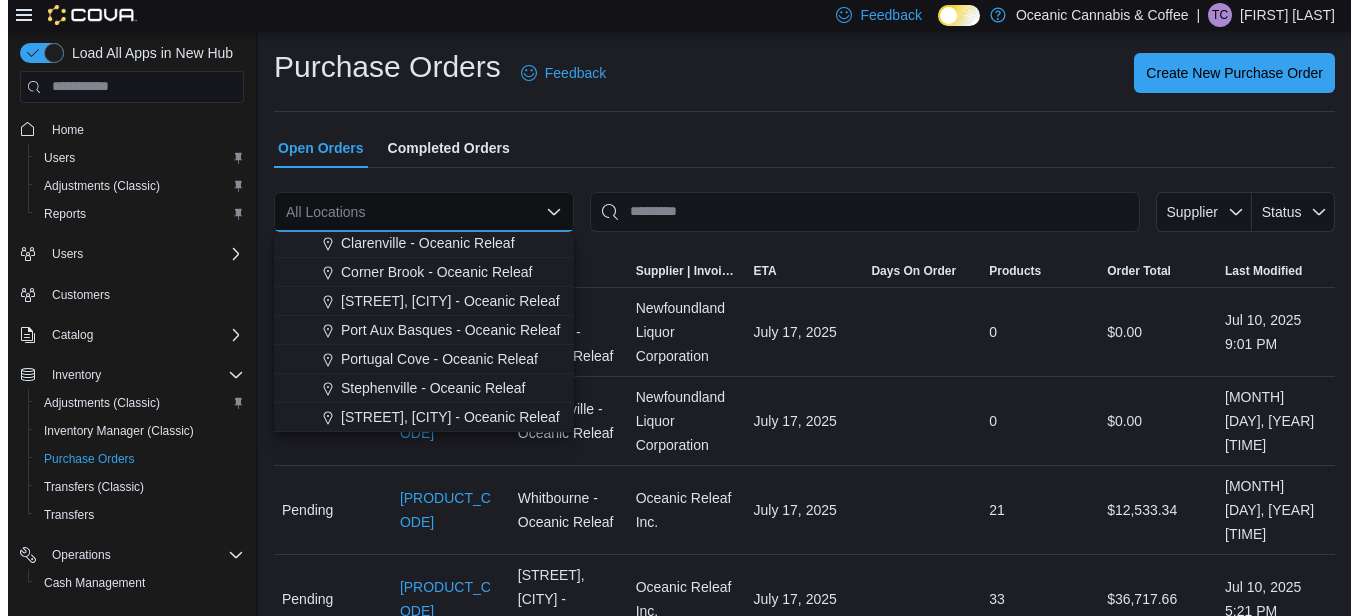 scroll, scrollTop: 100, scrollLeft: 0, axis: vertical 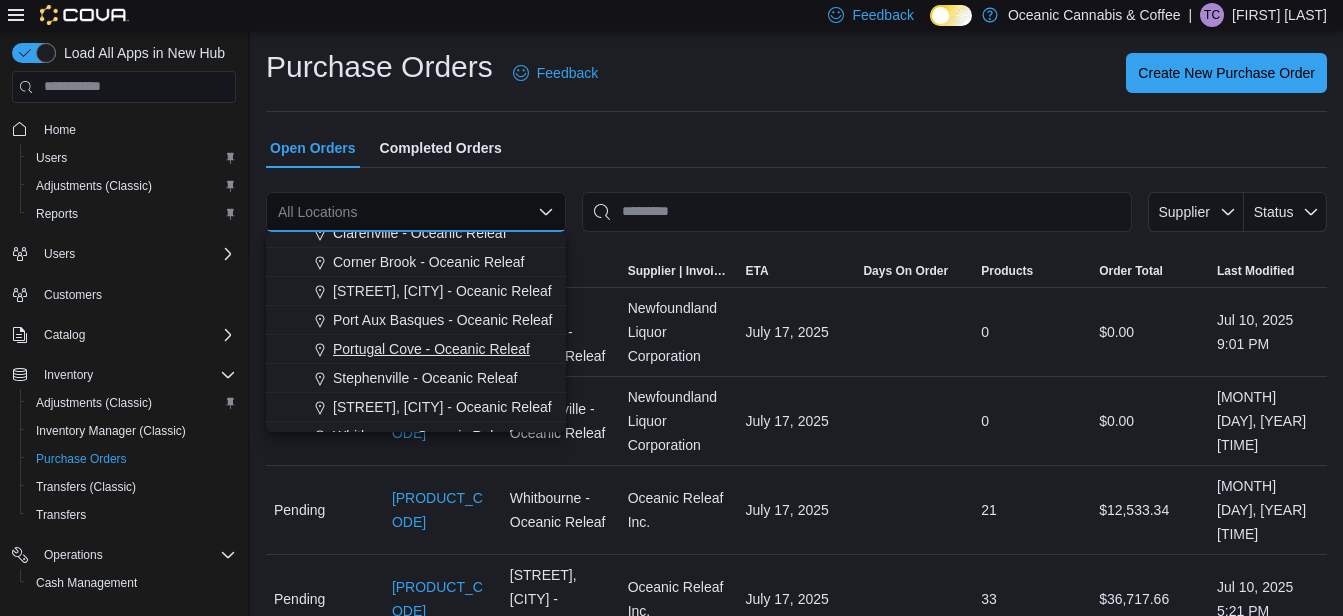 click on "Portugal Cove - Oceanic Releaf" at bounding box center (431, 349) 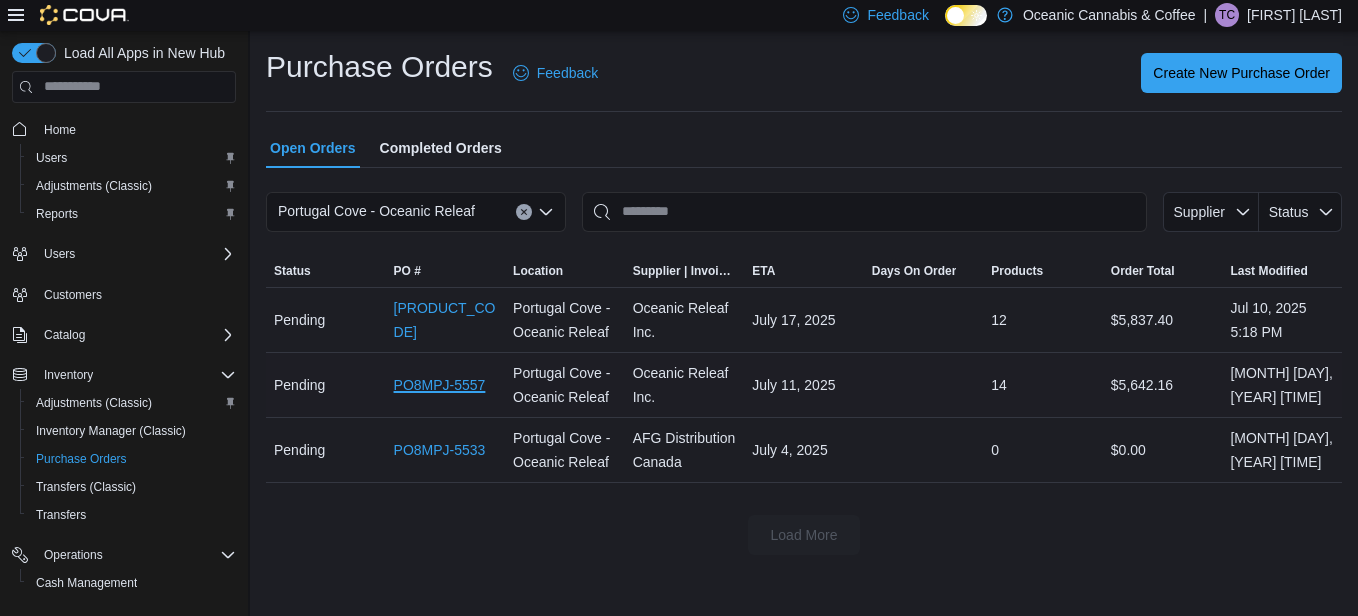 click on "PO8MPJ-5557" at bounding box center (440, 385) 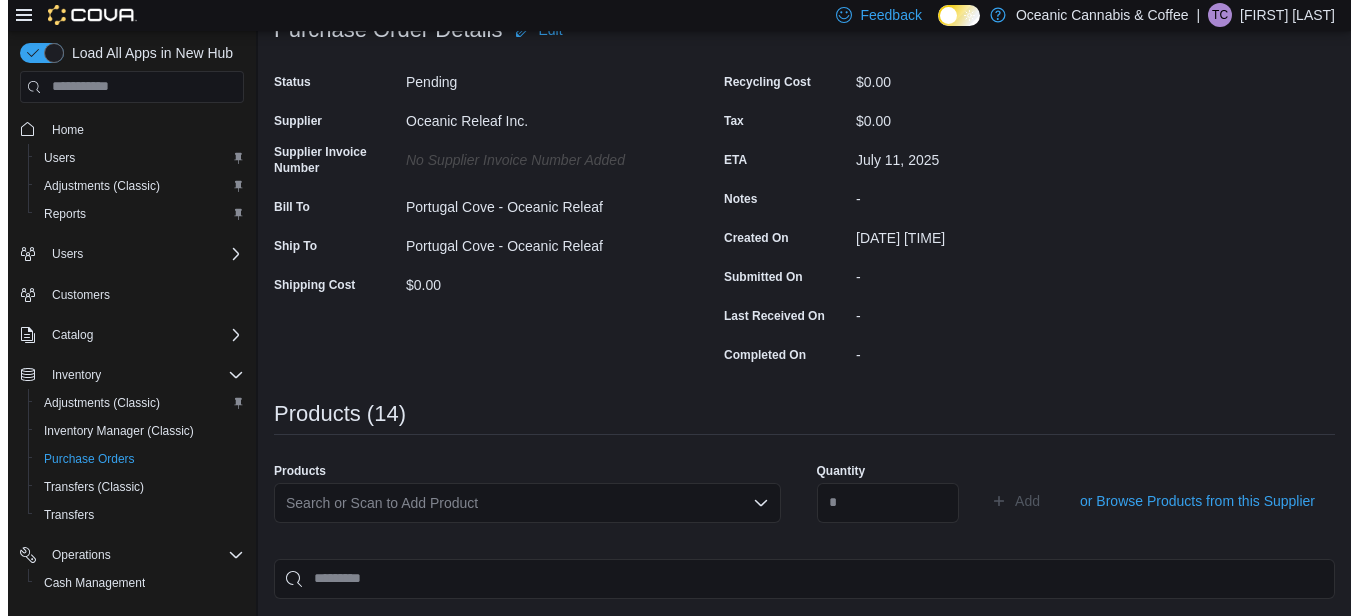 scroll, scrollTop: 0, scrollLeft: 0, axis: both 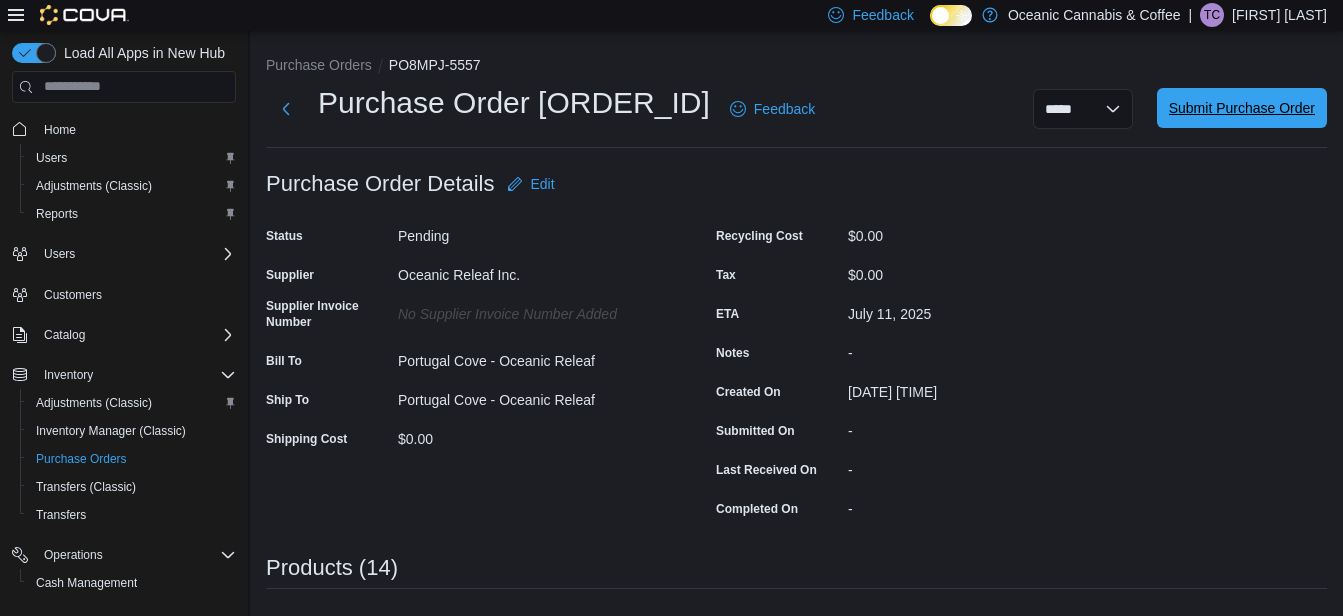 click on "Submit Purchase Order" at bounding box center (1242, 108) 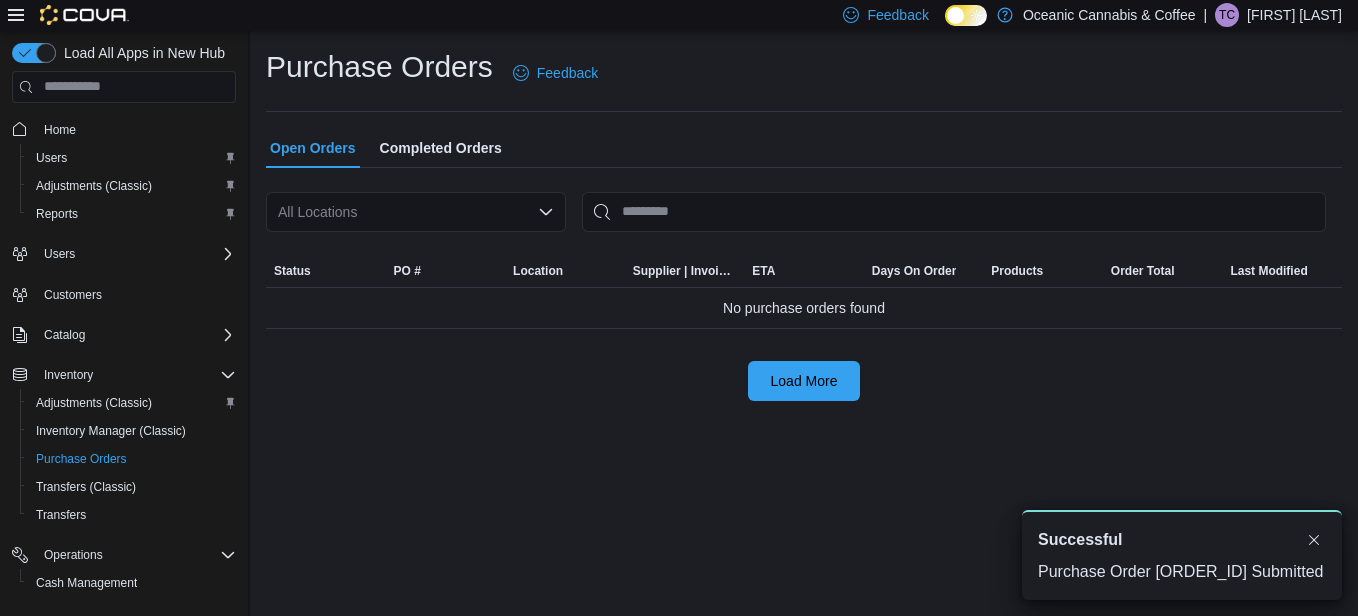 scroll, scrollTop: 0, scrollLeft: 0, axis: both 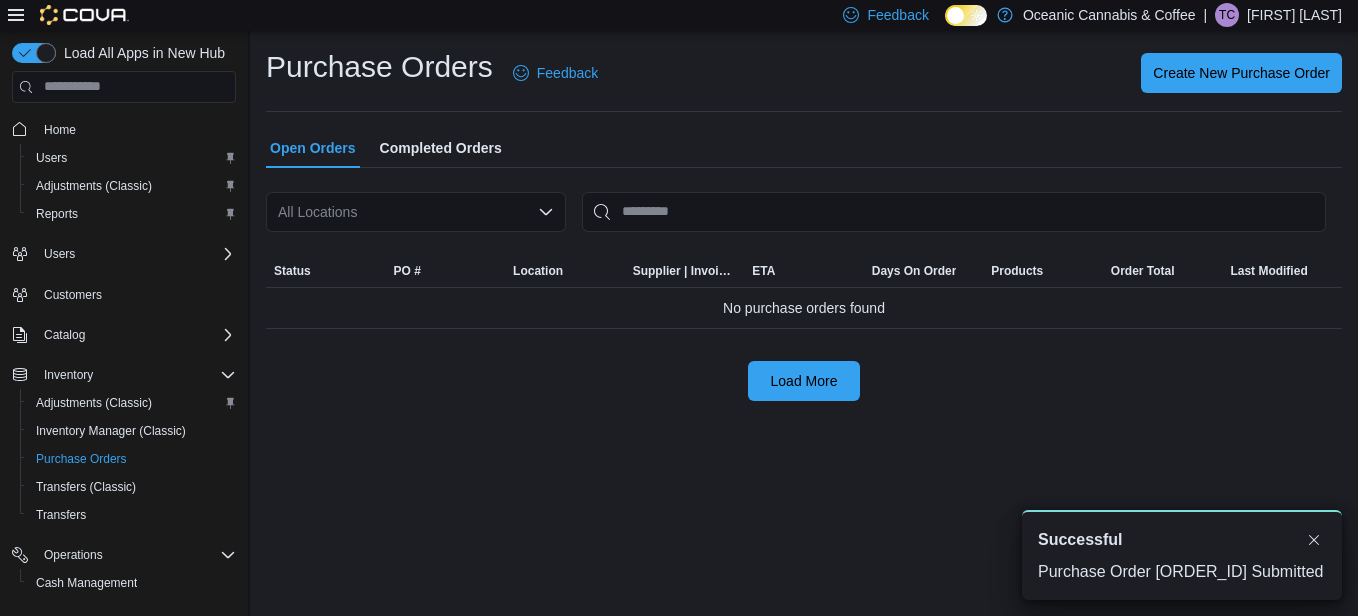 click on "All Locations" at bounding box center (416, 212) 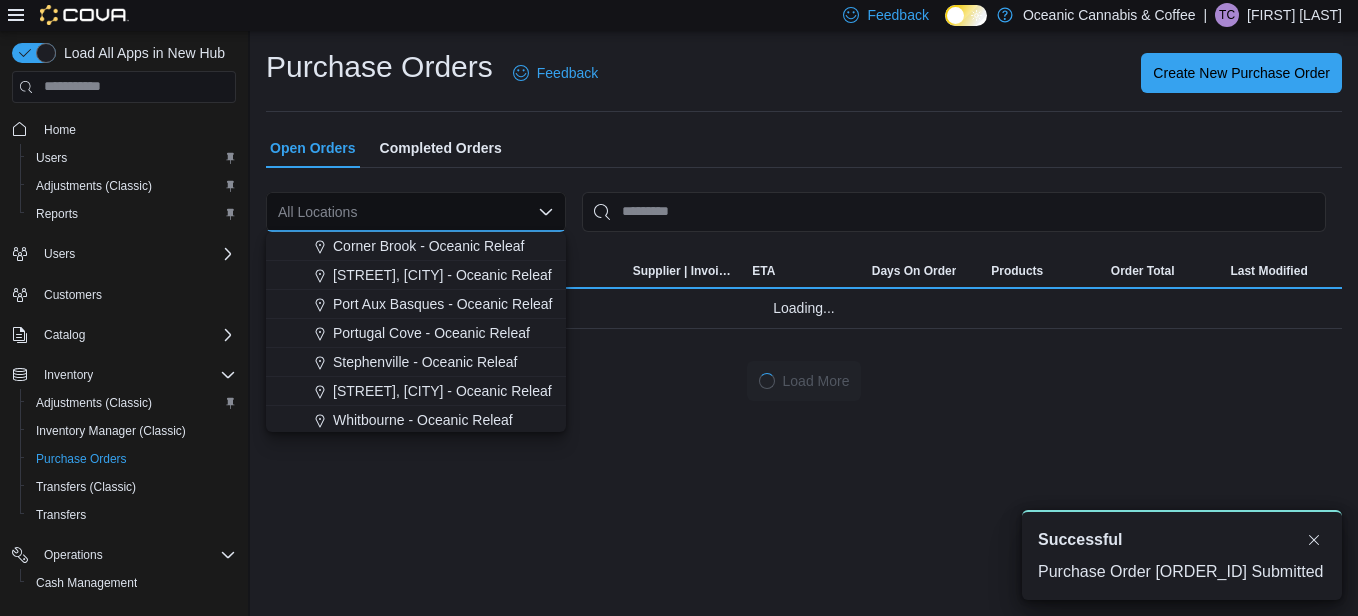 scroll, scrollTop: 119, scrollLeft: 0, axis: vertical 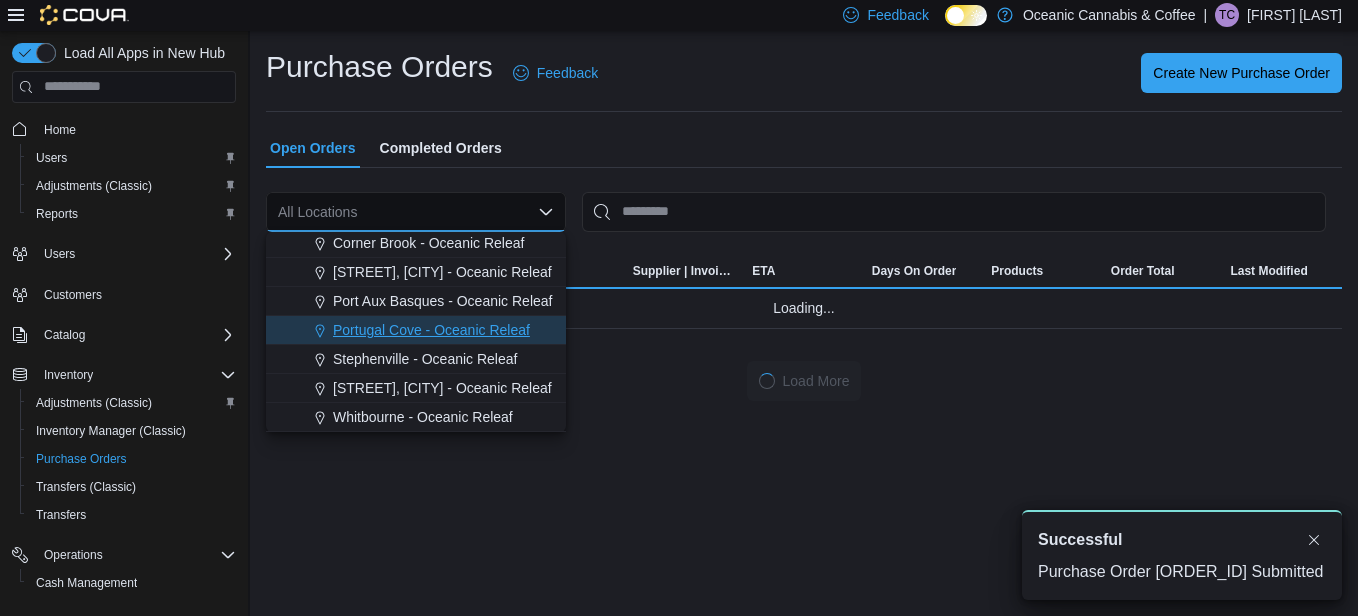 click on "Portugal Cove - Oceanic Releaf" at bounding box center (431, 330) 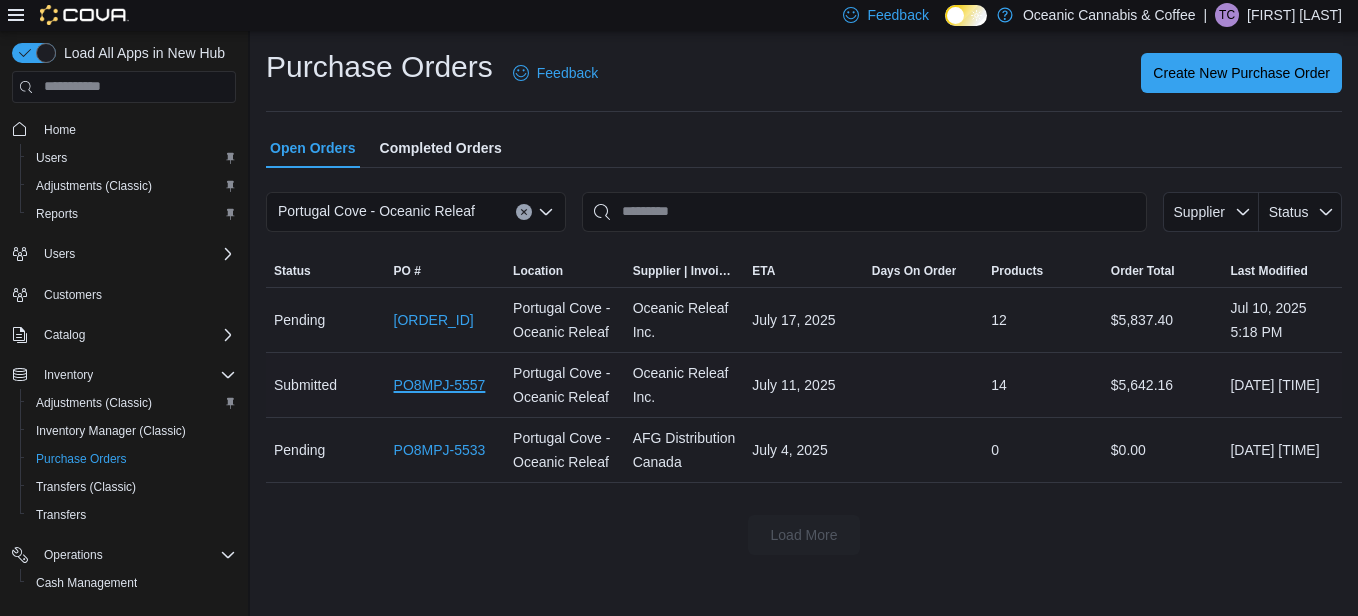 click on "PO8MPJ-5557" at bounding box center [440, 385] 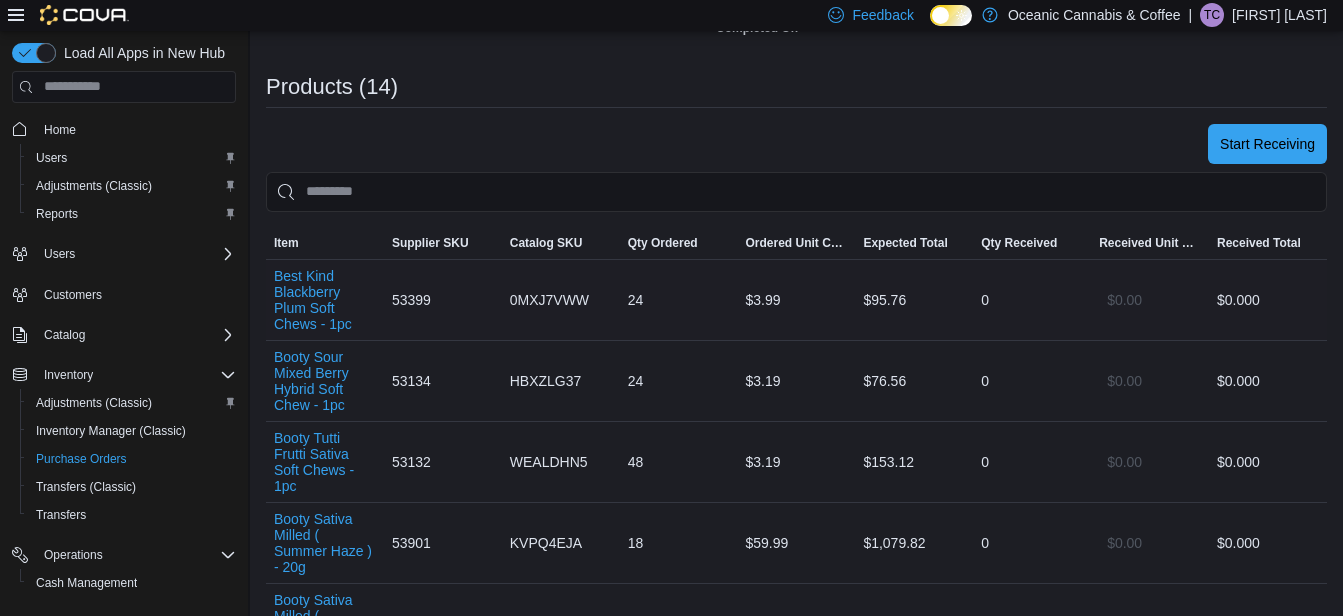 scroll, scrollTop: 500, scrollLeft: 0, axis: vertical 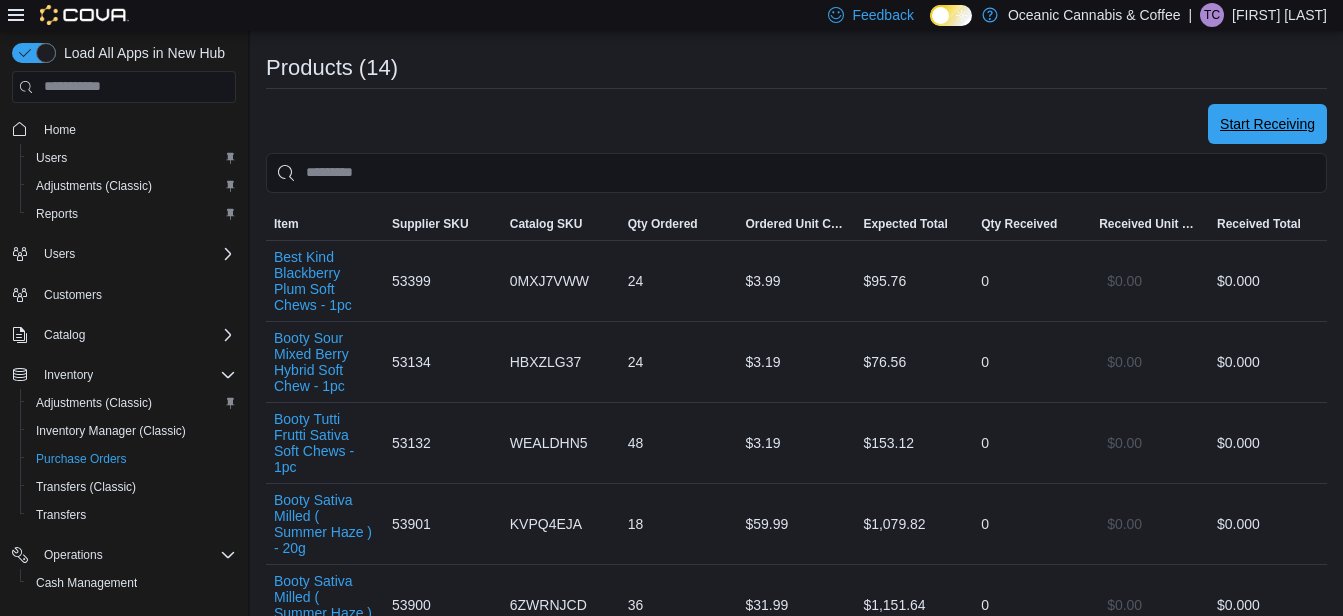 click on "Start Receiving" at bounding box center (1267, 124) 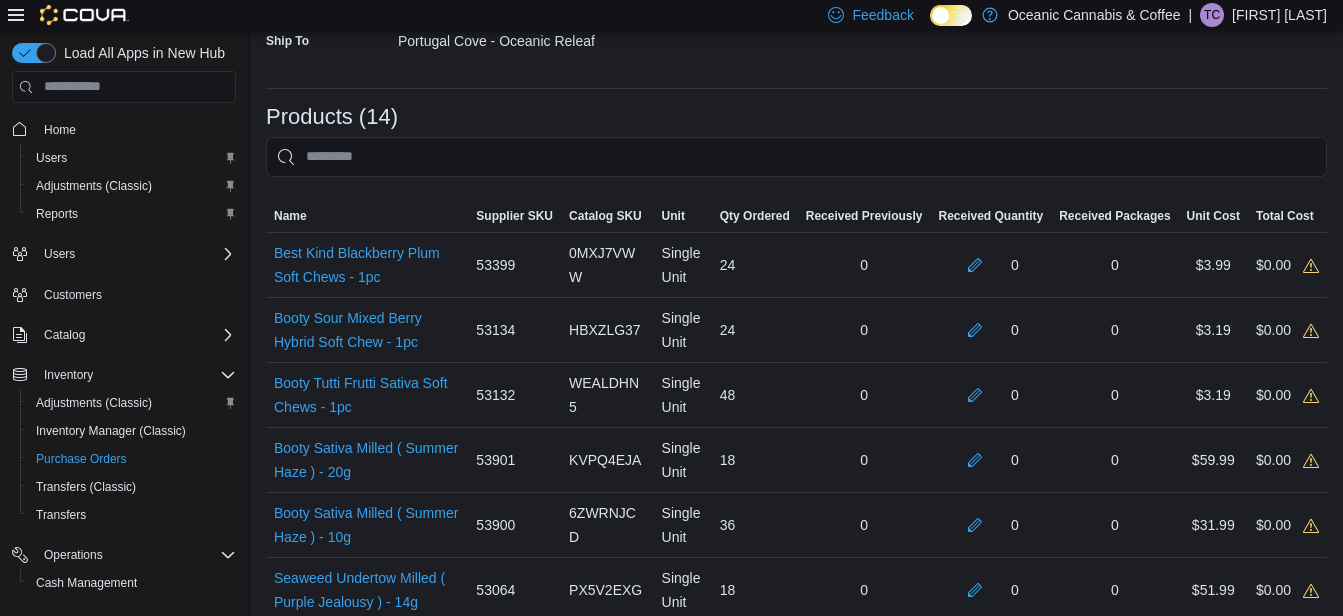 scroll, scrollTop: 400, scrollLeft: 0, axis: vertical 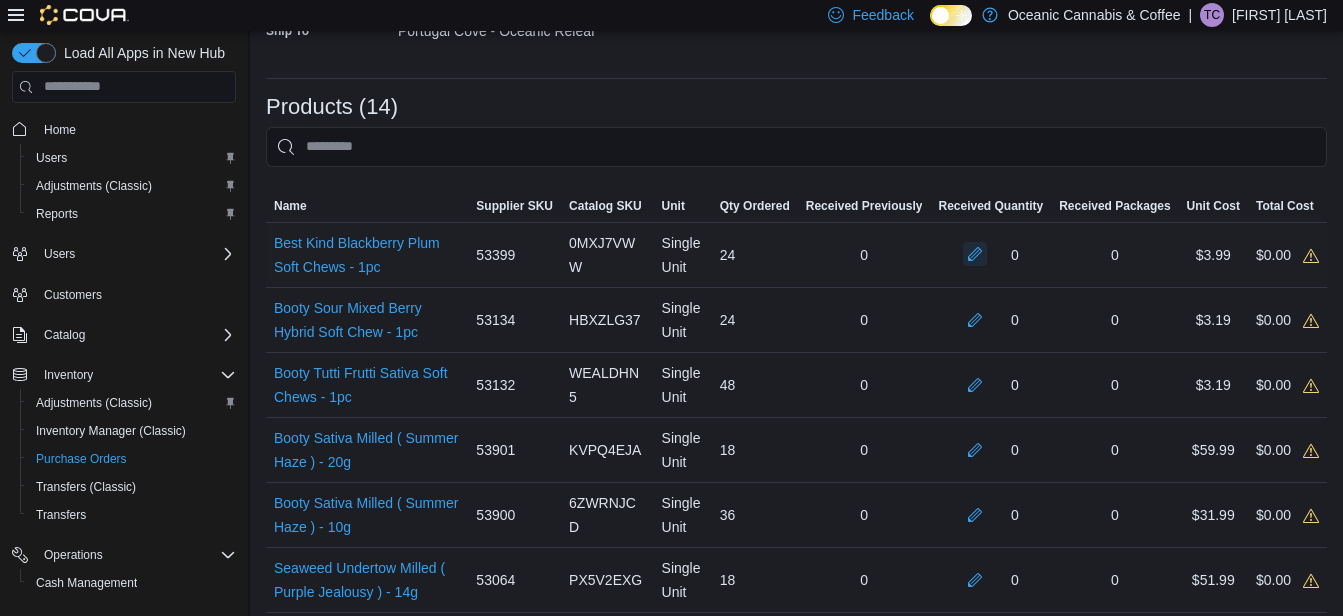 click at bounding box center [975, 254] 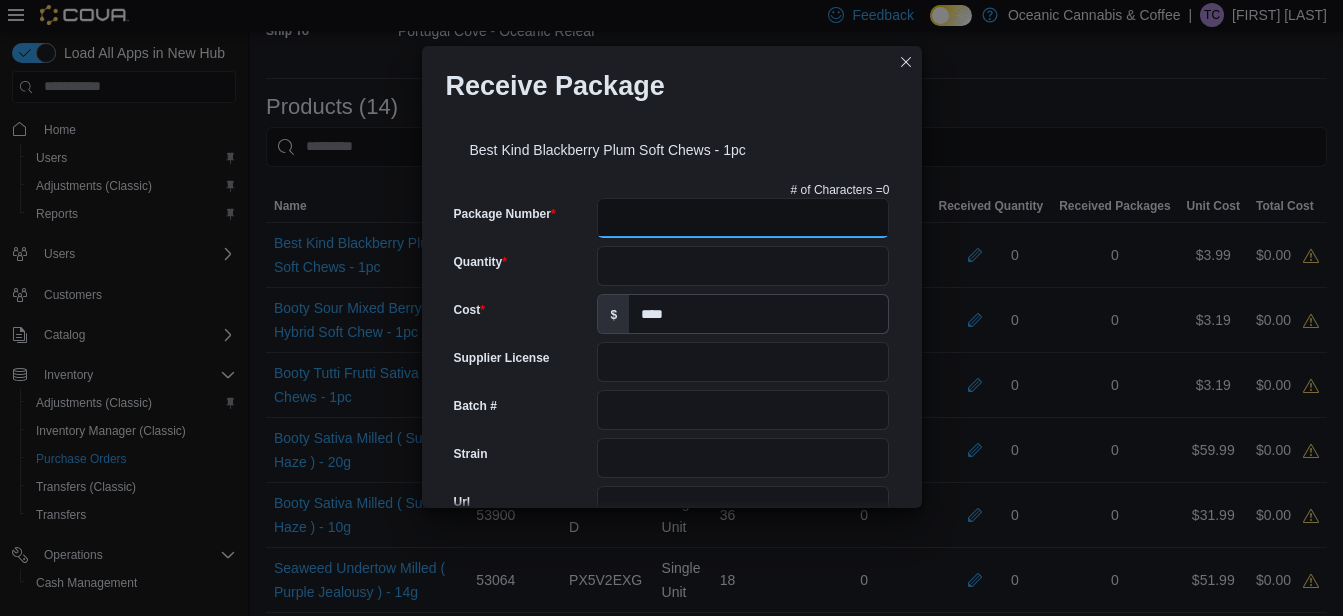 click on "Package Number" at bounding box center [743, 218] 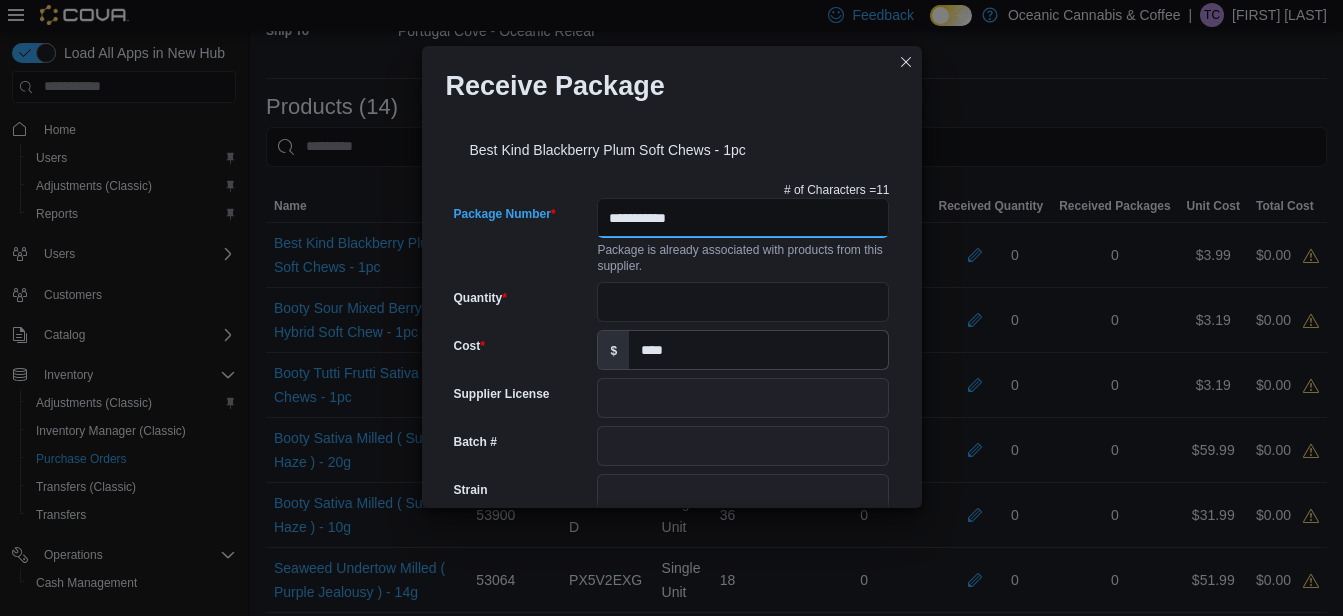 type on "**********" 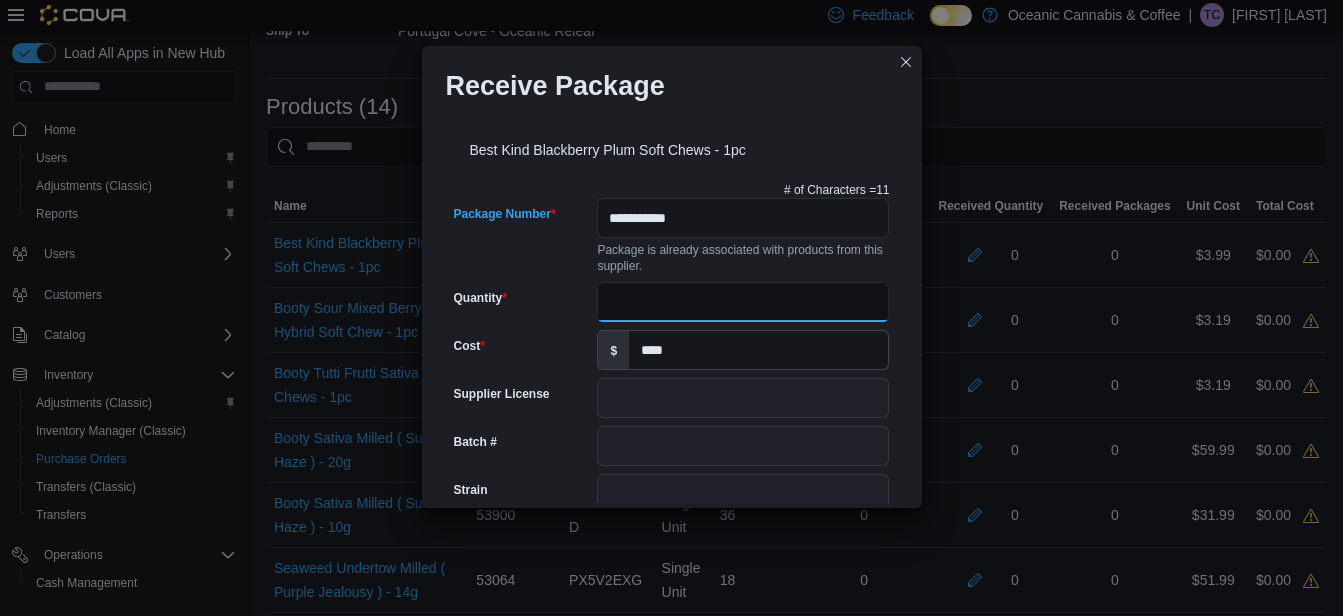 click on "Quantity" at bounding box center (743, 302) 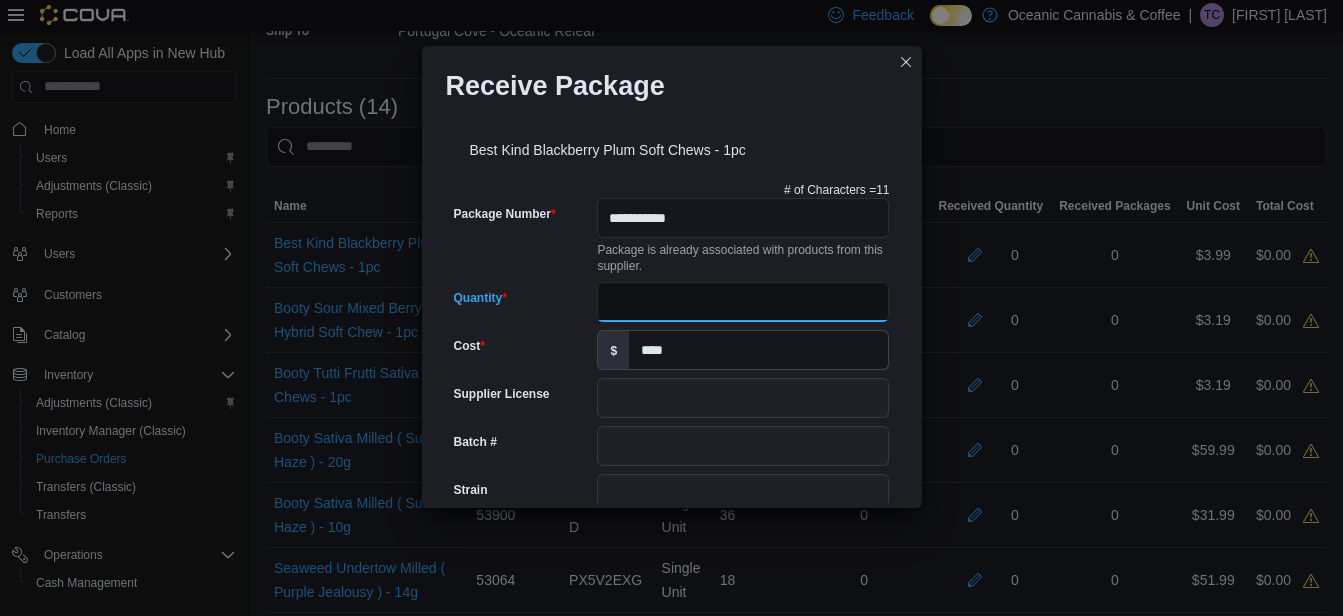 type on "**" 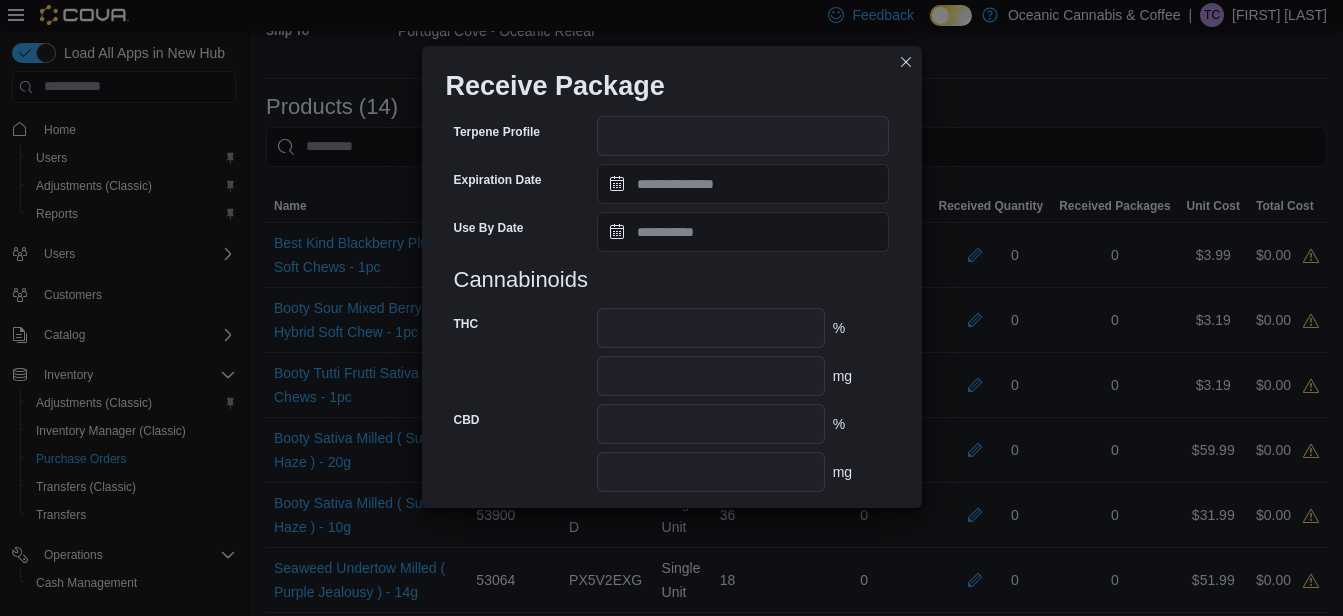 scroll, scrollTop: 862, scrollLeft: 0, axis: vertical 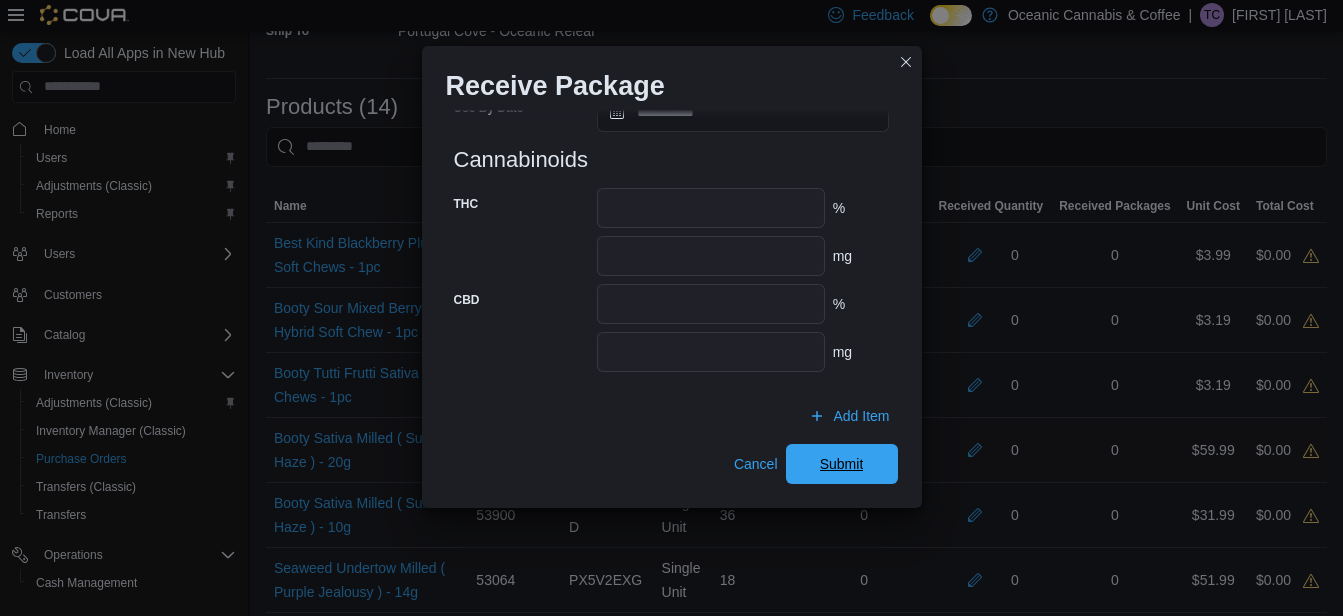 click on "Submit" at bounding box center (842, 464) 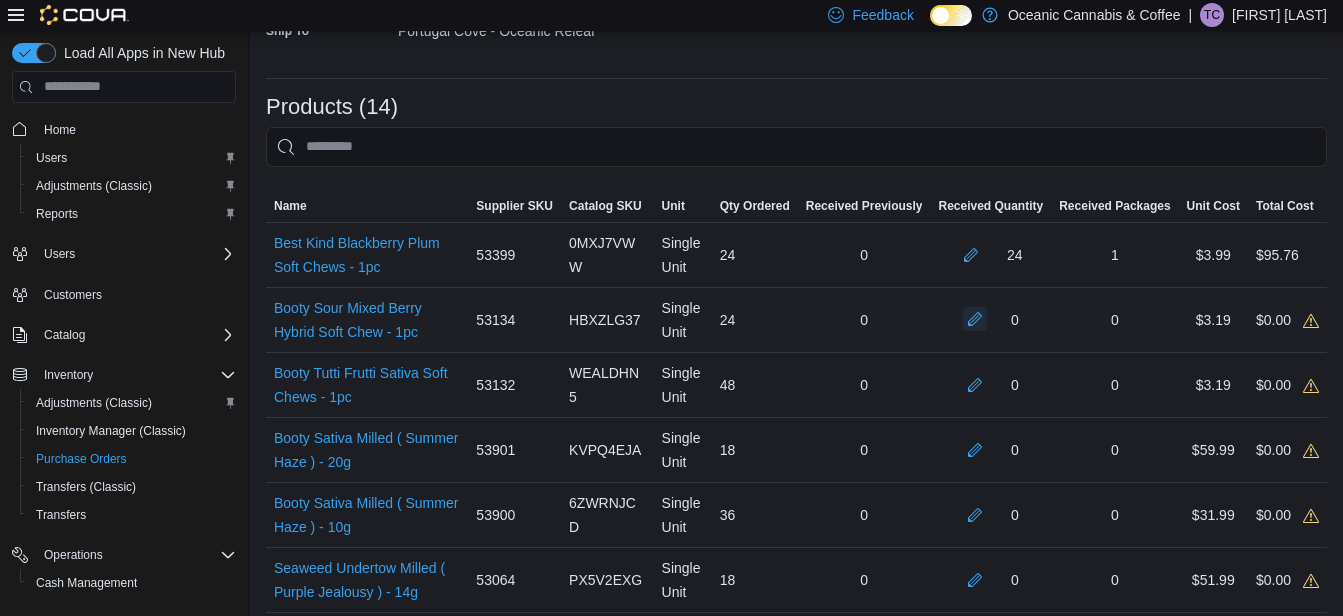 click at bounding box center [975, 319] 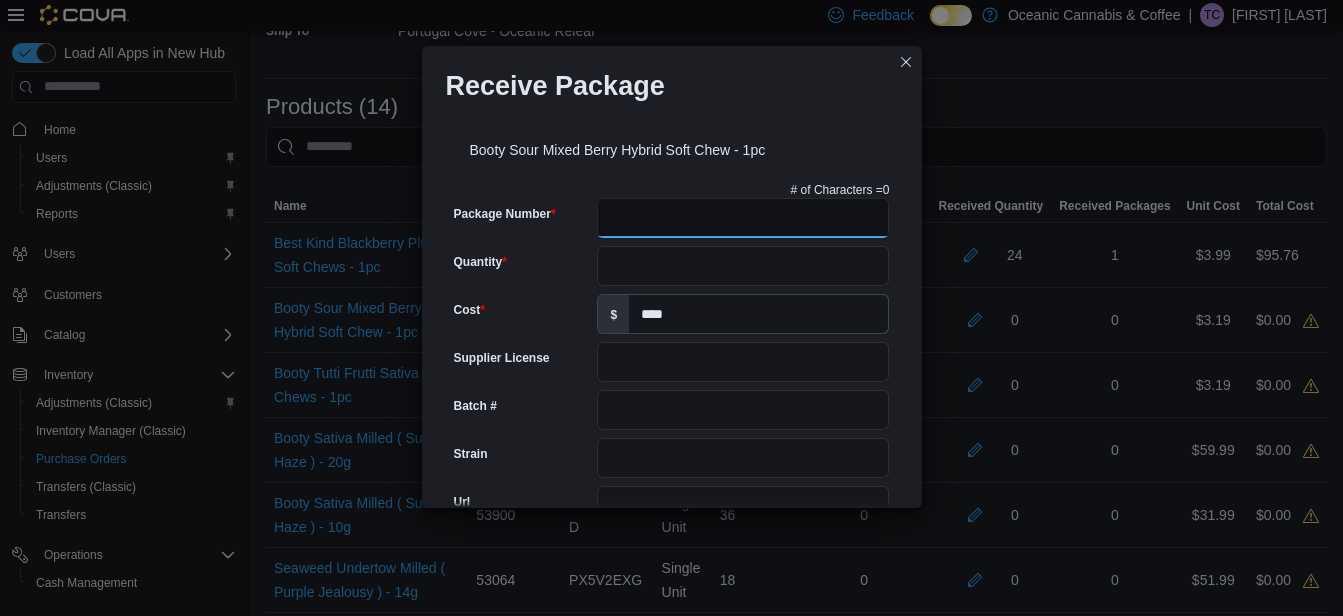 click on "Package Number" at bounding box center (743, 218) 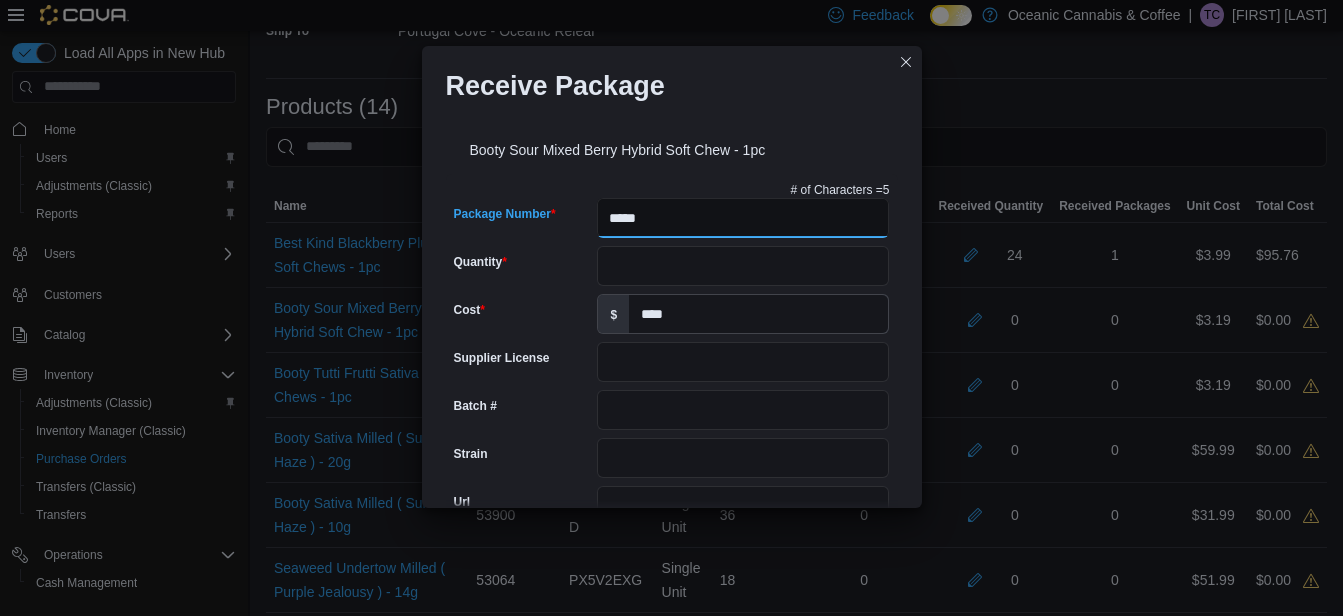 type on "******" 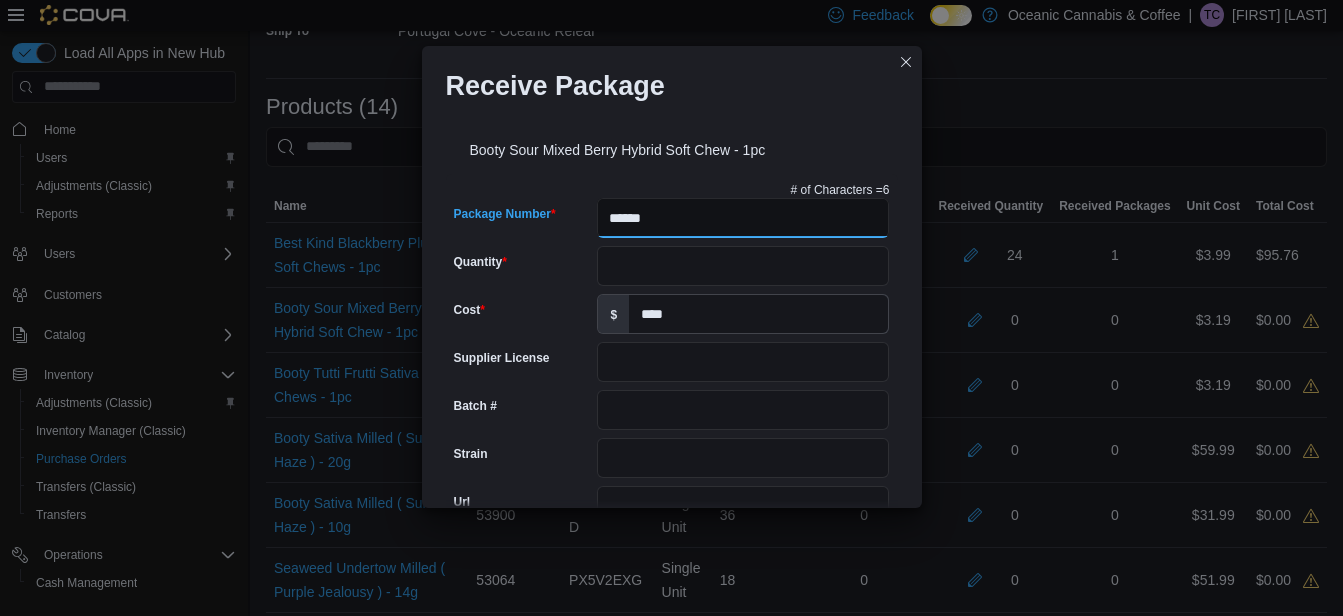 type on "**" 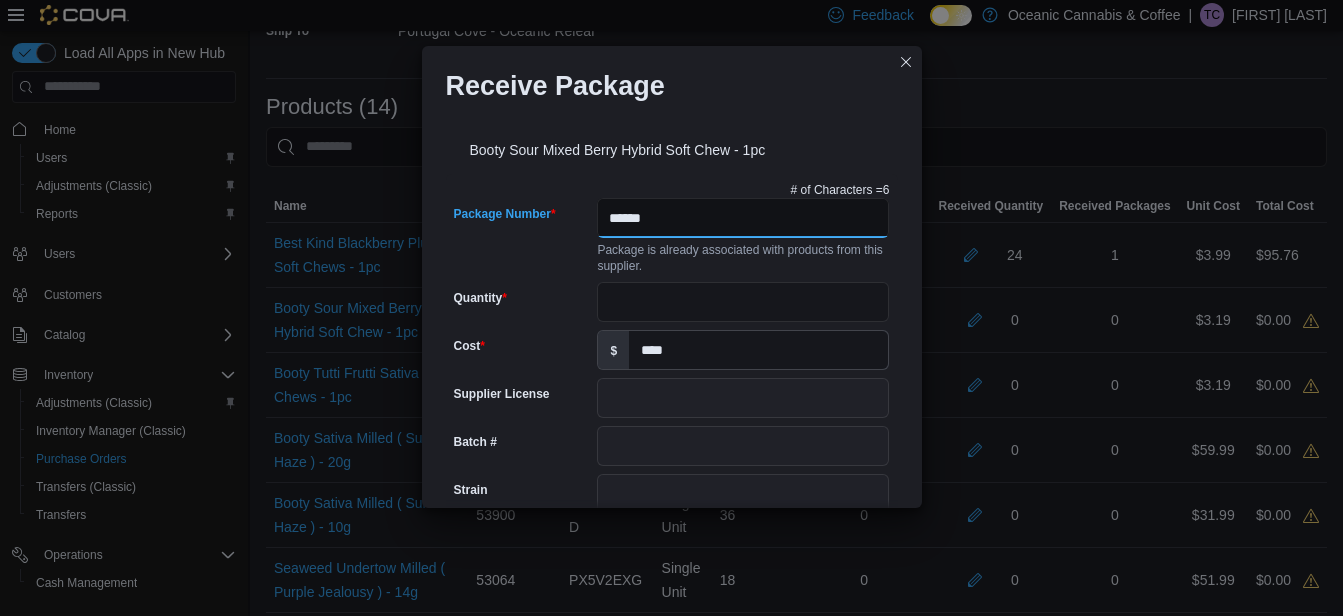 type on "******" 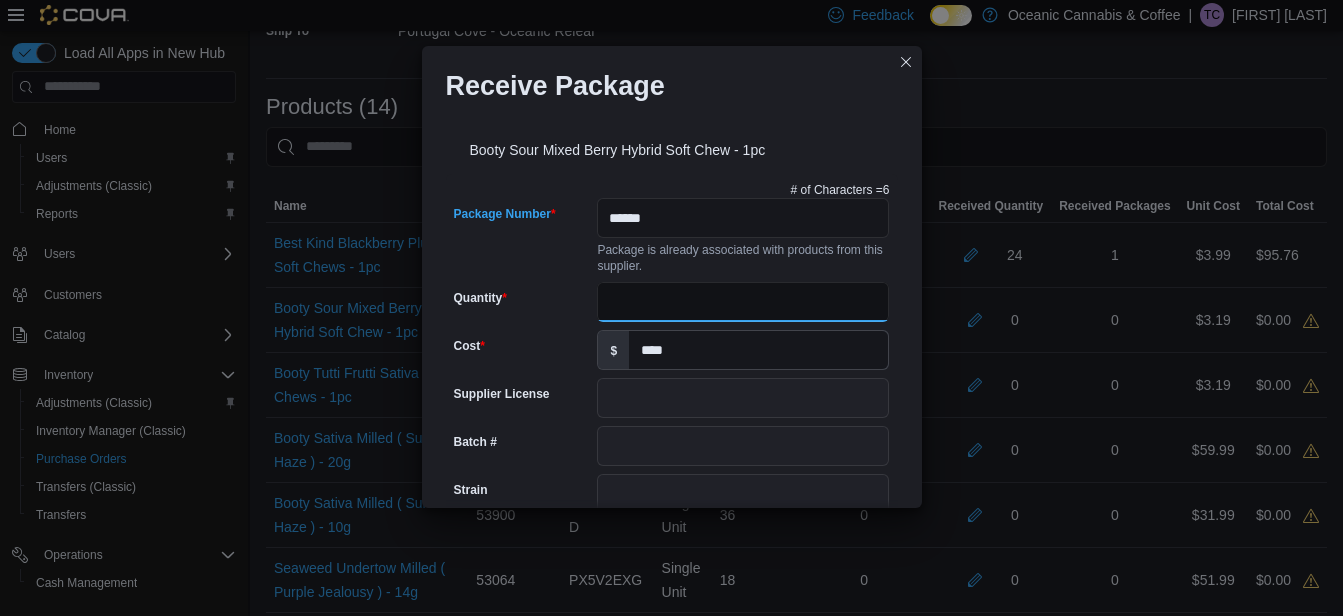 click on "Quantity" at bounding box center (743, 302) 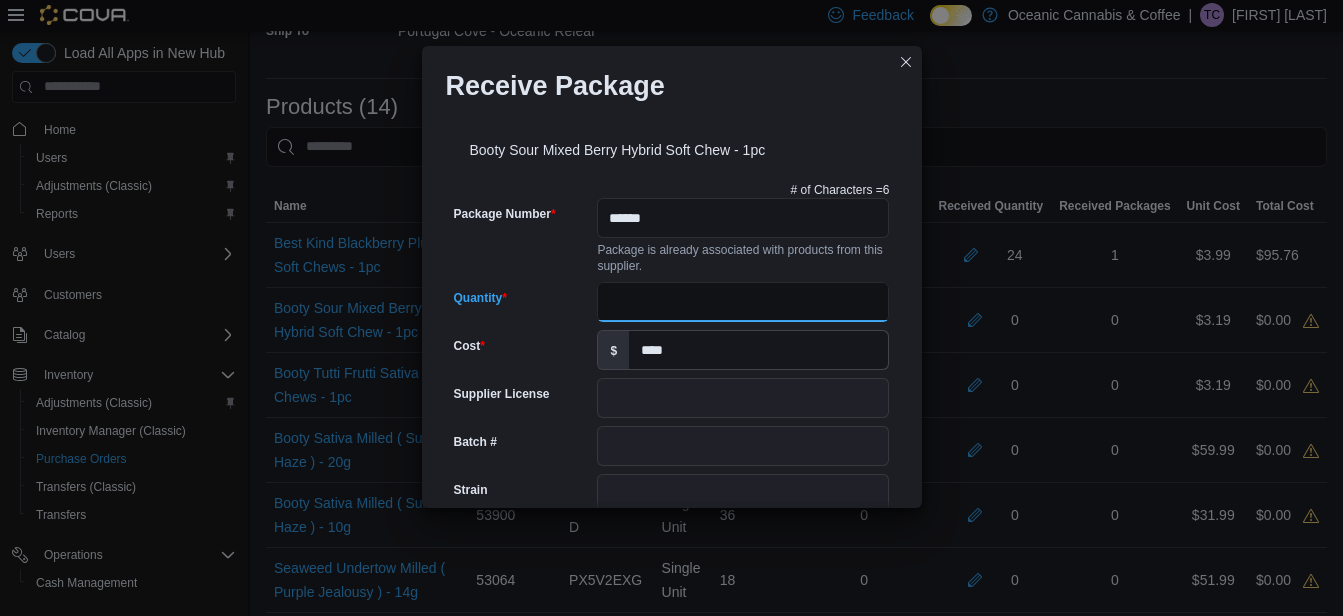 type on "**" 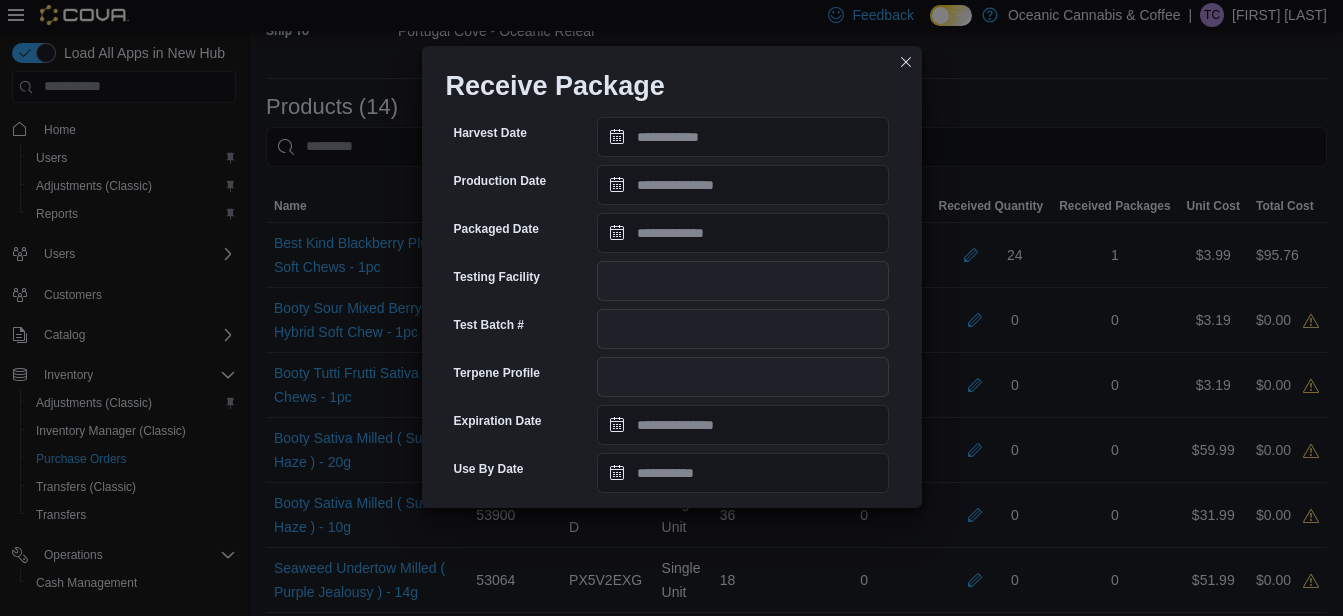 scroll, scrollTop: 766, scrollLeft: 0, axis: vertical 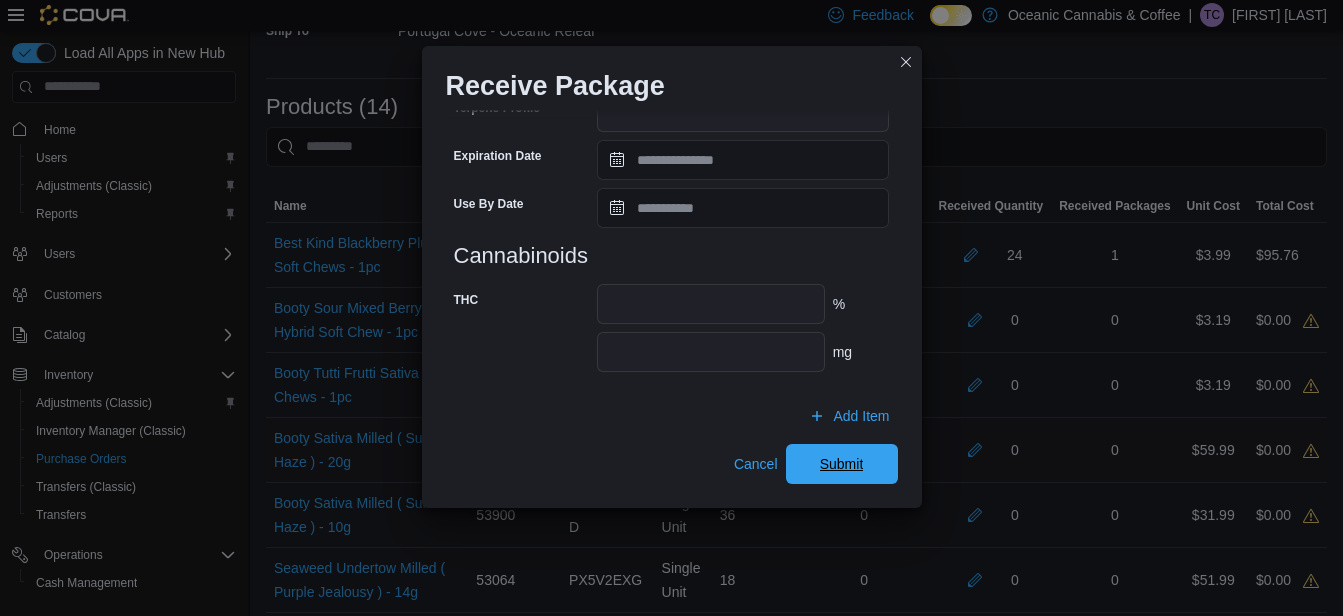 click on "Submit" at bounding box center [842, 464] 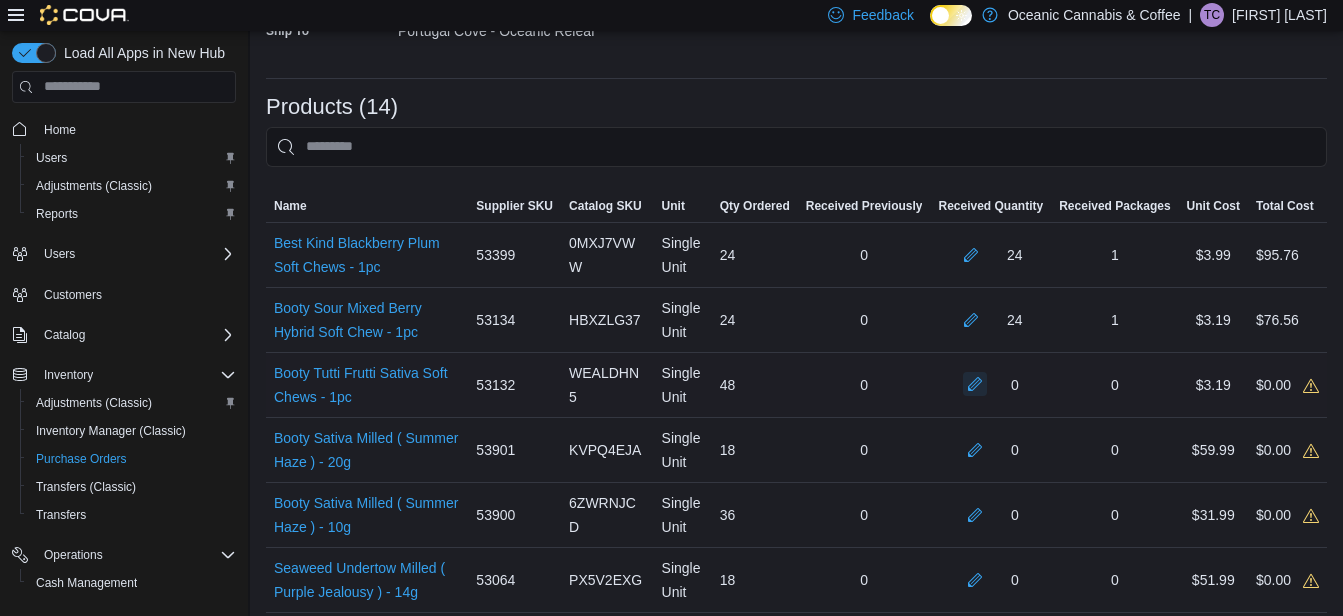 click at bounding box center (975, 384) 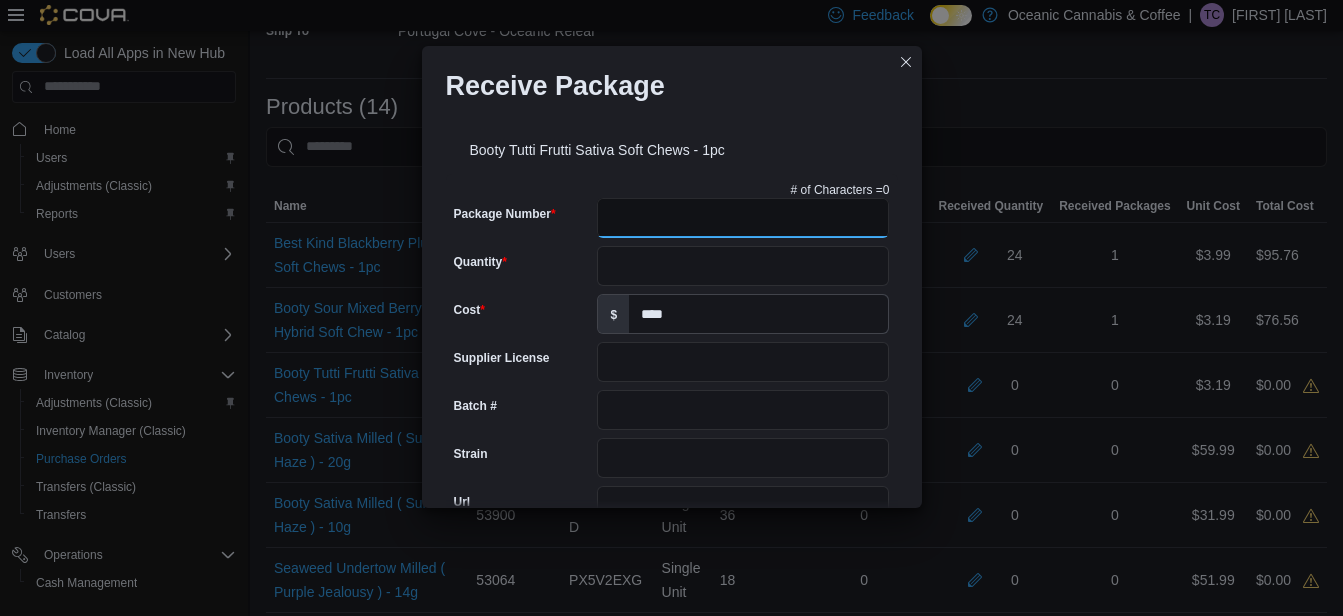 click on "Package Number" at bounding box center [743, 218] 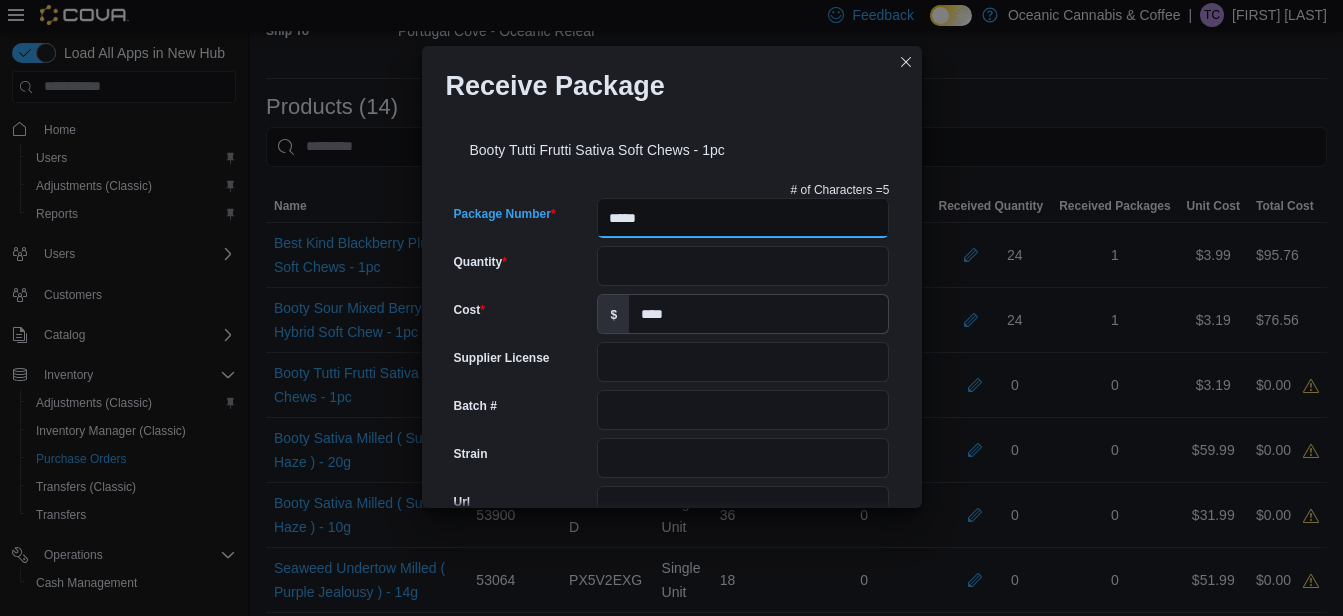 type on "******" 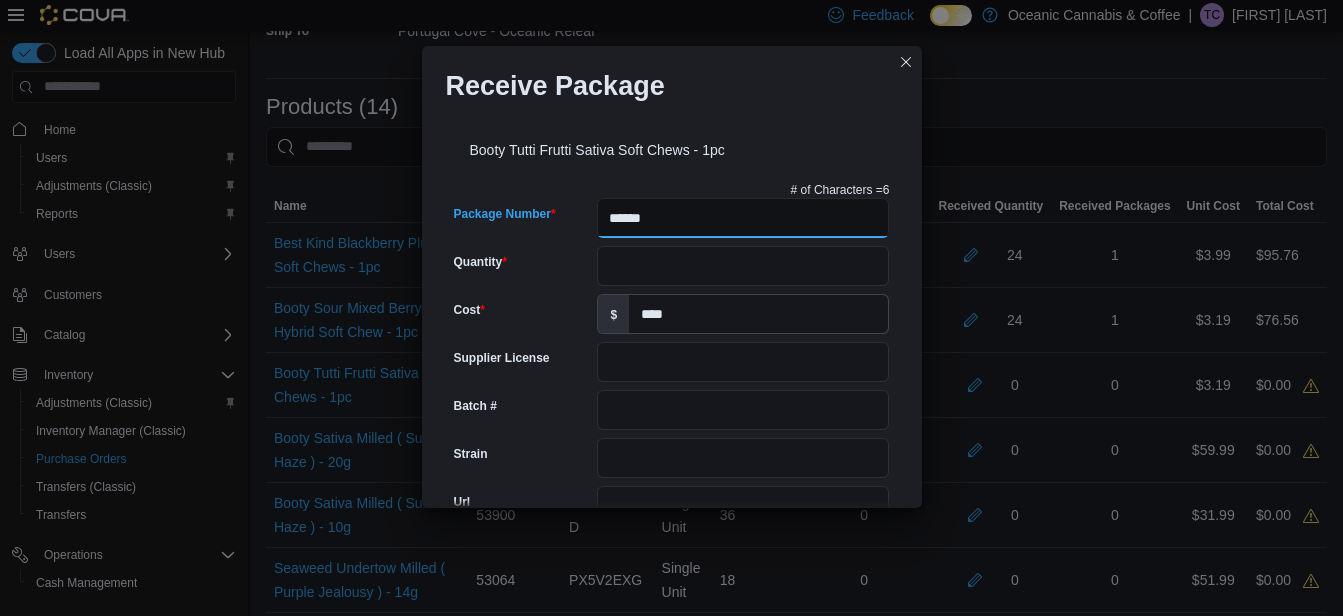 type on "**" 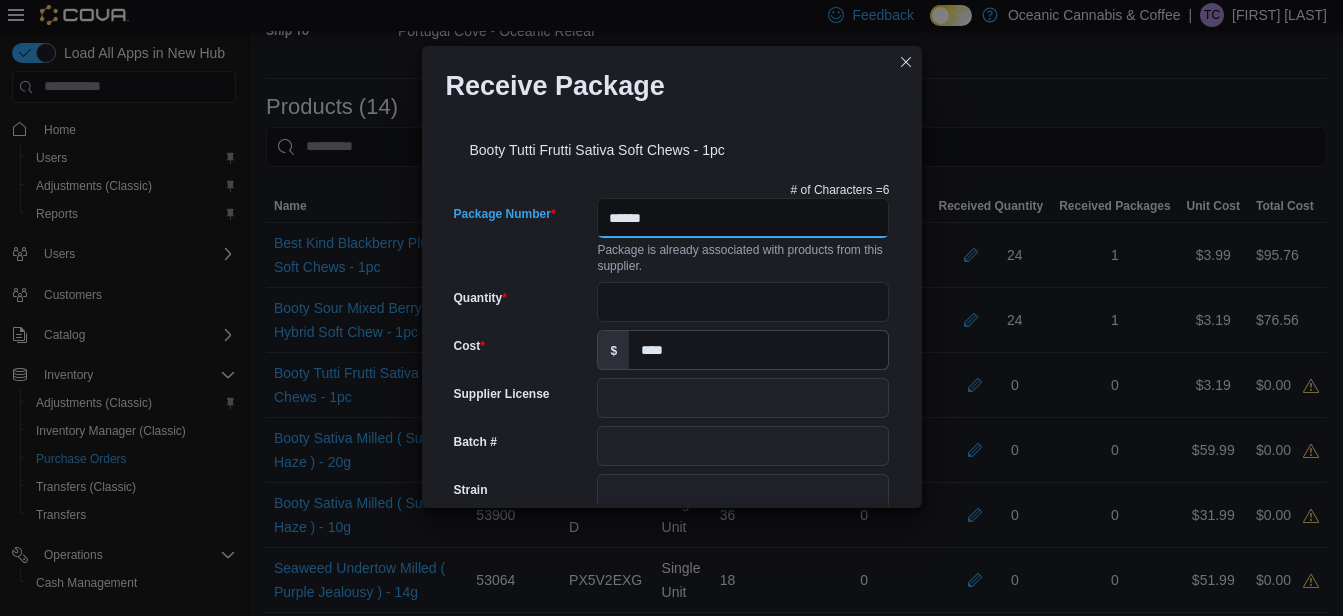 type on "******" 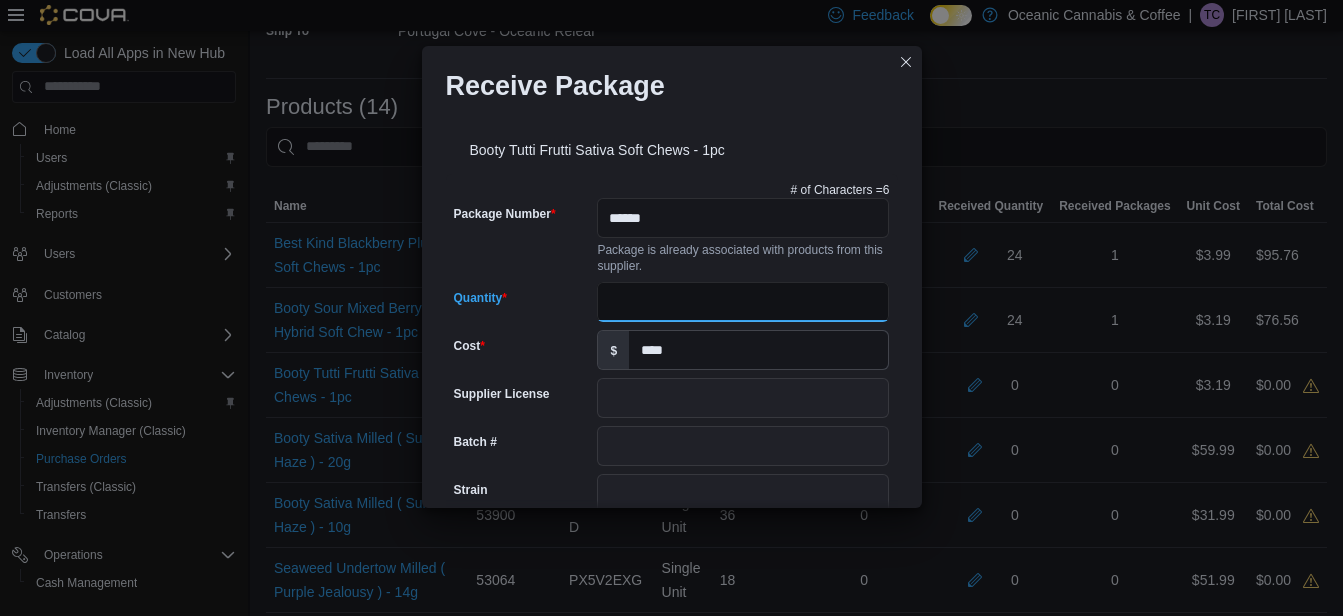 click on "Quantity" at bounding box center (743, 302) 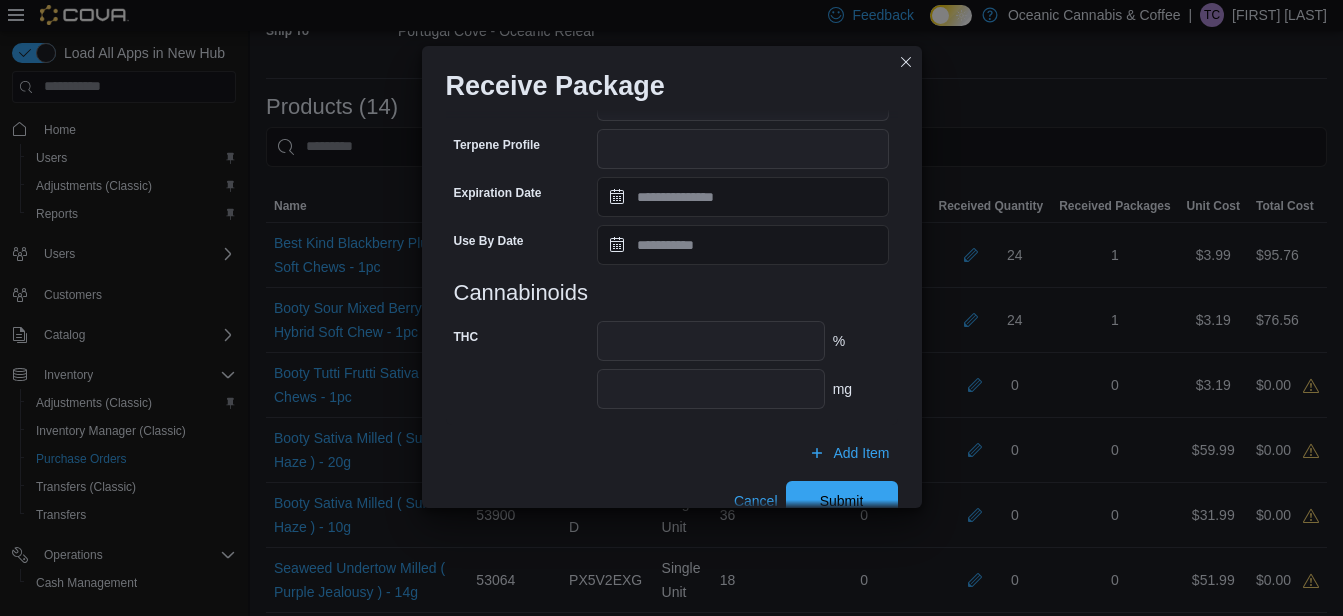 scroll, scrollTop: 766, scrollLeft: 0, axis: vertical 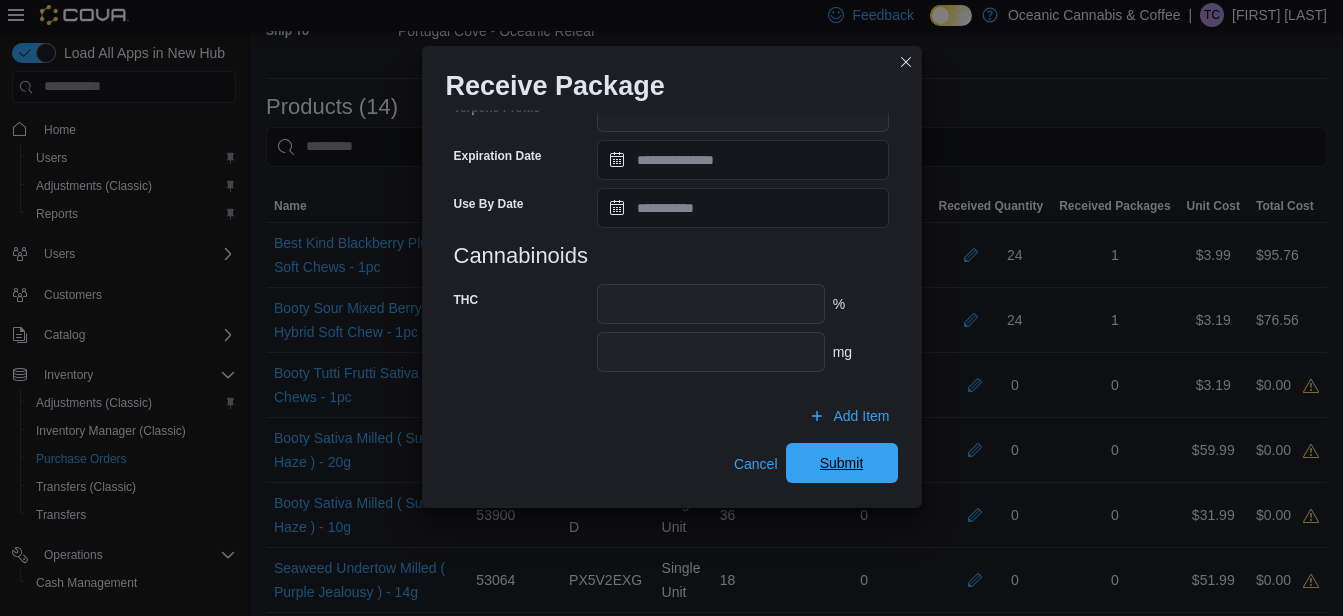 click on "Submit" at bounding box center [842, 463] 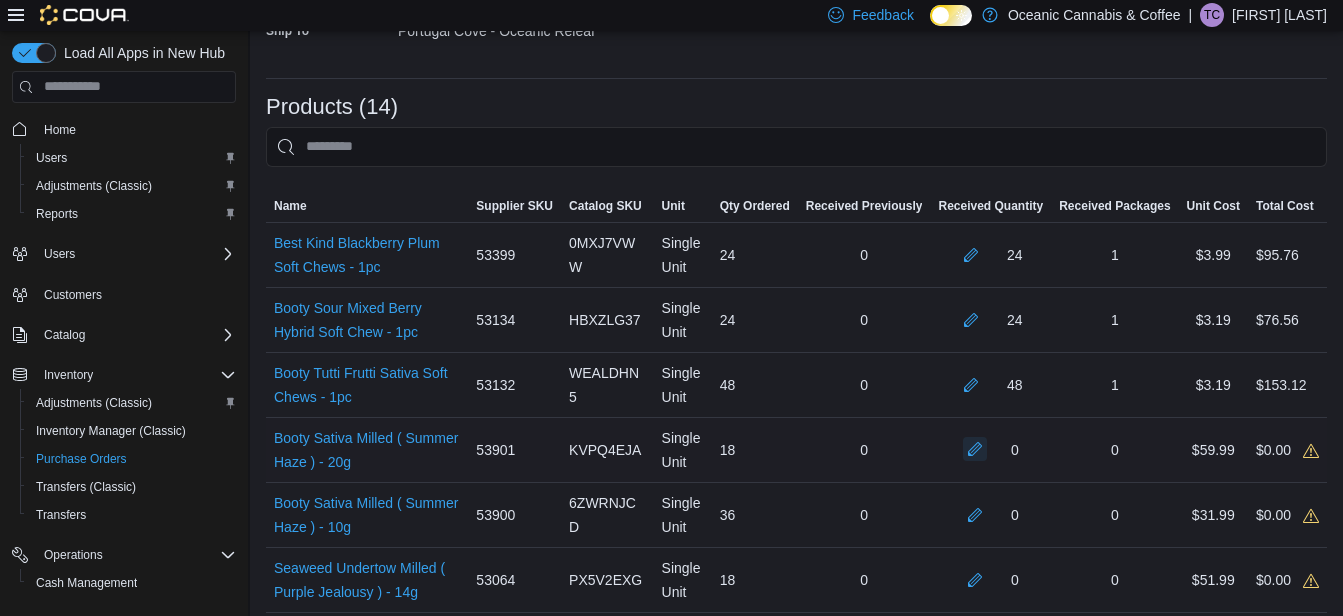 click at bounding box center (975, 449) 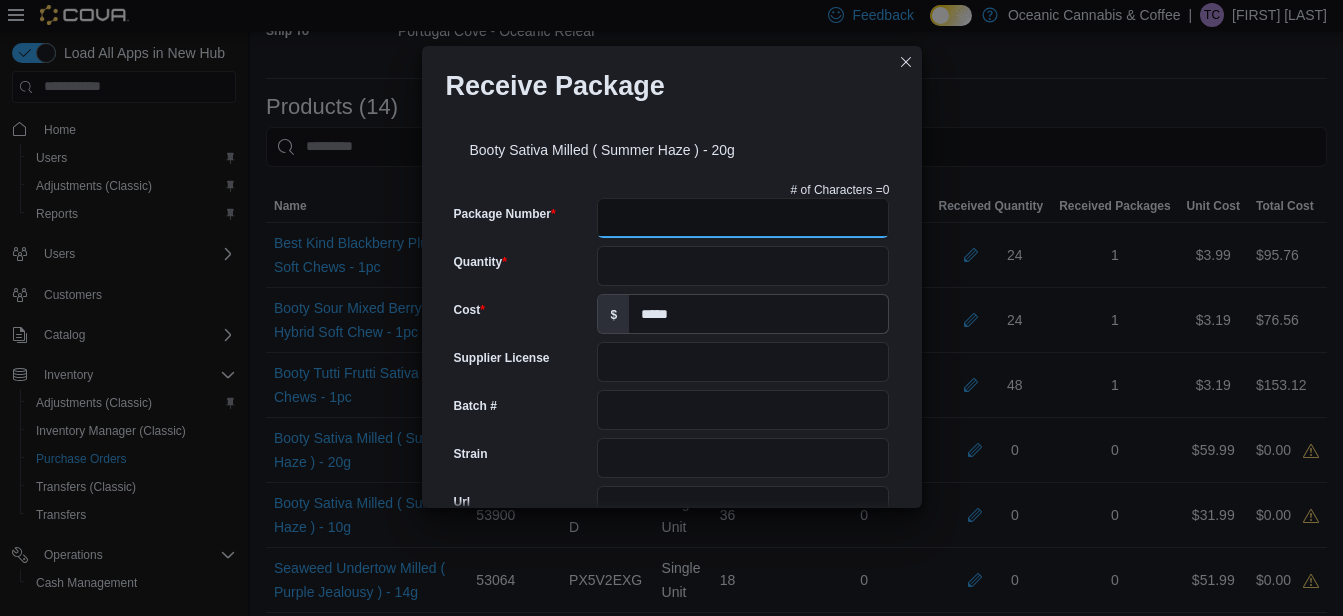 click on "Package Number" at bounding box center [743, 218] 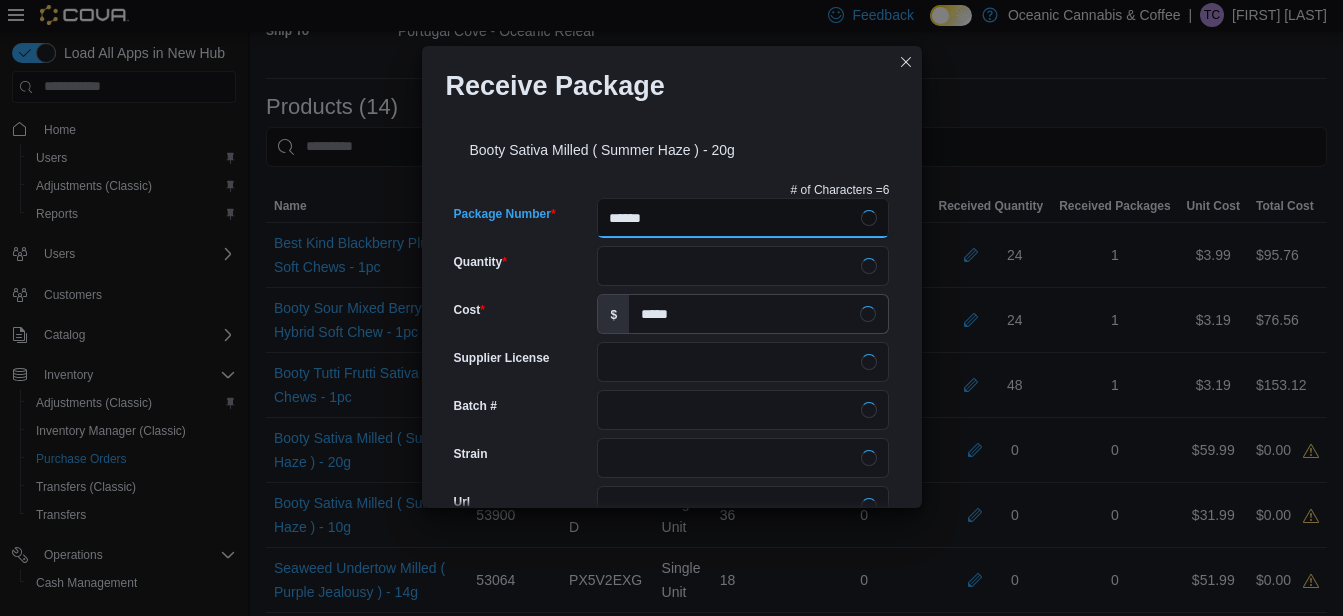 type on "*******" 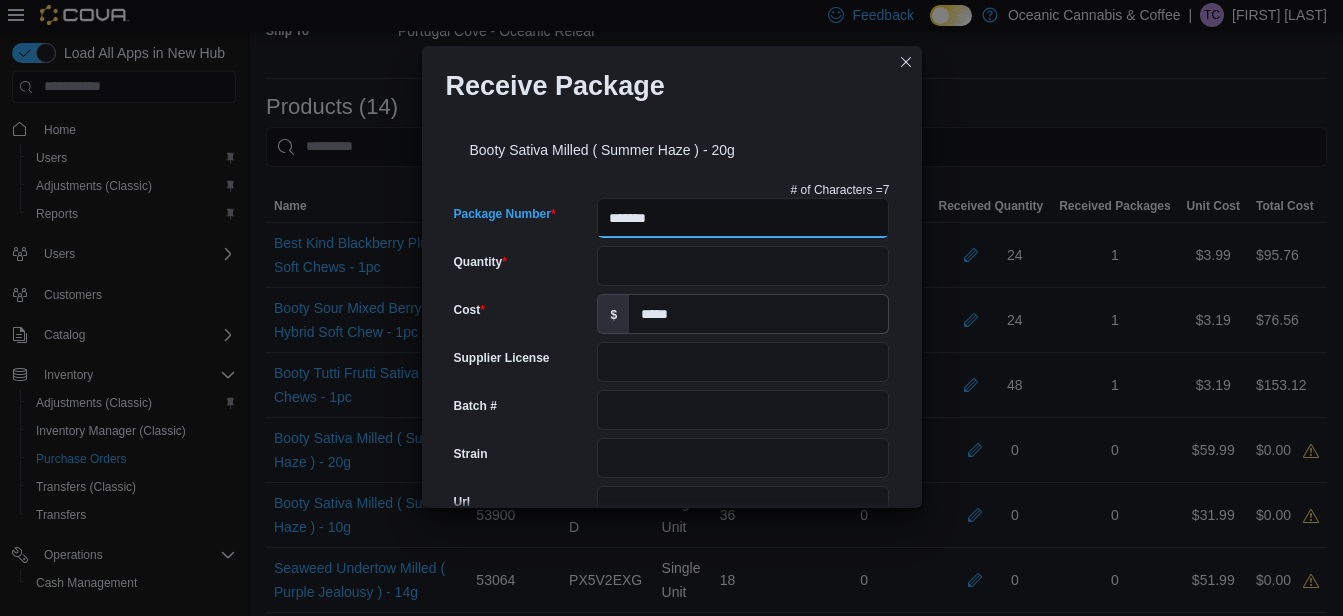 type on "**" 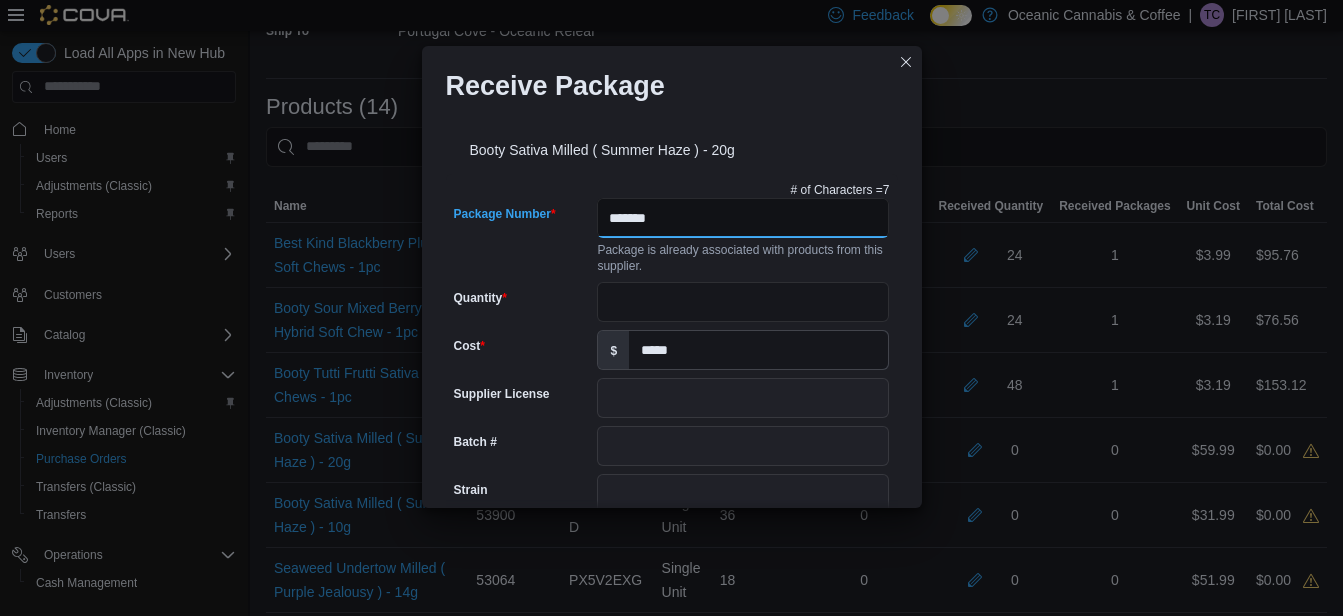 type on "*******" 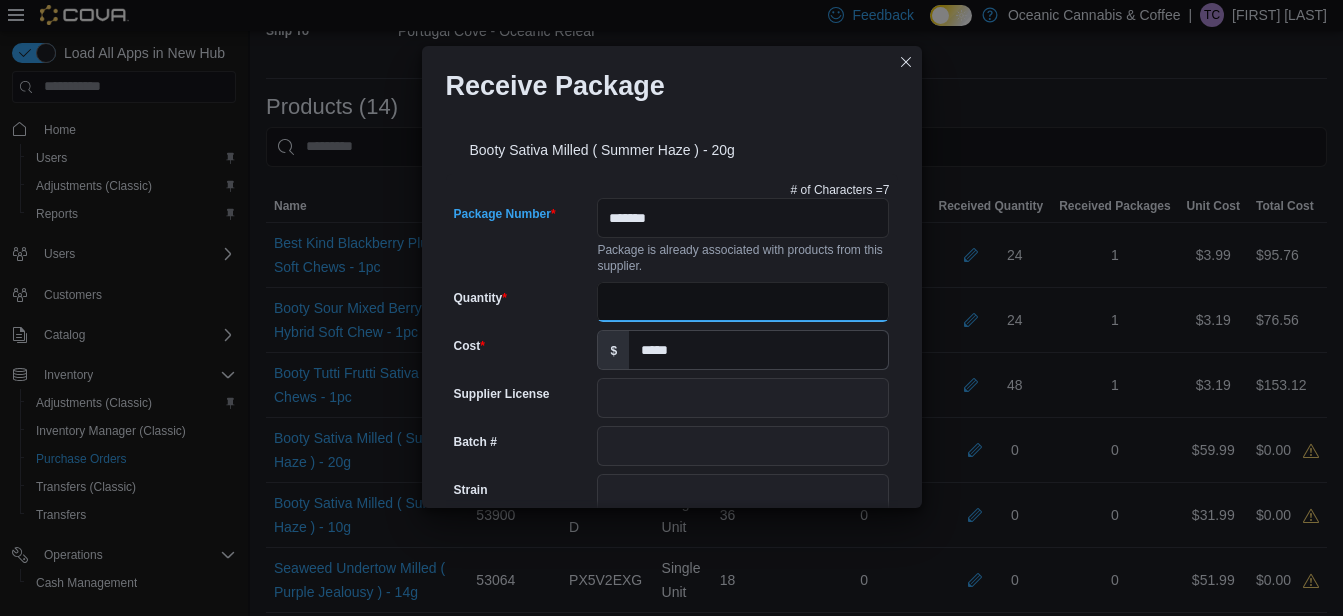 click on "Quantity" at bounding box center (743, 302) 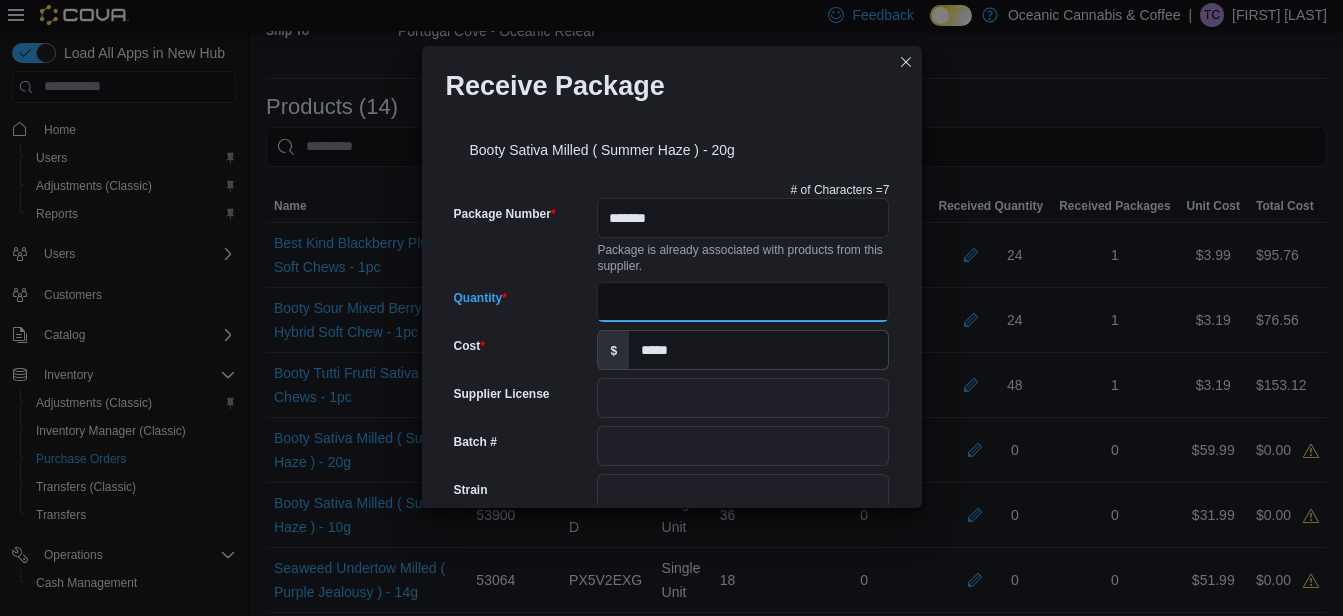 type on "**" 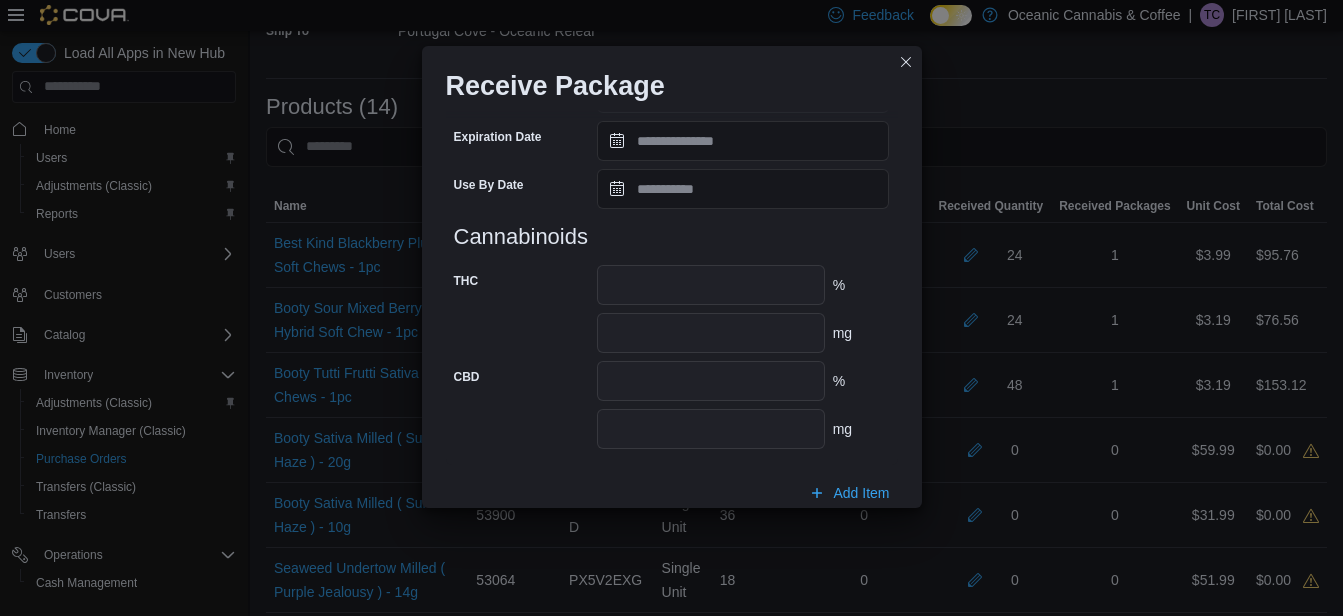 scroll, scrollTop: 862, scrollLeft: 0, axis: vertical 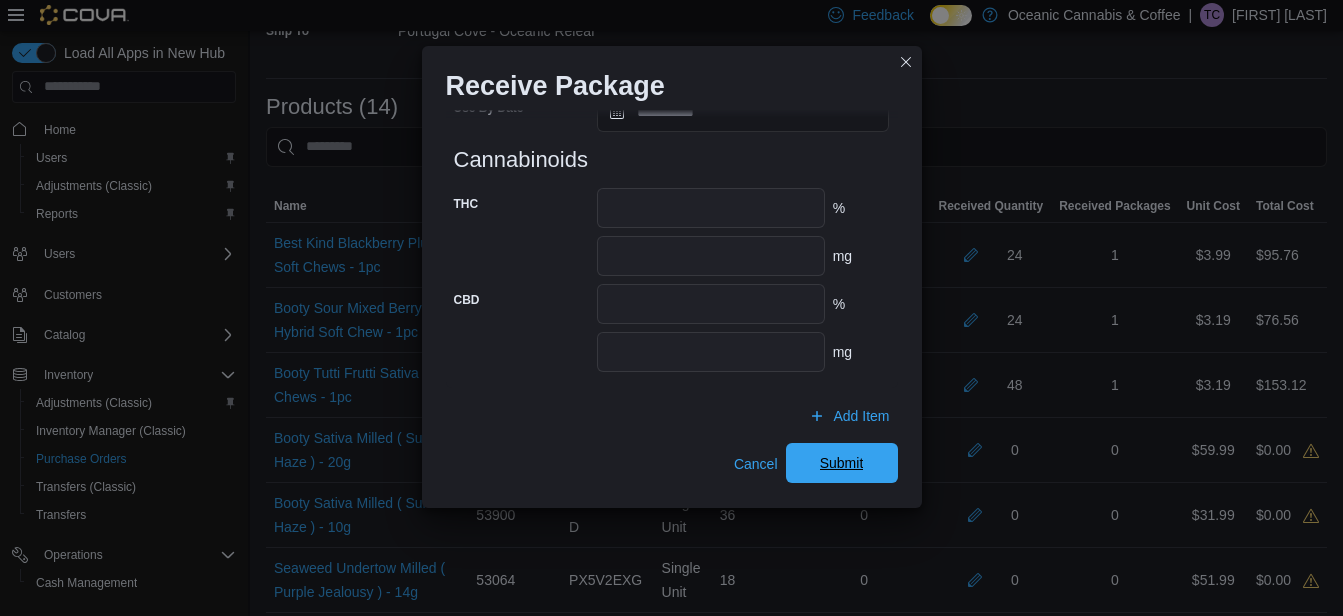 click on "Submit" at bounding box center [842, 463] 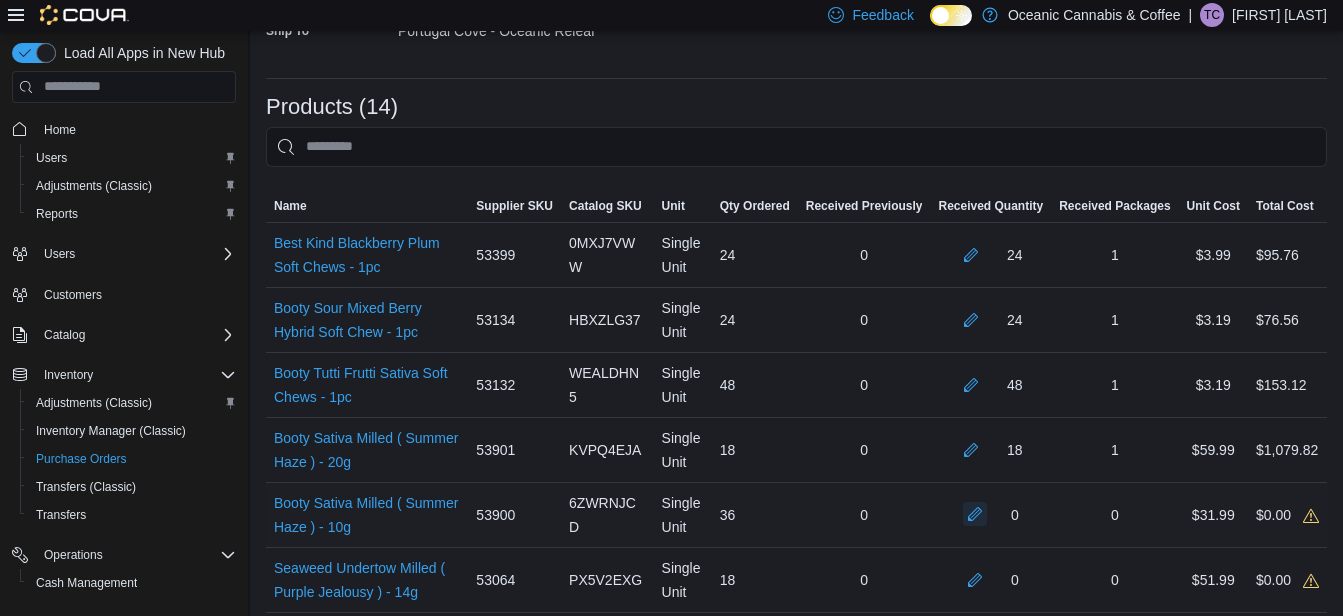 click at bounding box center [975, 514] 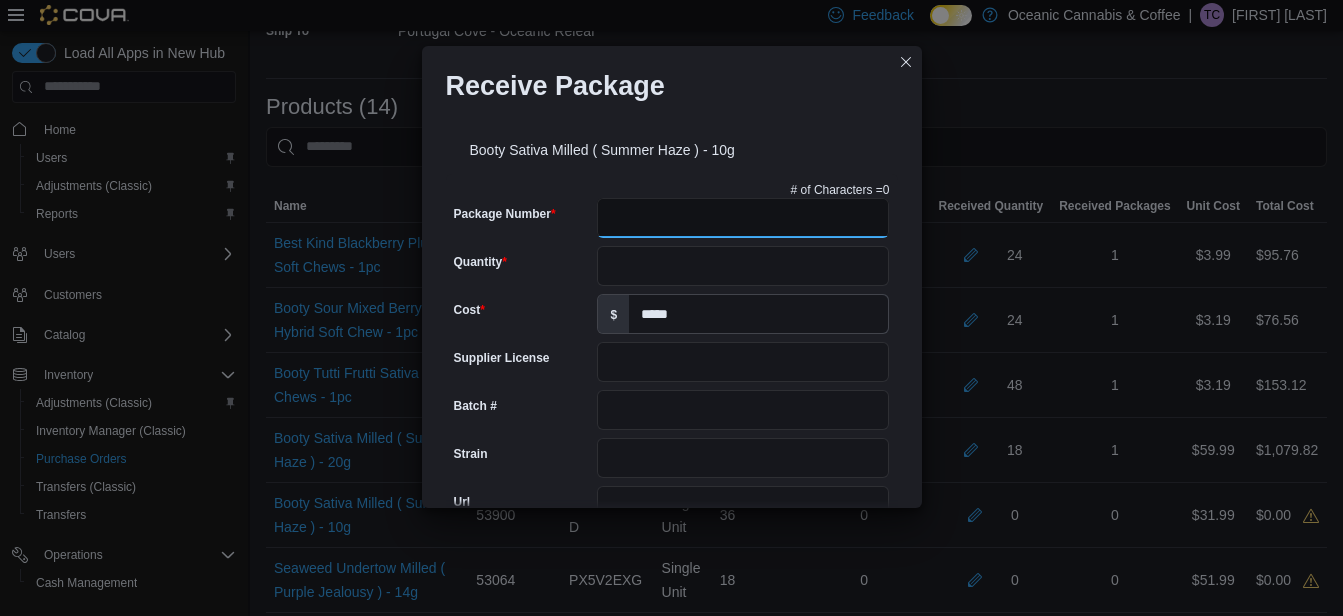 click on "Package Number" at bounding box center (743, 218) 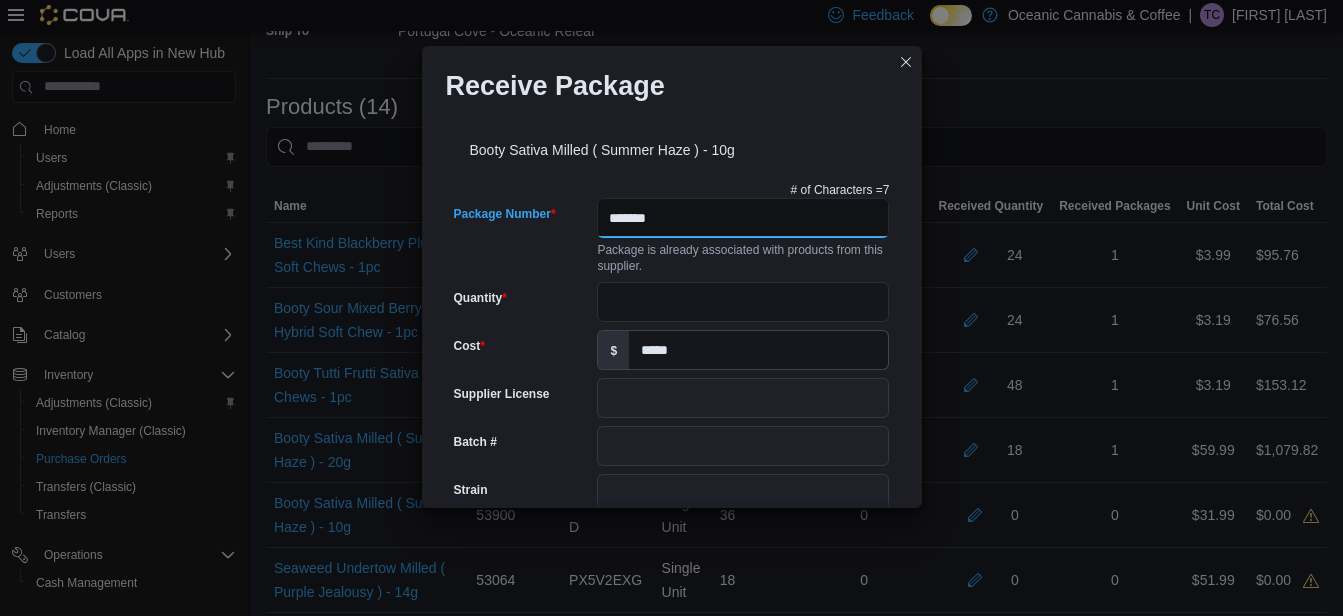 type on "*******" 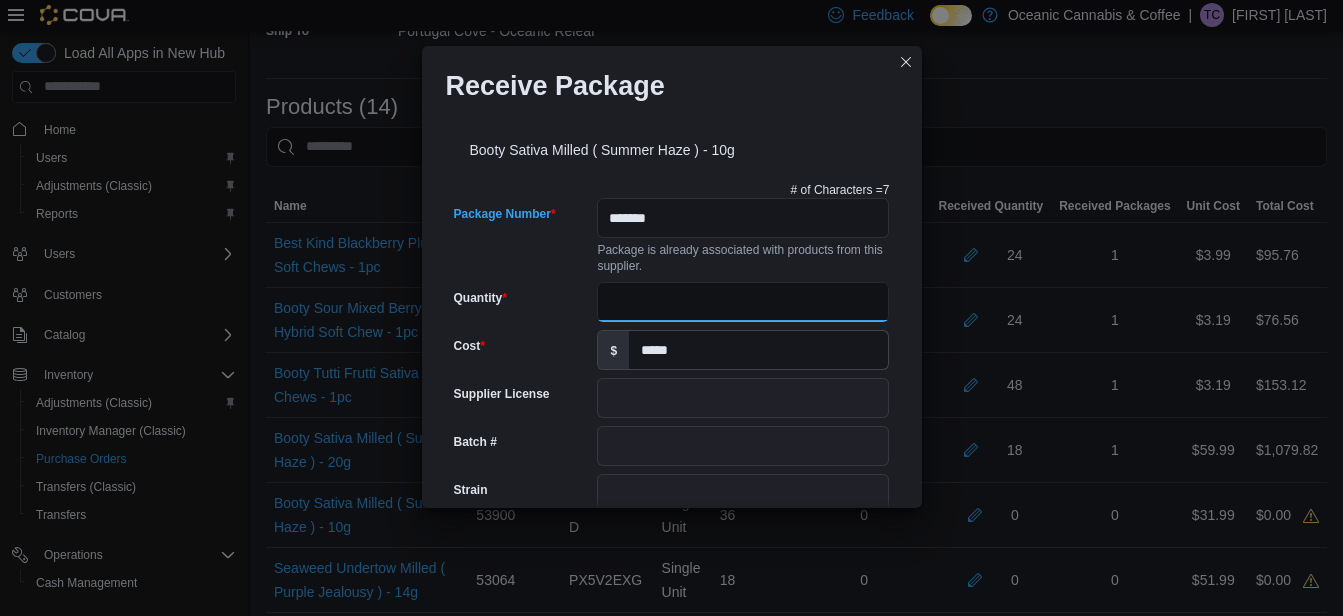 click on "Quantity" at bounding box center (743, 302) 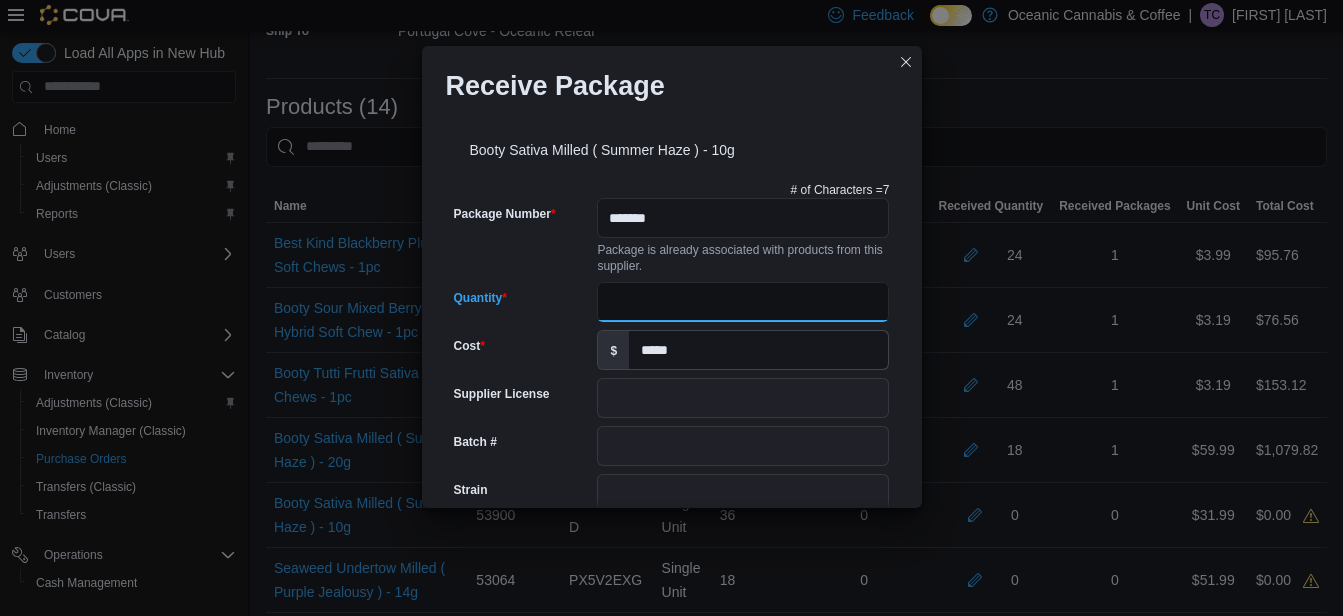 type on "**" 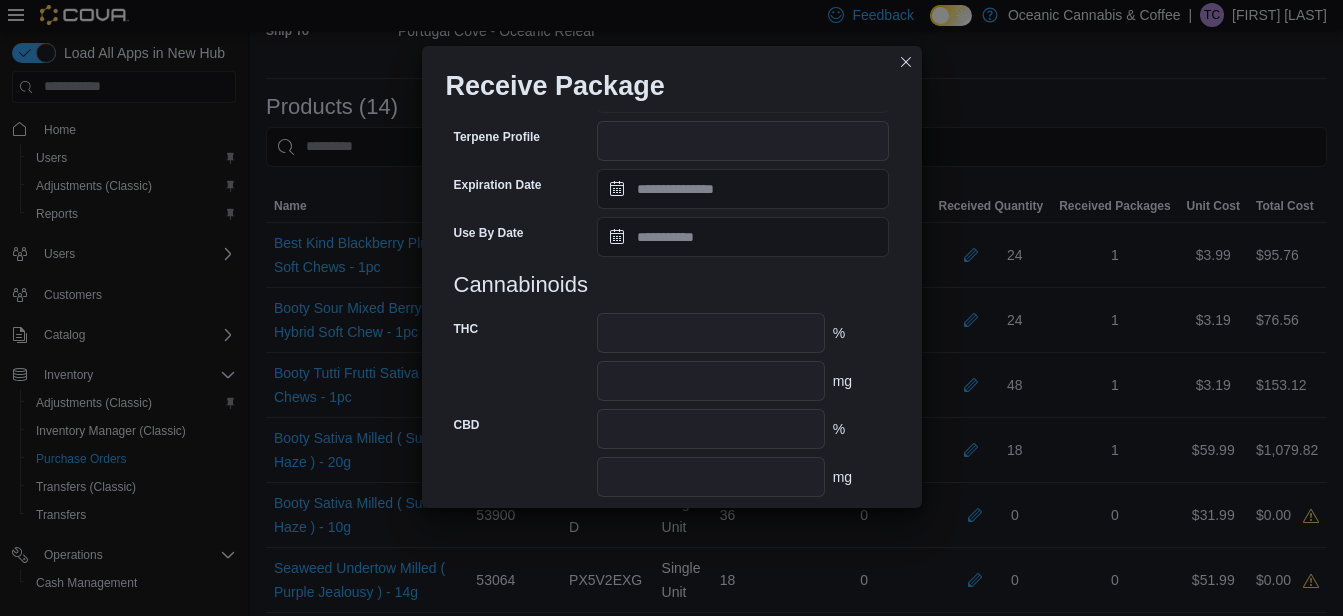 scroll, scrollTop: 862, scrollLeft: 0, axis: vertical 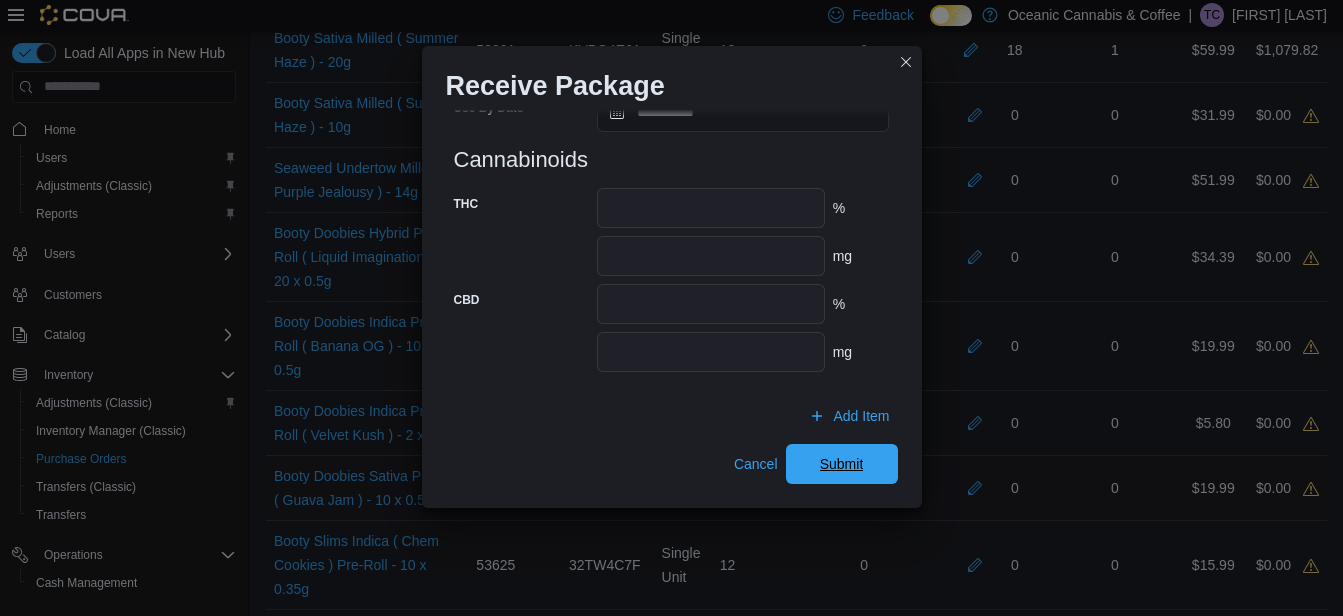 click on "Submit" at bounding box center [842, 464] 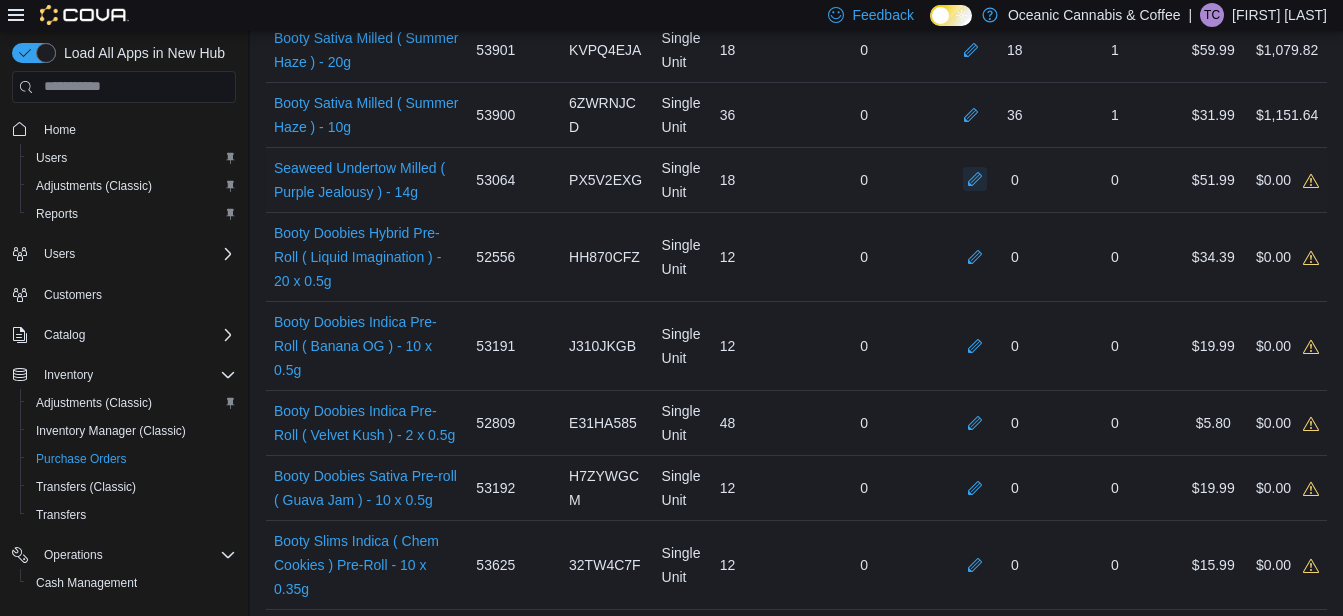click at bounding box center (975, 179) 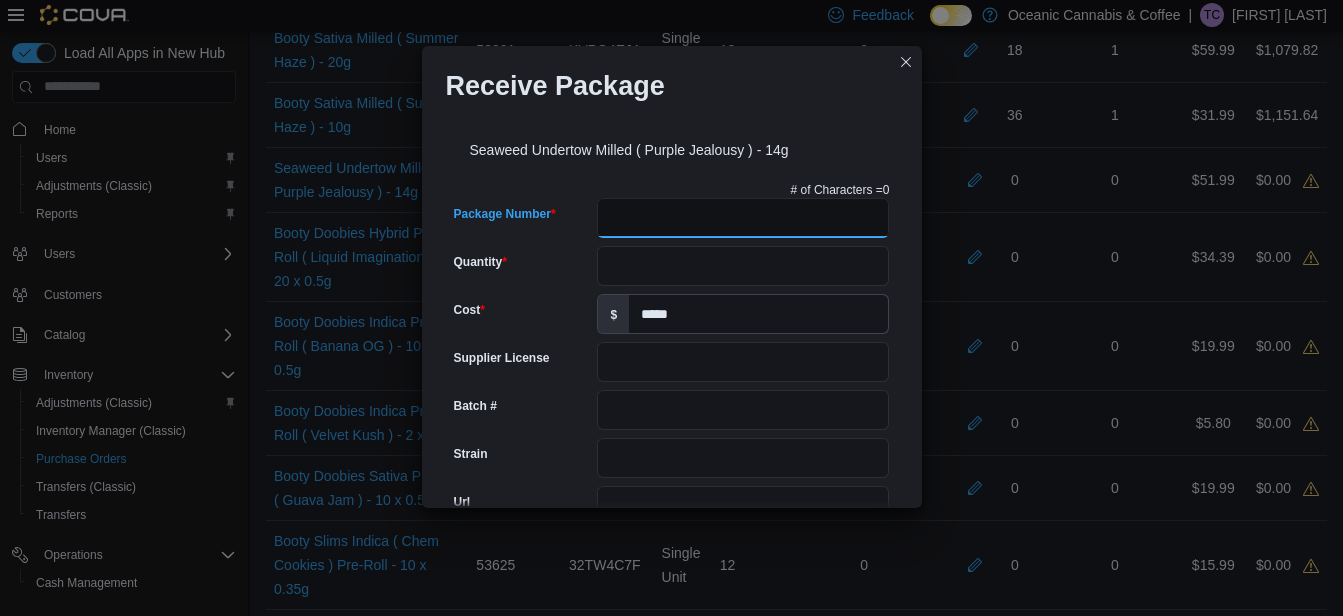 click on "Package Number" at bounding box center [743, 218] 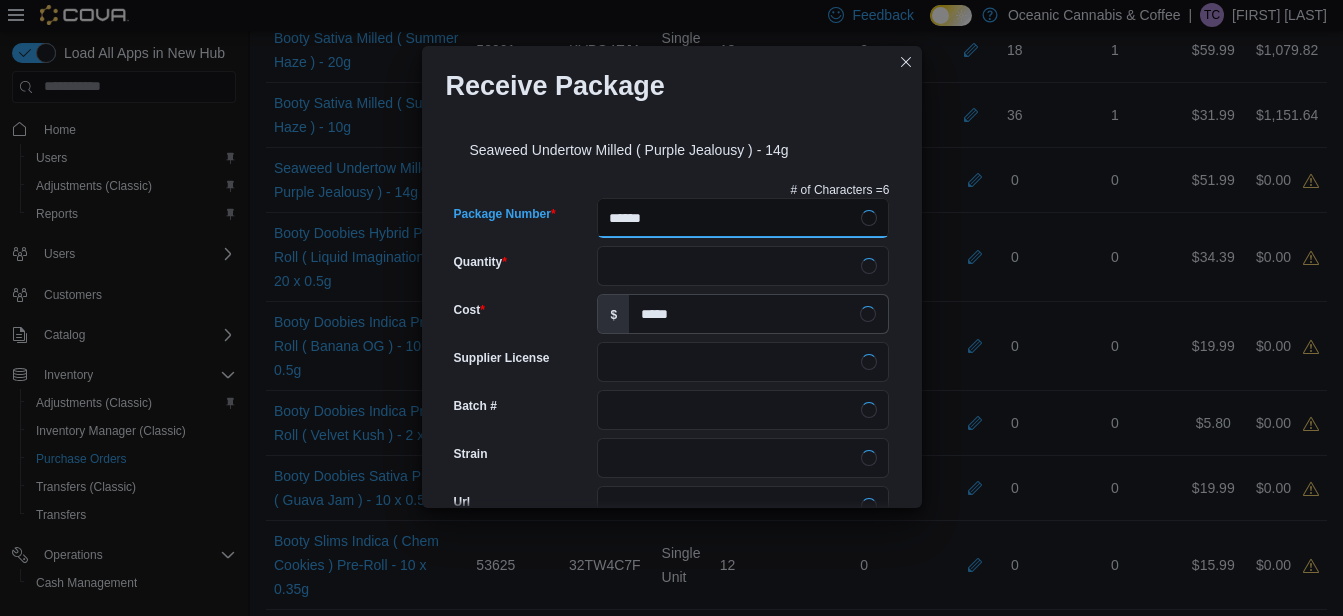 type on "*******" 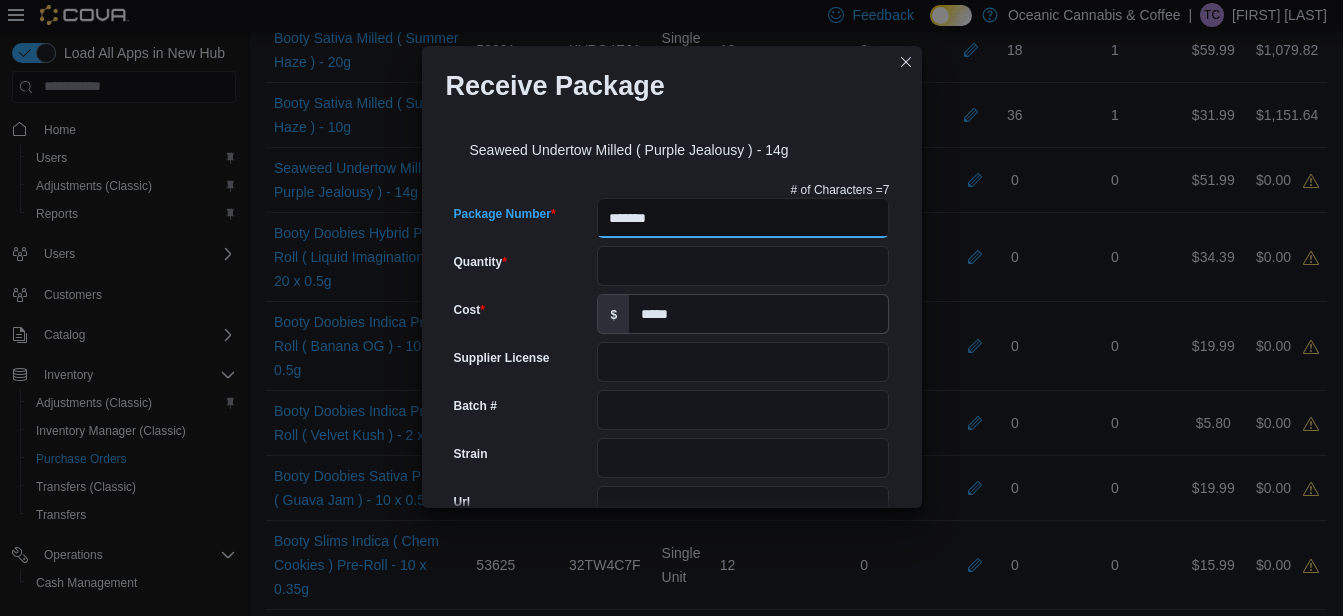type on "*****" 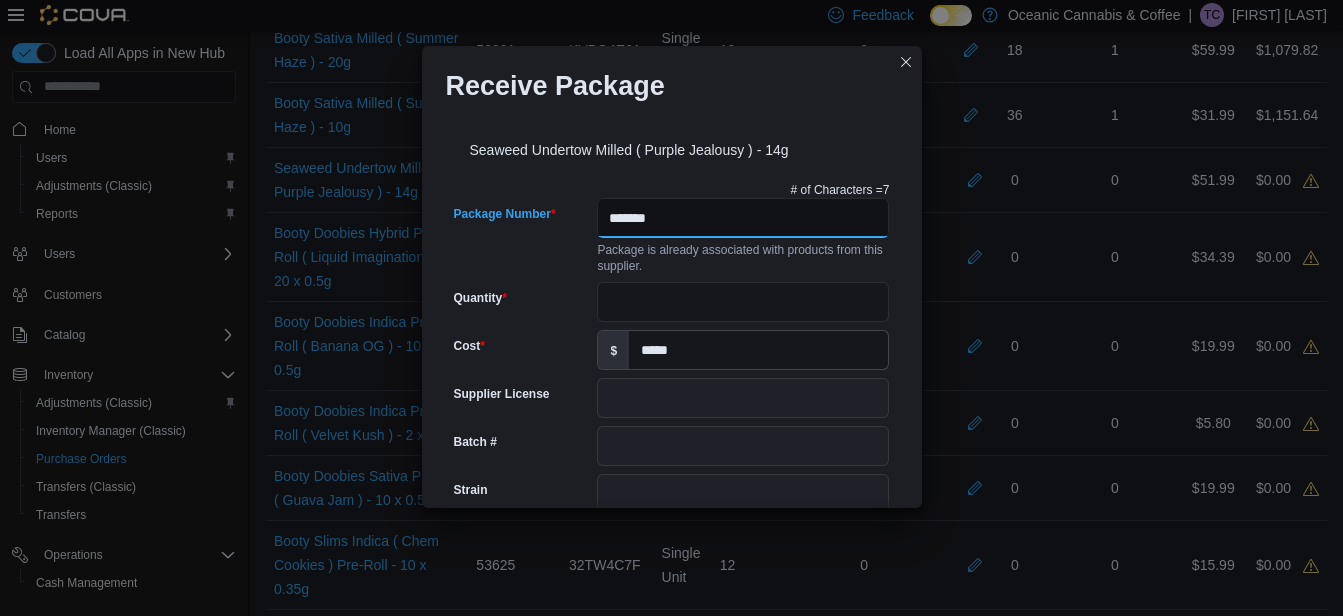 type on "*******" 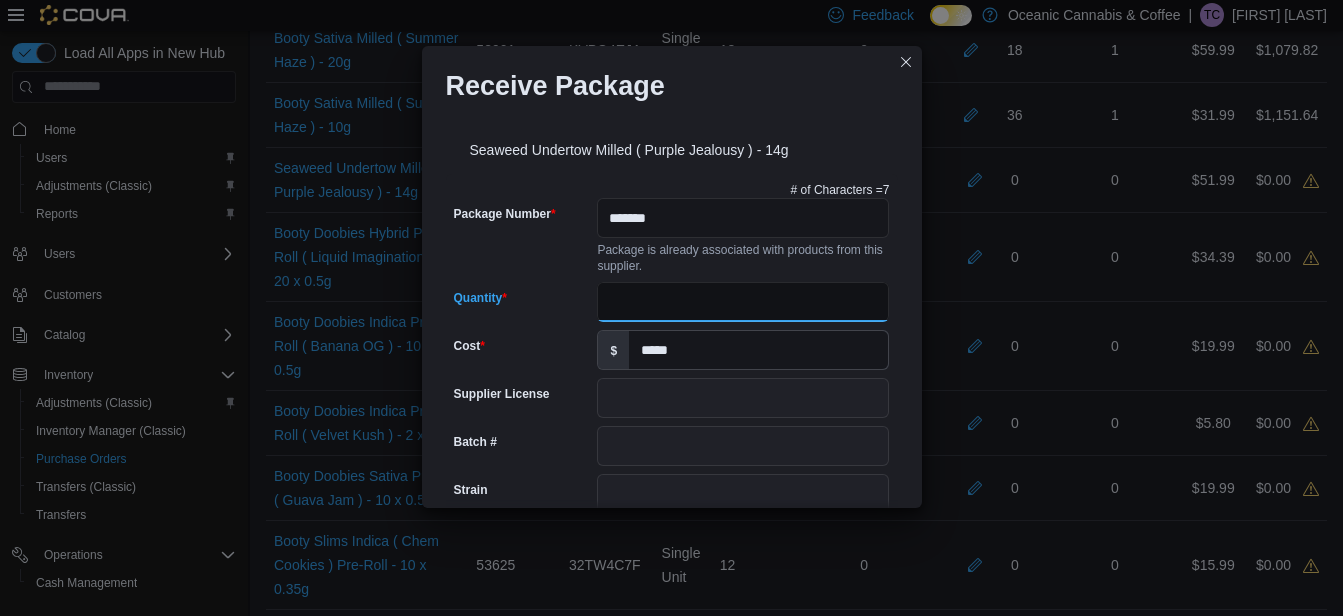 click on "Quantity" at bounding box center (743, 302) 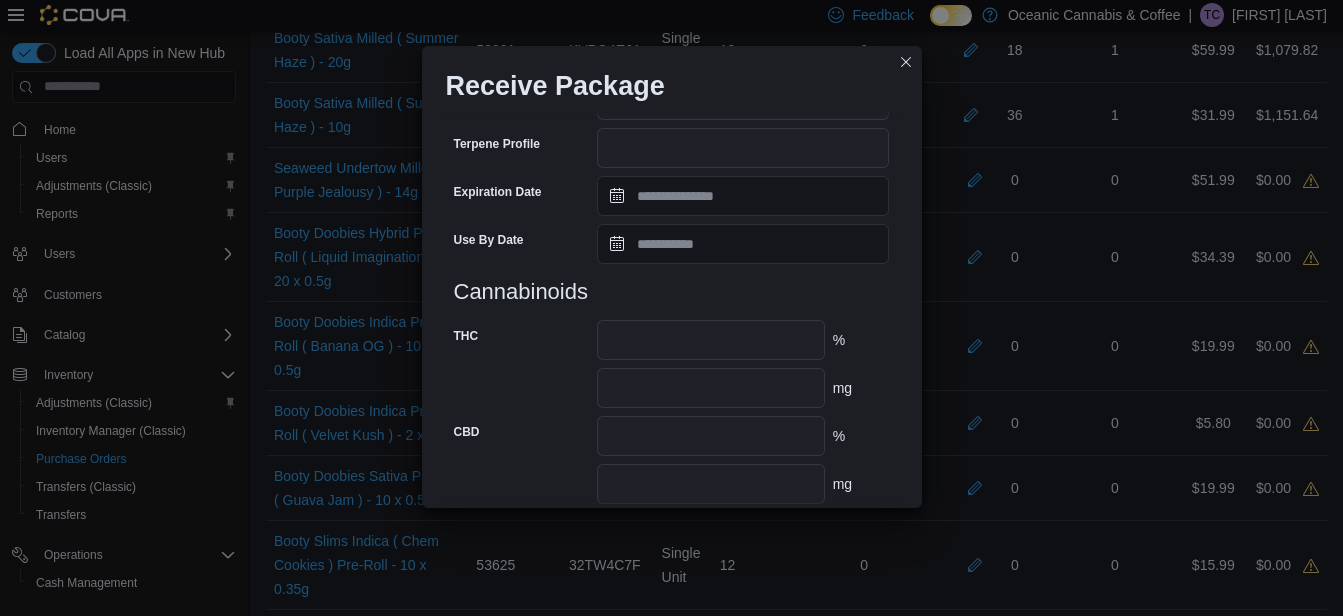 scroll, scrollTop: 862, scrollLeft: 0, axis: vertical 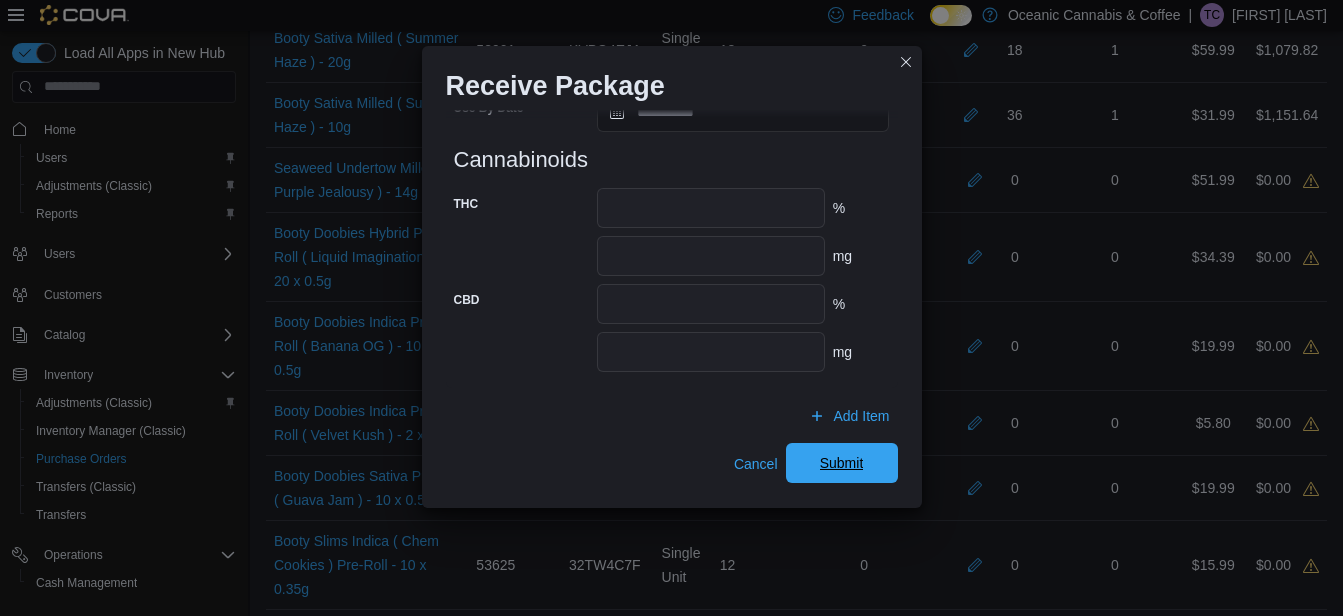 type on "**" 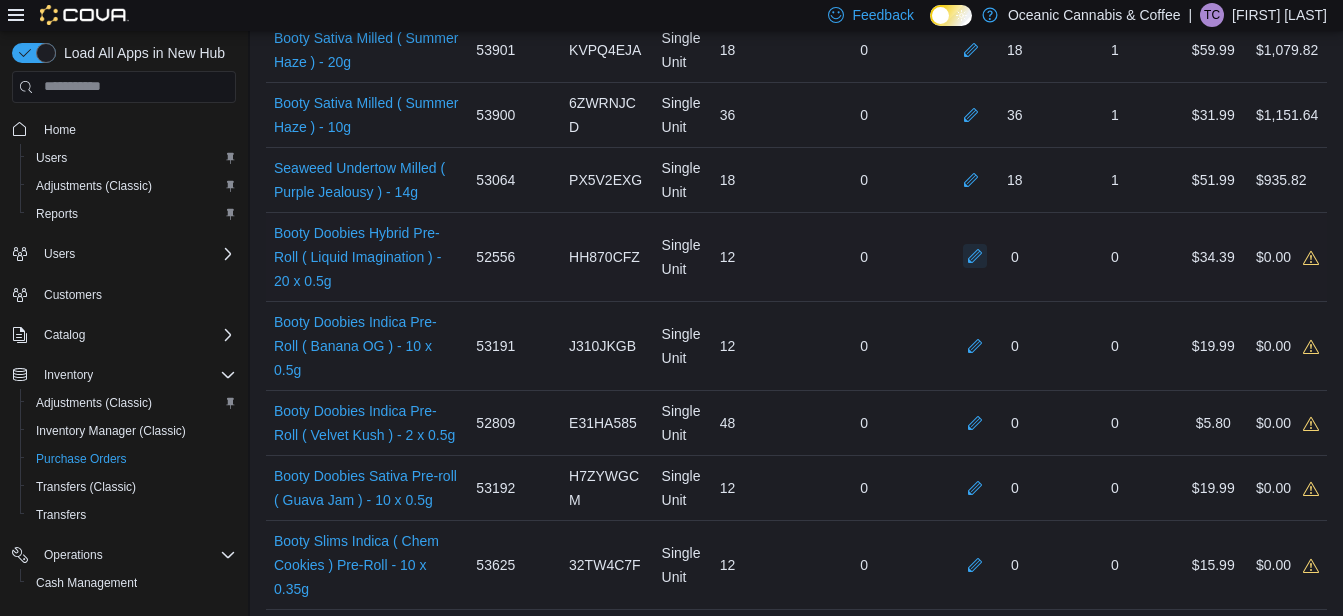 click at bounding box center (975, 256) 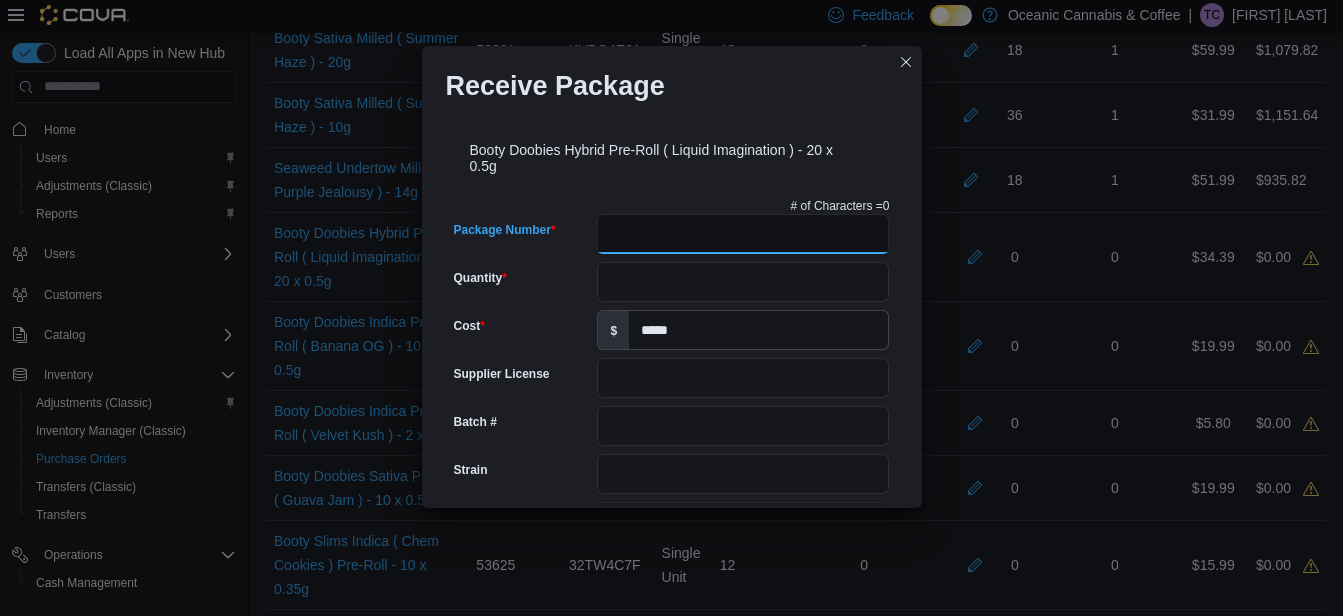 click on "Package Number" at bounding box center [743, 234] 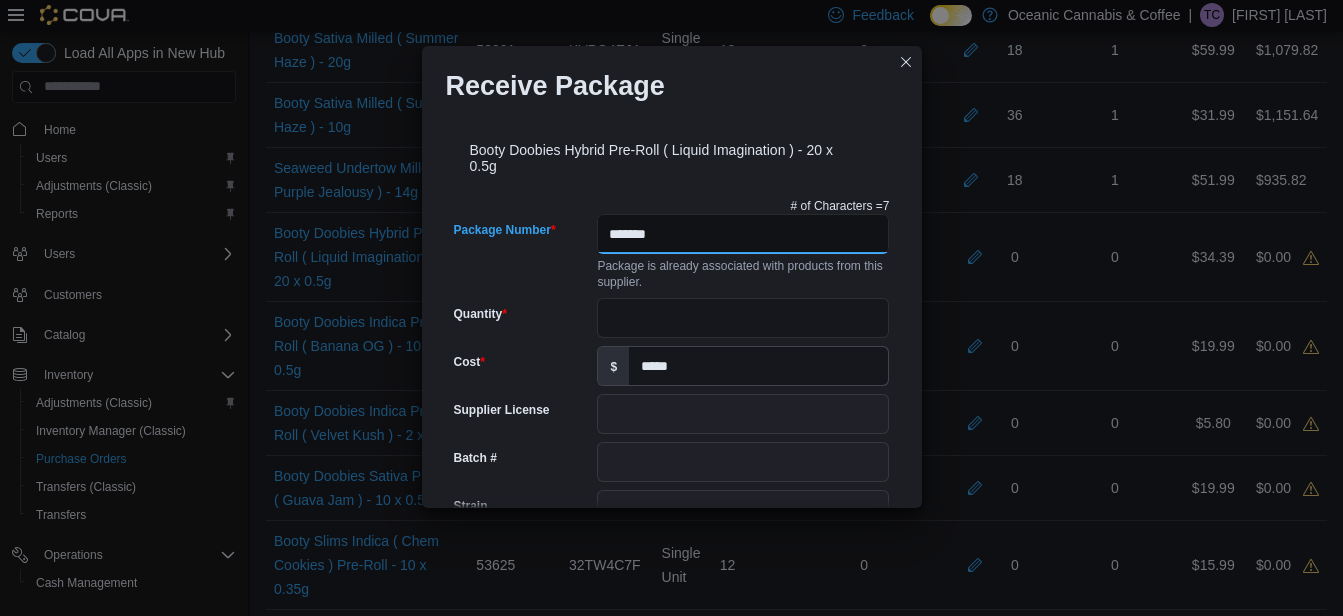 type on "*******" 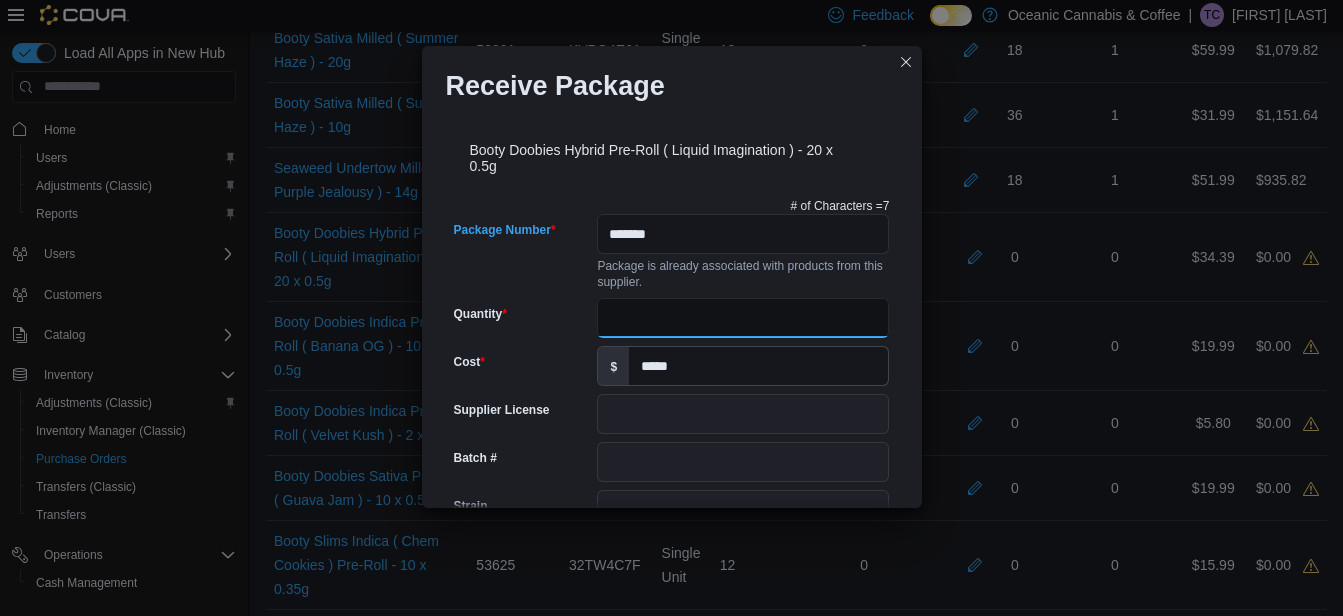 click on "Quantity" at bounding box center [743, 318] 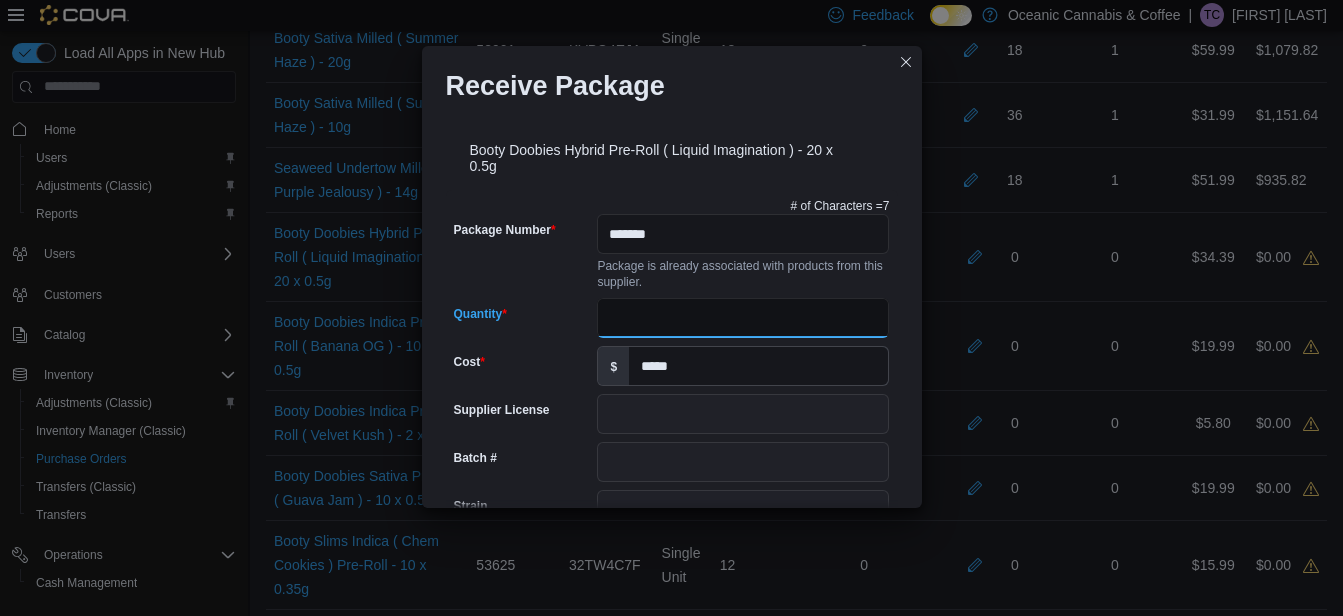 type on "**" 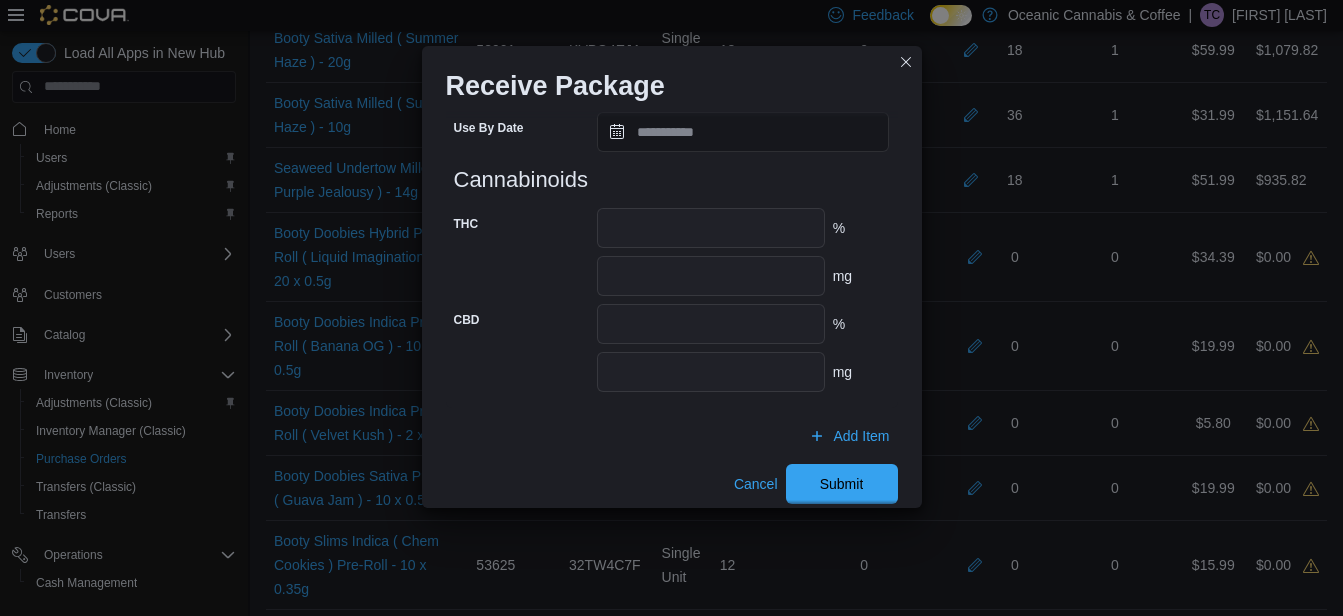 scroll, scrollTop: 878, scrollLeft: 0, axis: vertical 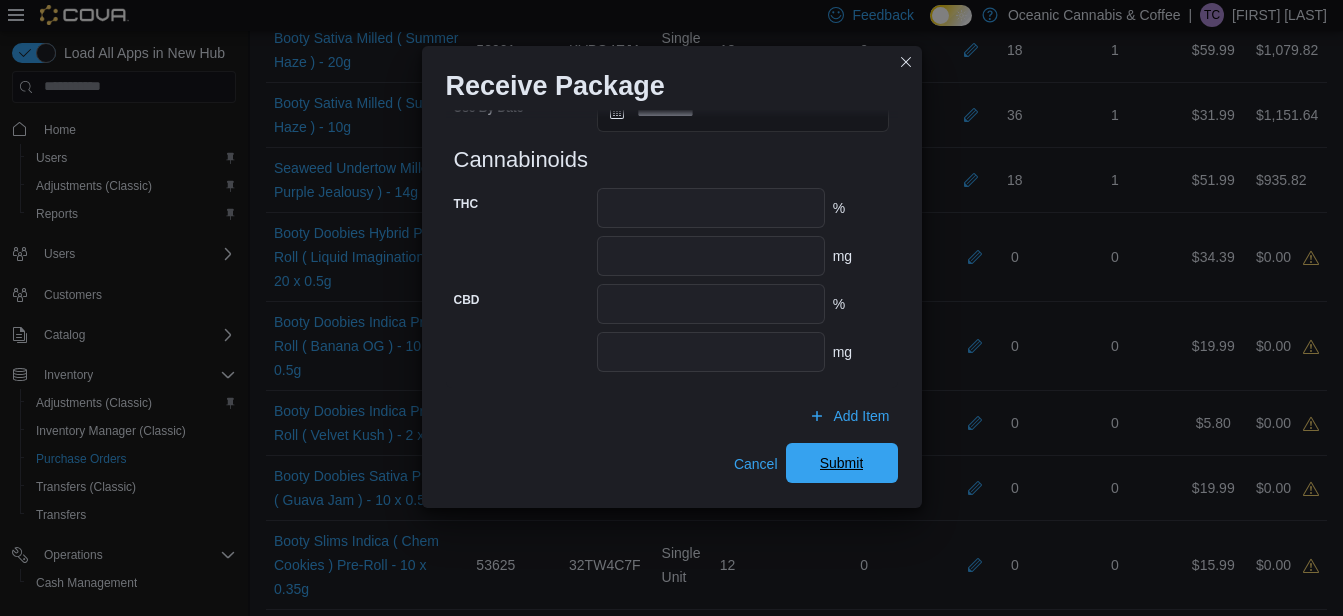 click on "Submit" at bounding box center (842, 463) 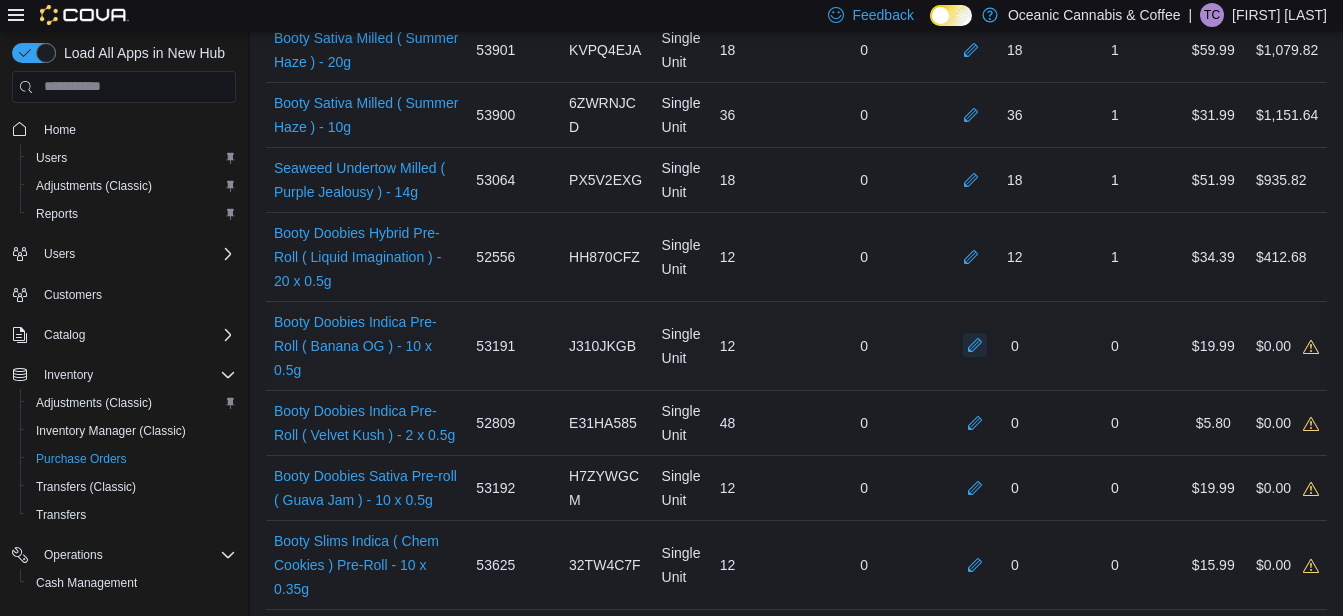 click at bounding box center (975, 345) 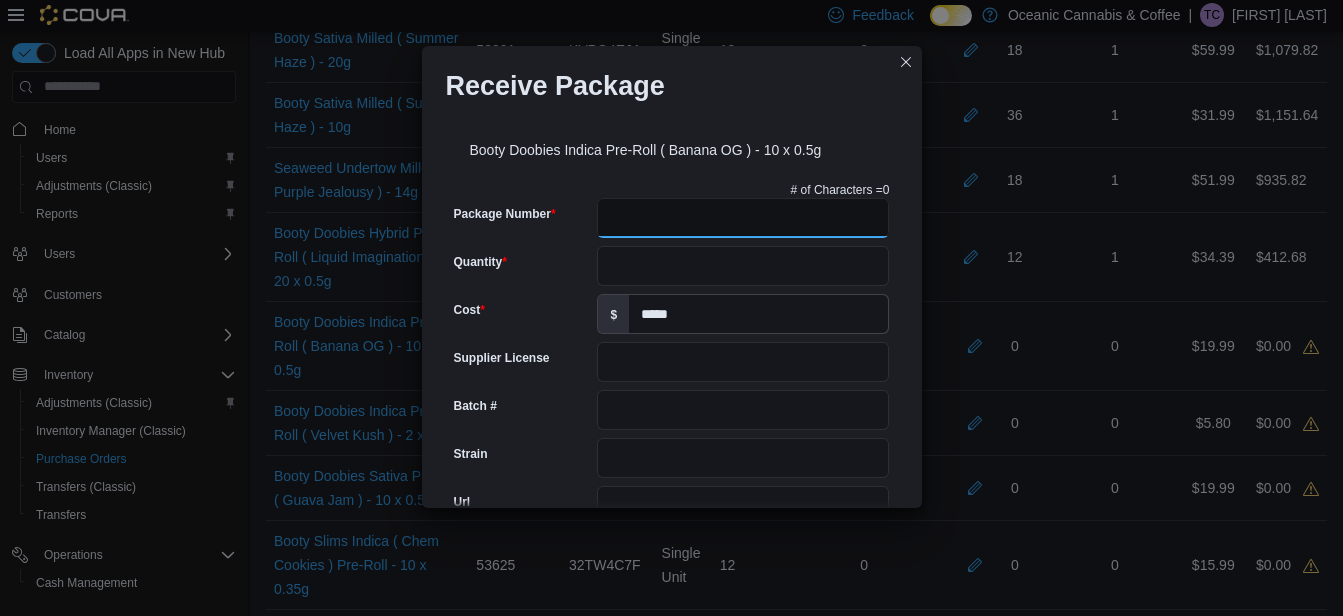 click on "Package Number" at bounding box center (743, 218) 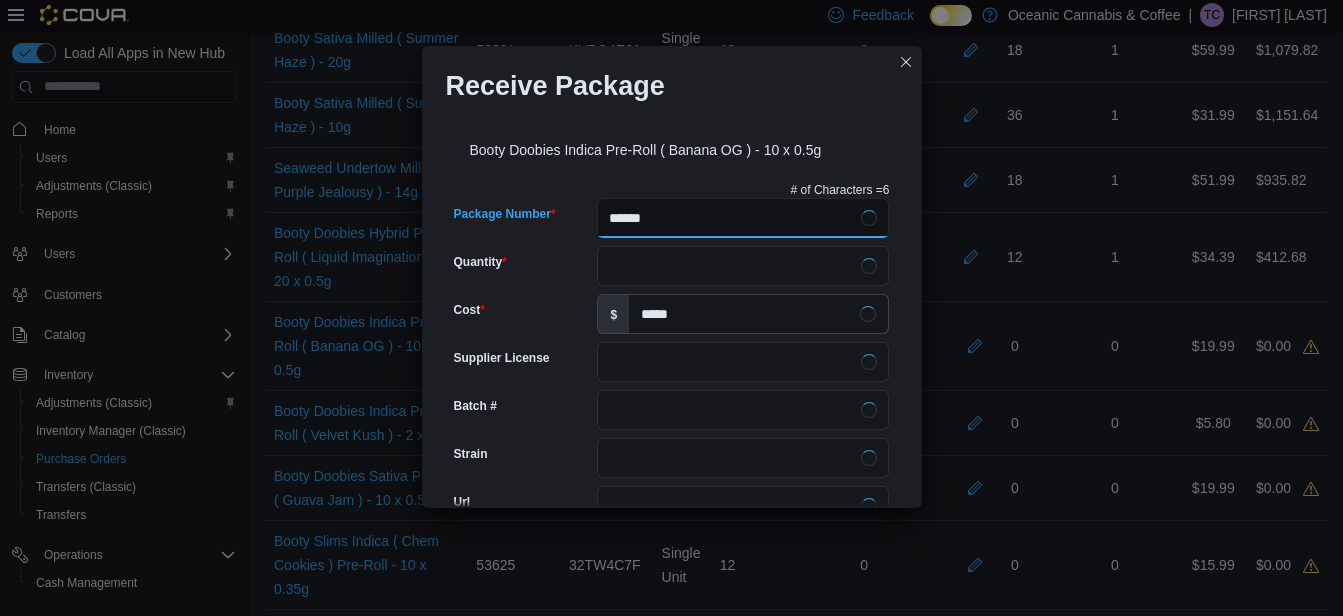 type on "*******" 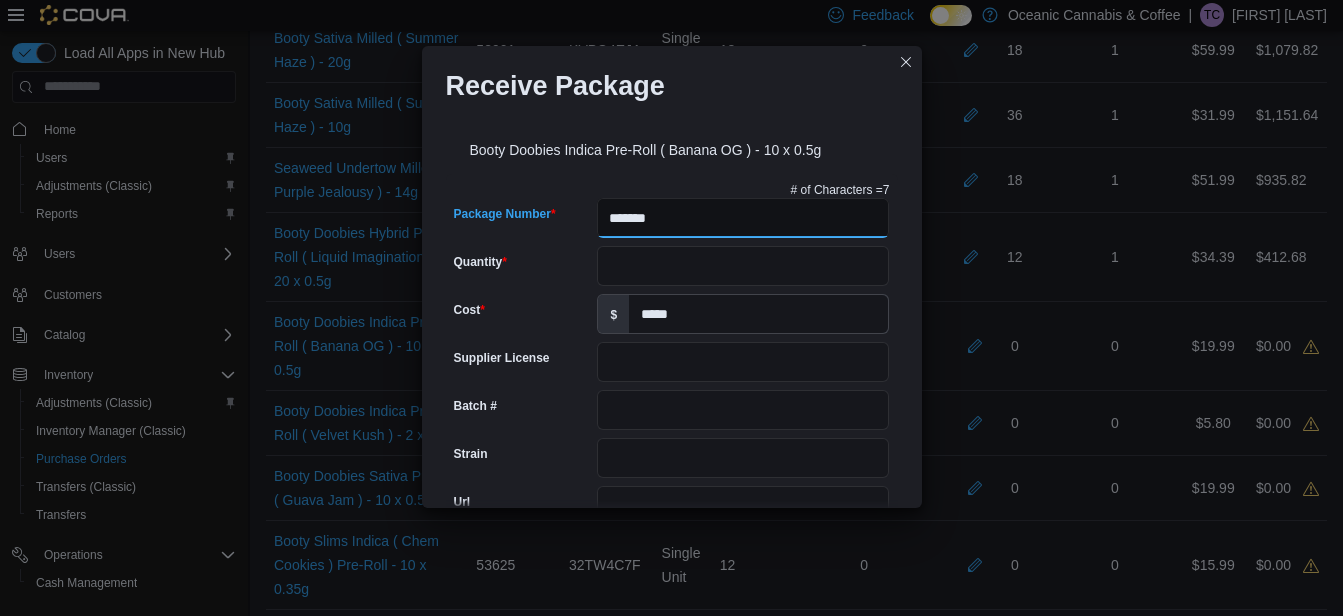 type on "*****" 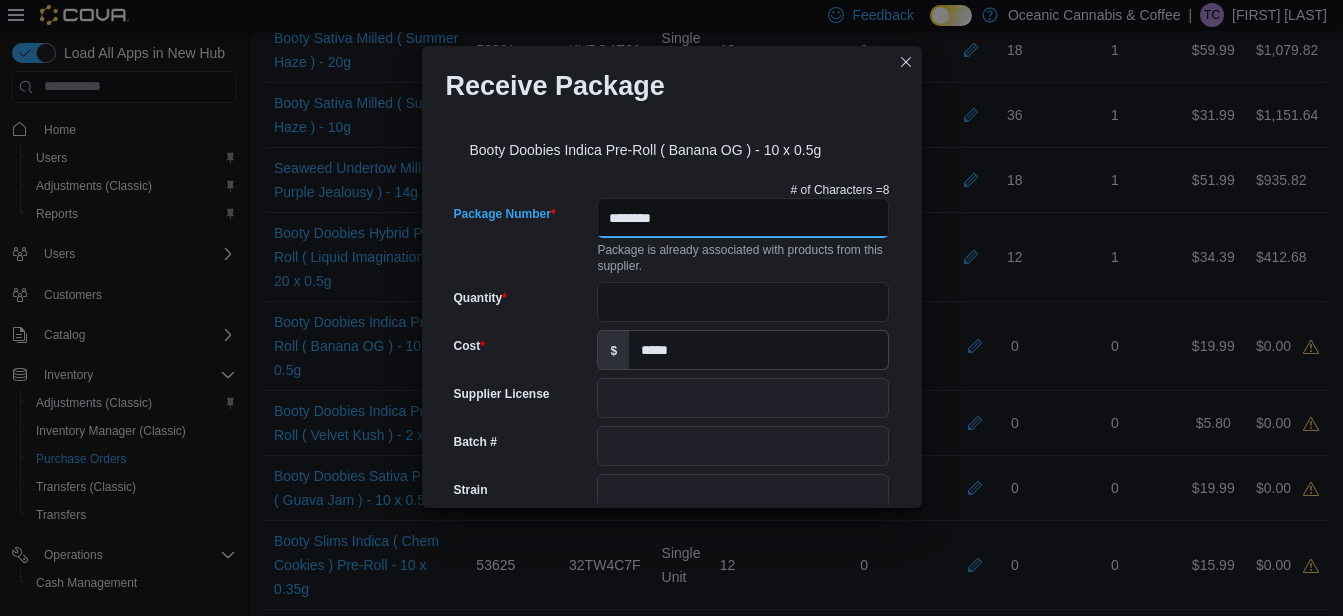 type on "********" 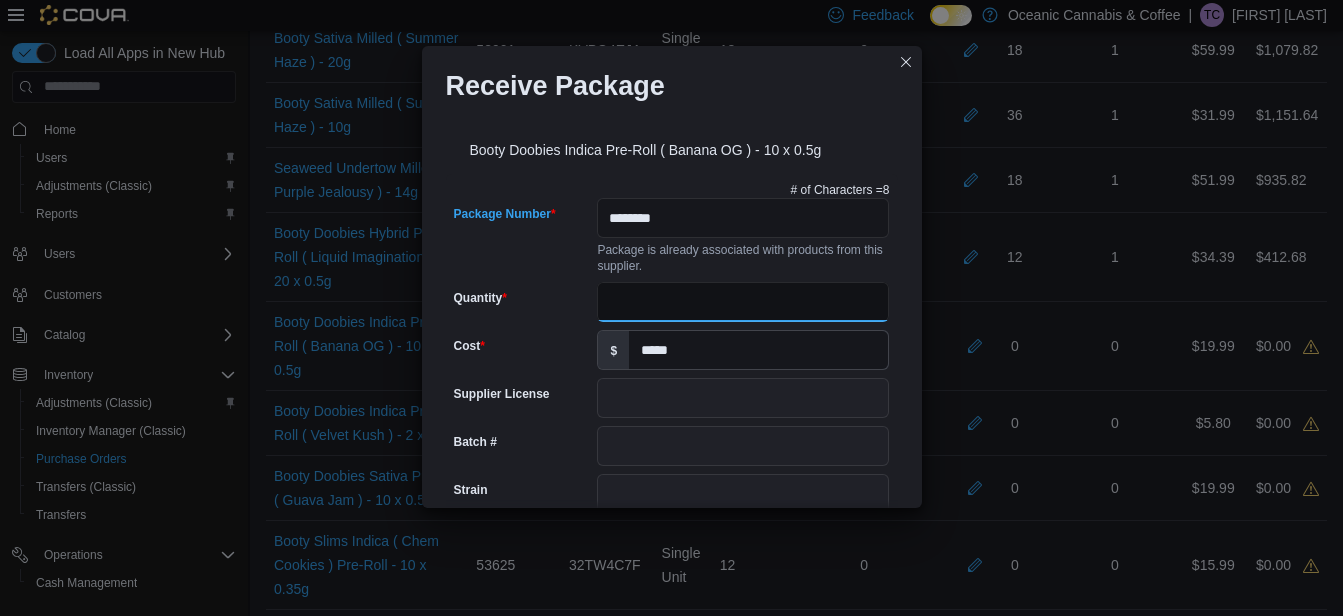 click on "Quantity" at bounding box center [743, 302] 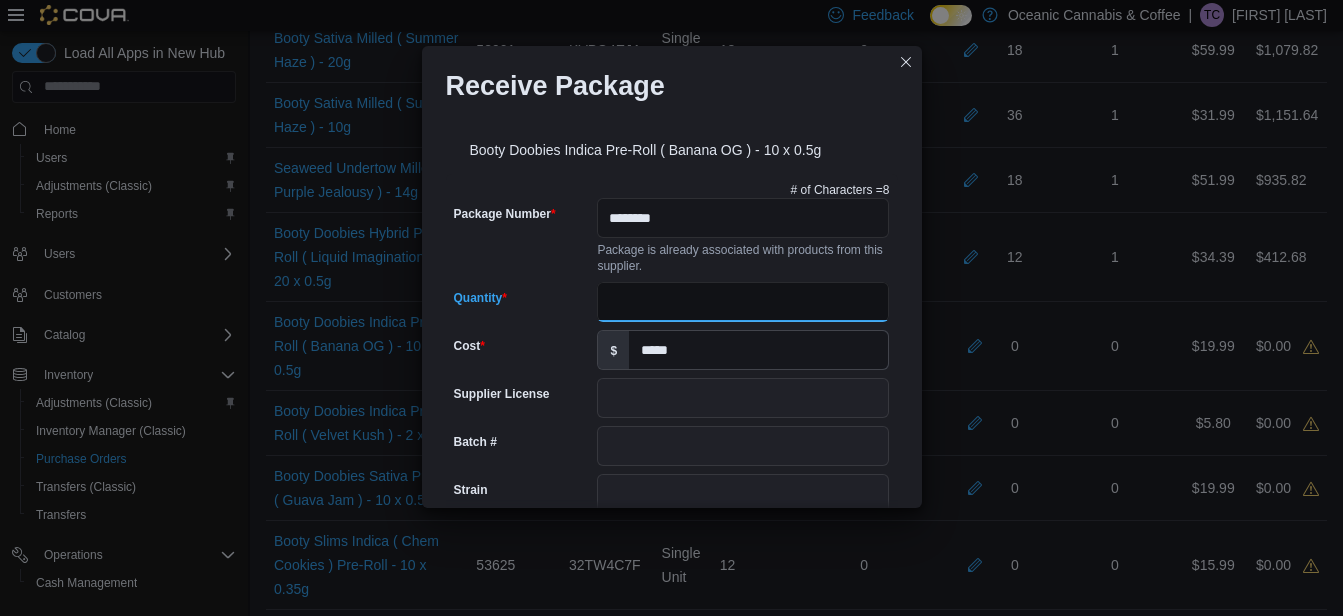 type on "**" 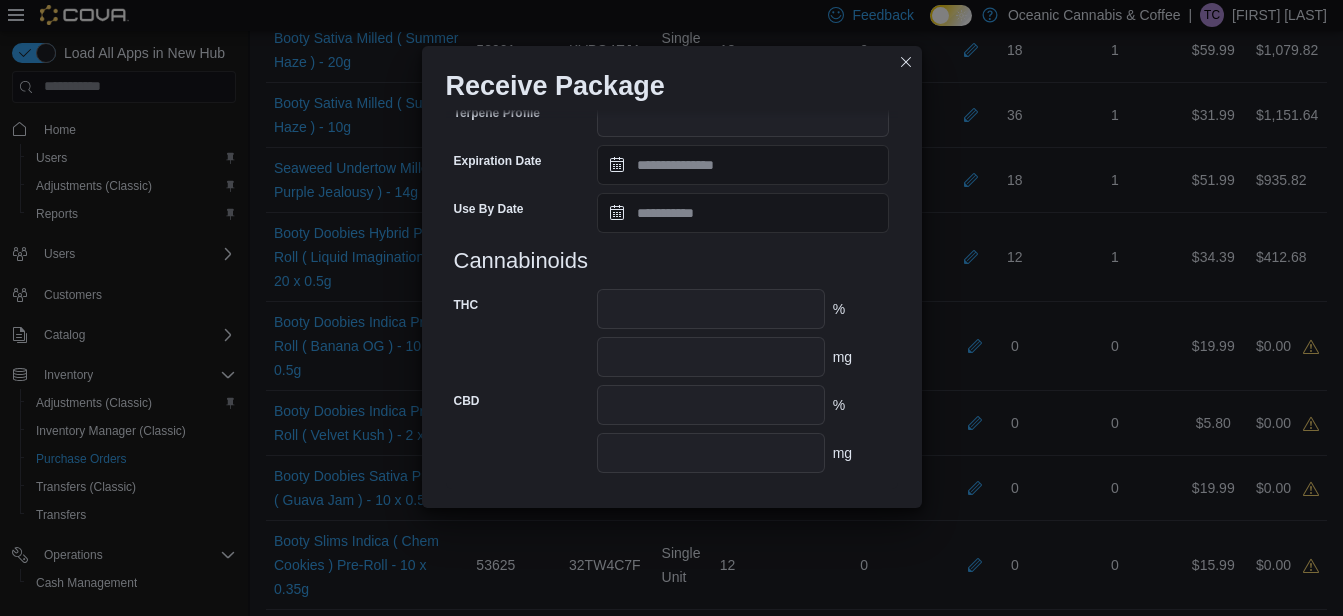 scroll, scrollTop: 862, scrollLeft: 0, axis: vertical 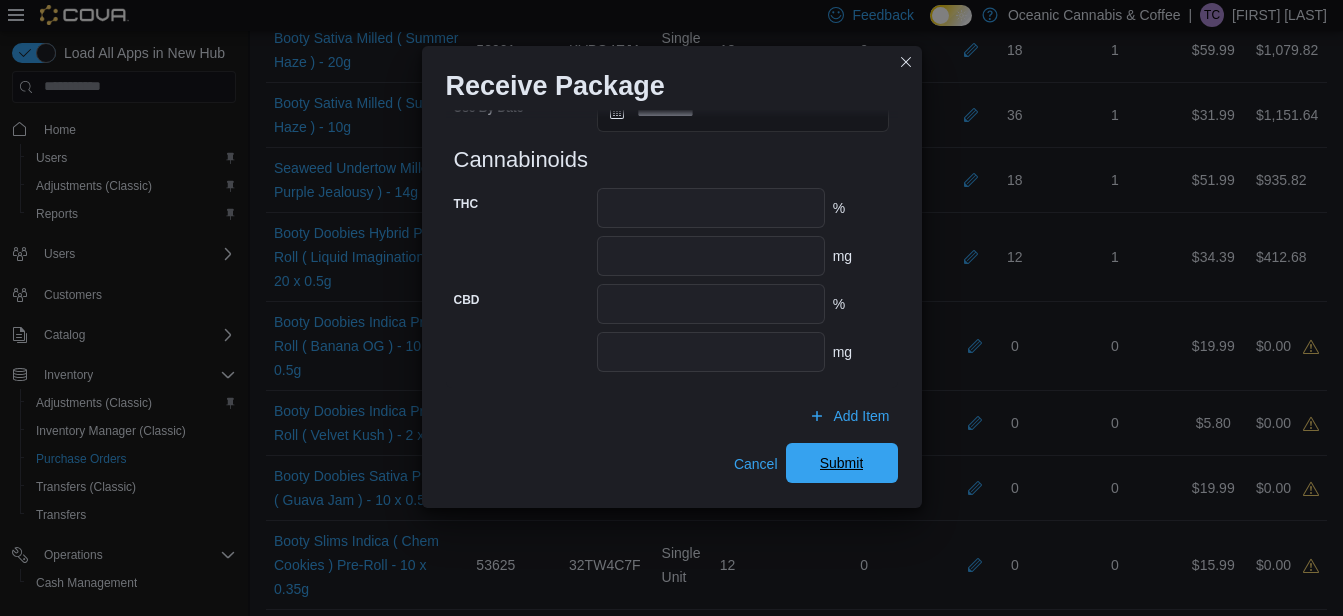 click on "Submit" at bounding box center (842, 463) 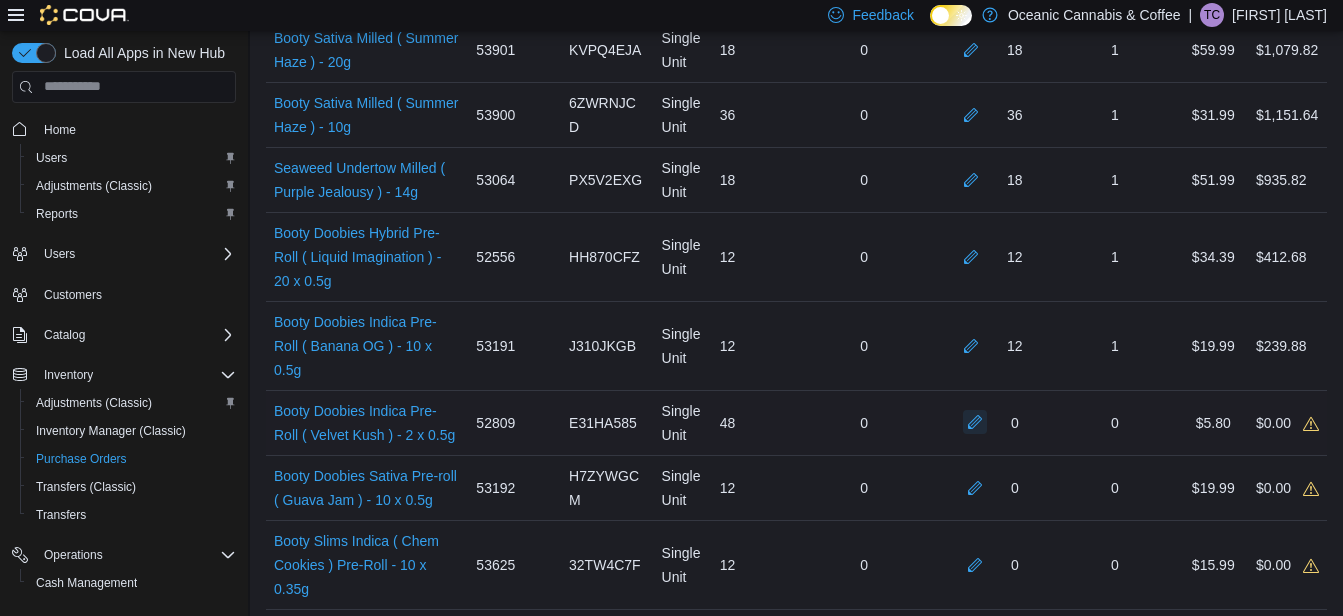 click at bounding box center [975, 422] 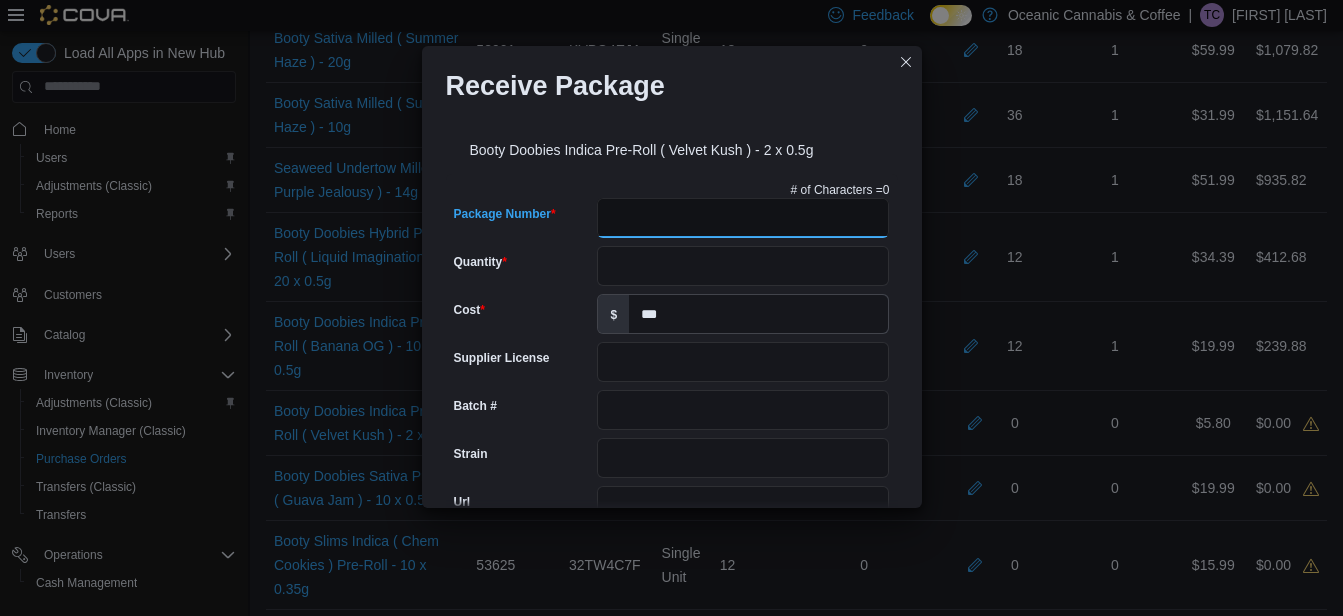 click on "Package Number" at bounding box center [743, 218] 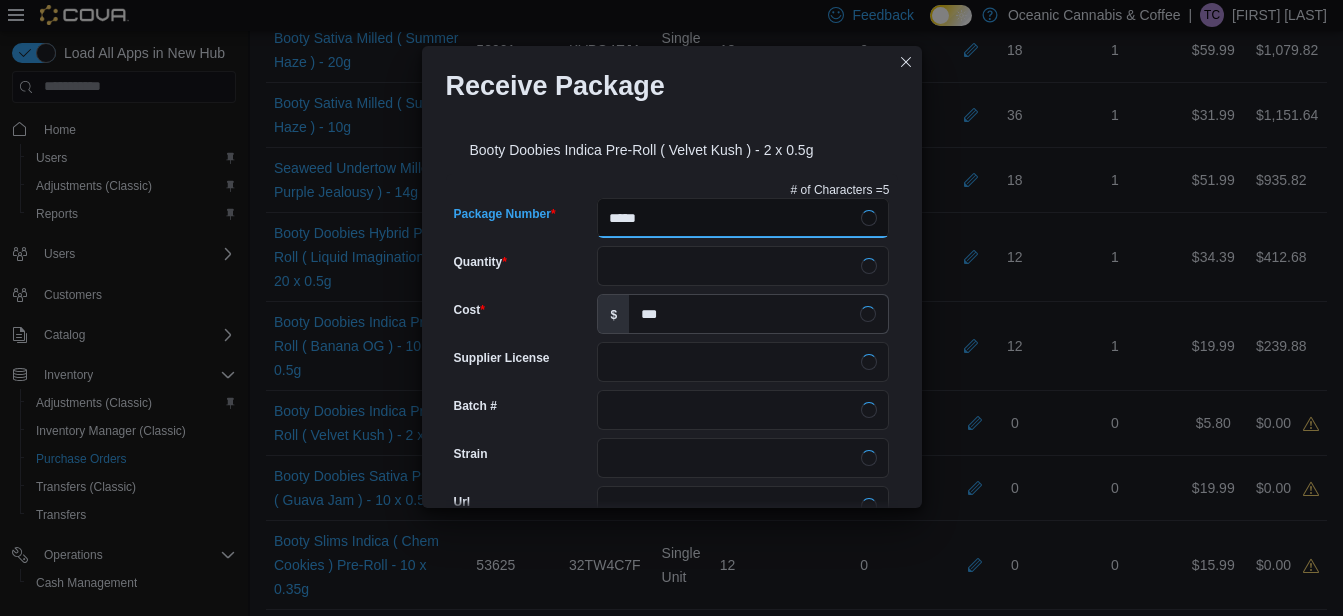 type on "******" 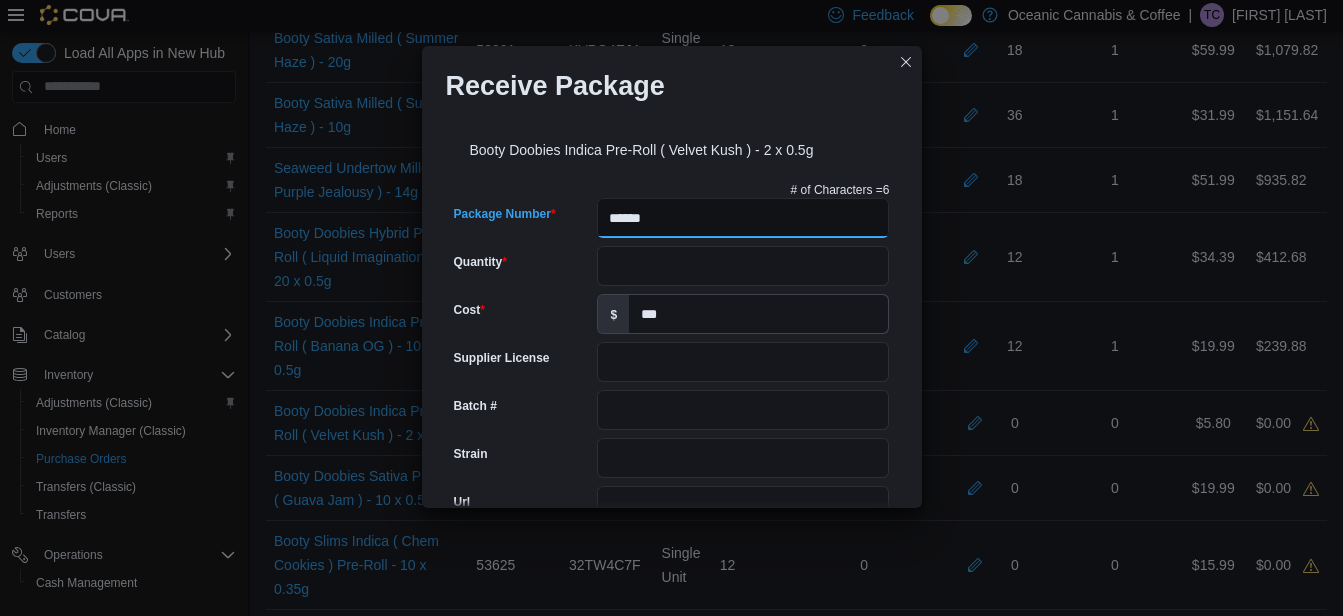 type on "*****" 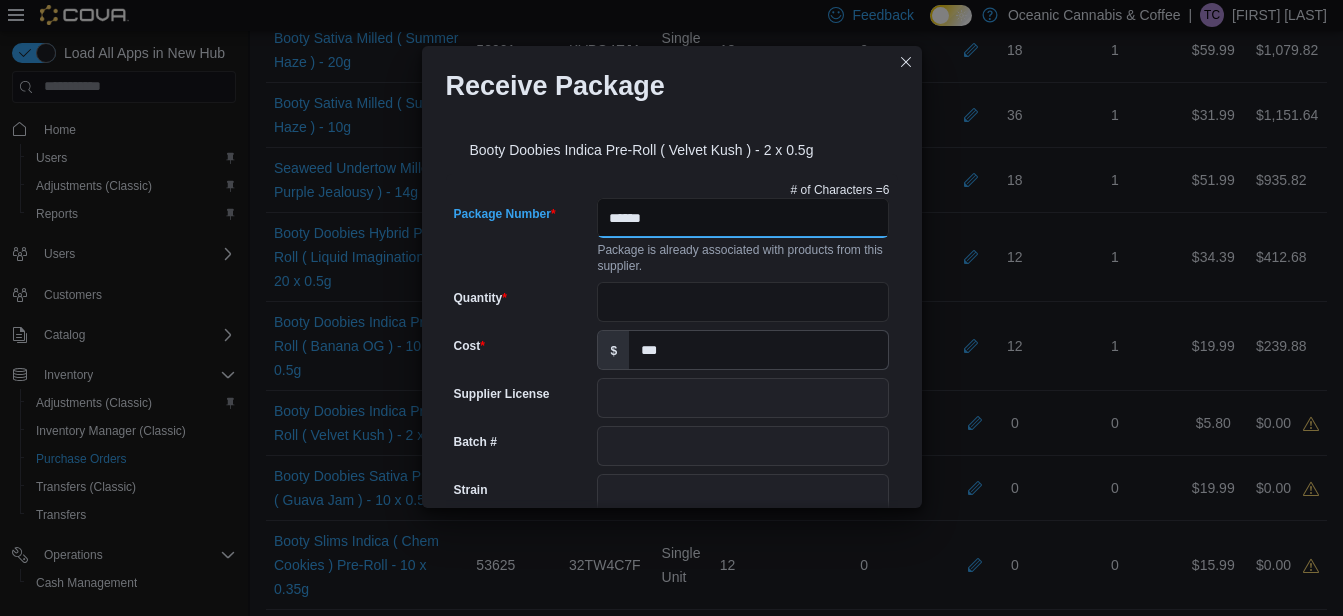 type on "******" 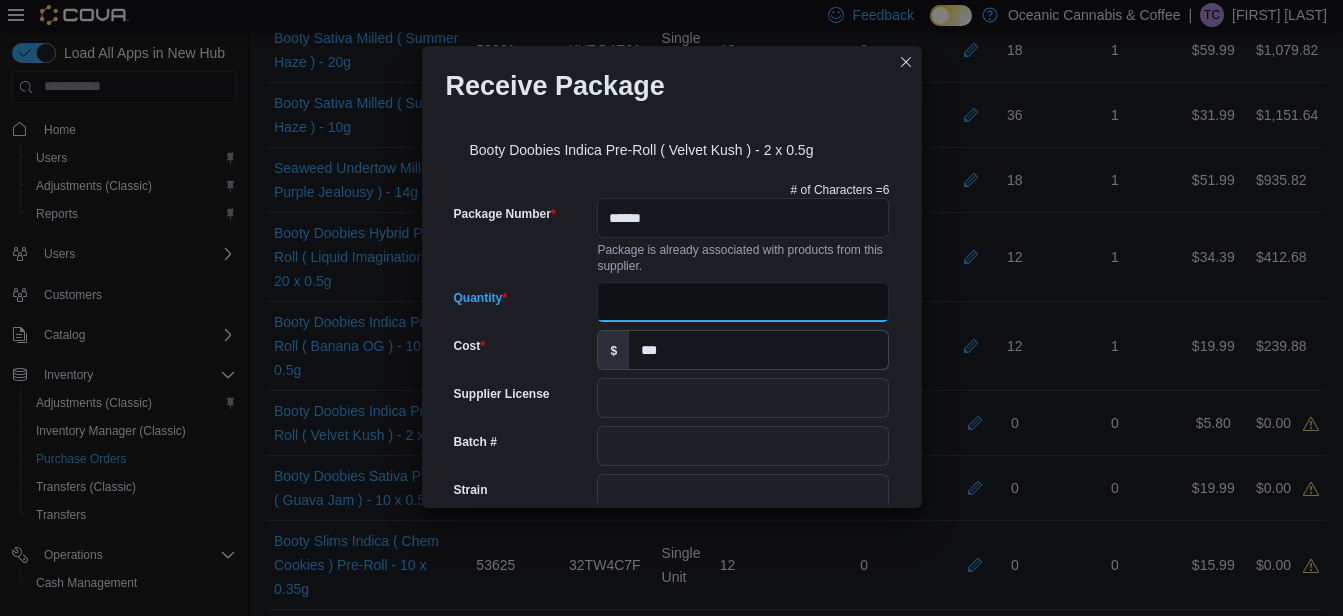 click on "Quantity" at bounding box center [743, 302] 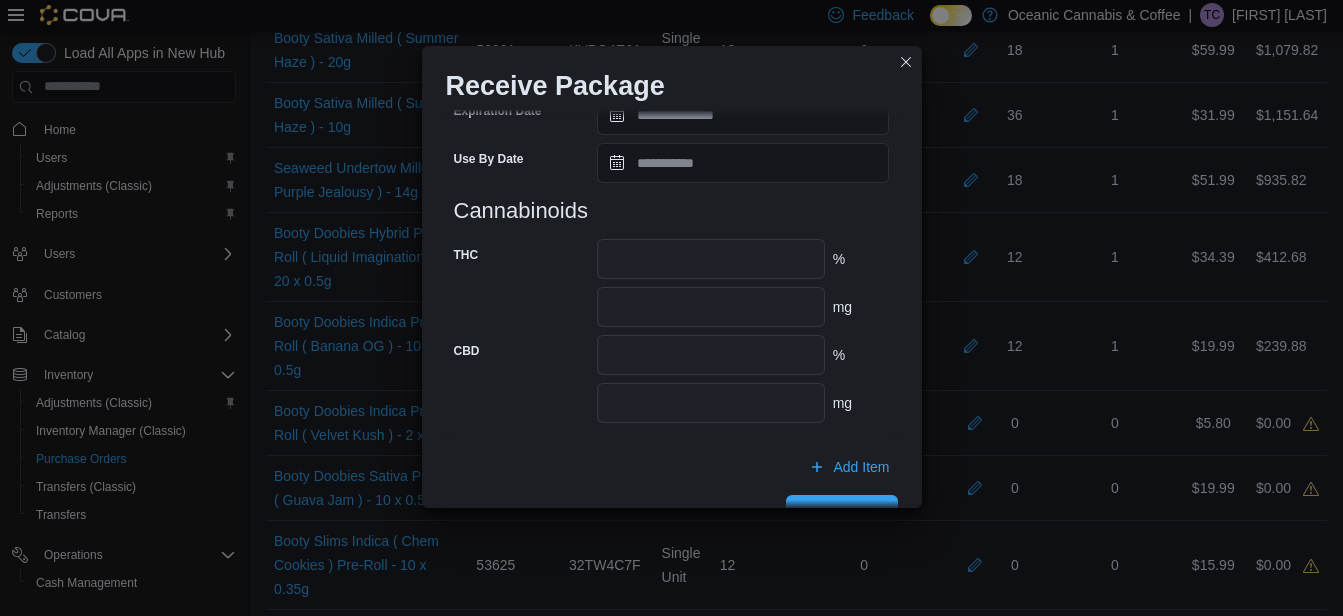 scroll, scrollTop: 862, scrollLeft: 0, axis: vertical 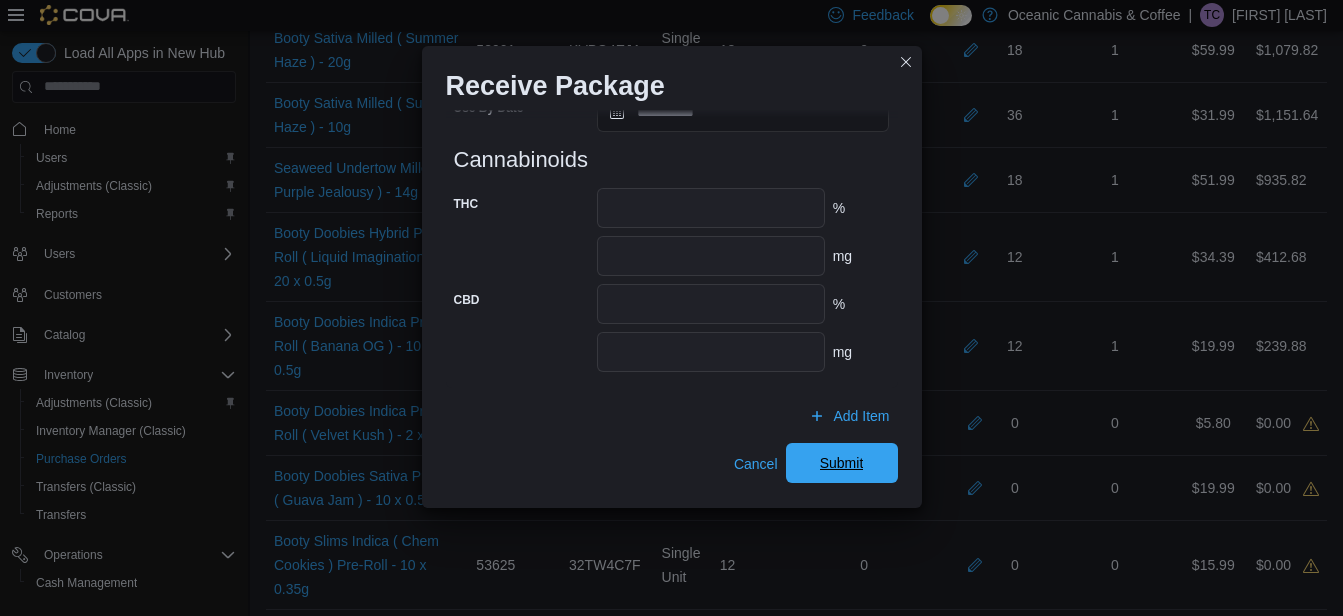 click on "Submit" at bounding box center [842, 463] 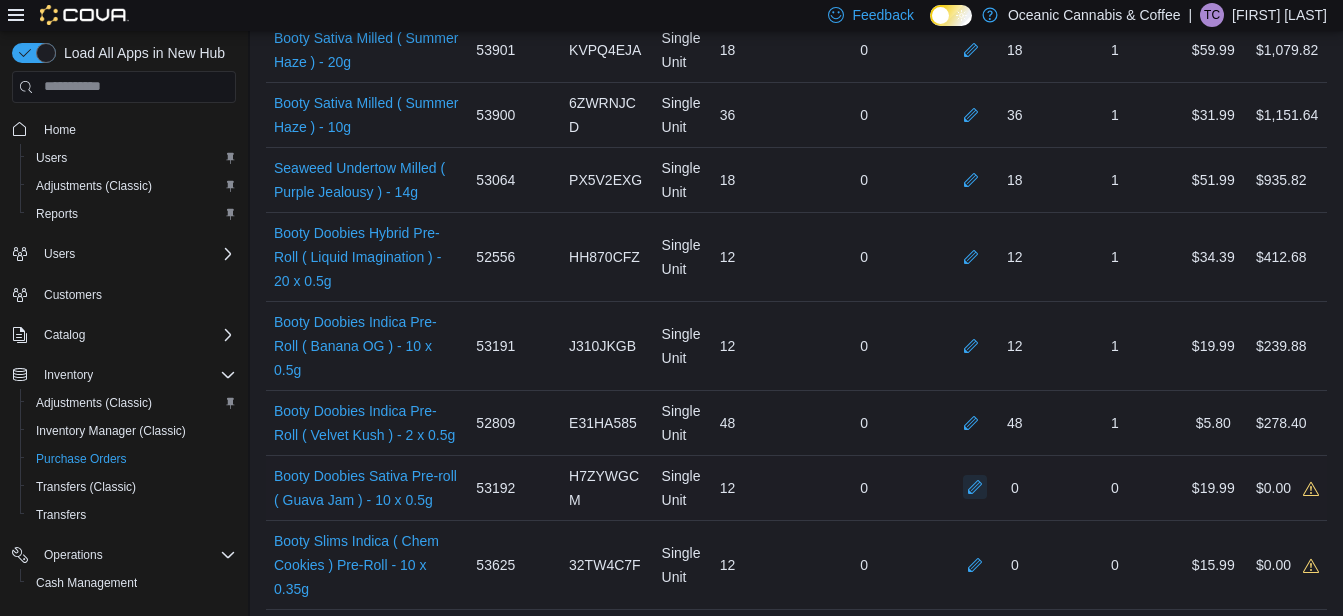 click at bounding box center (975, 487) 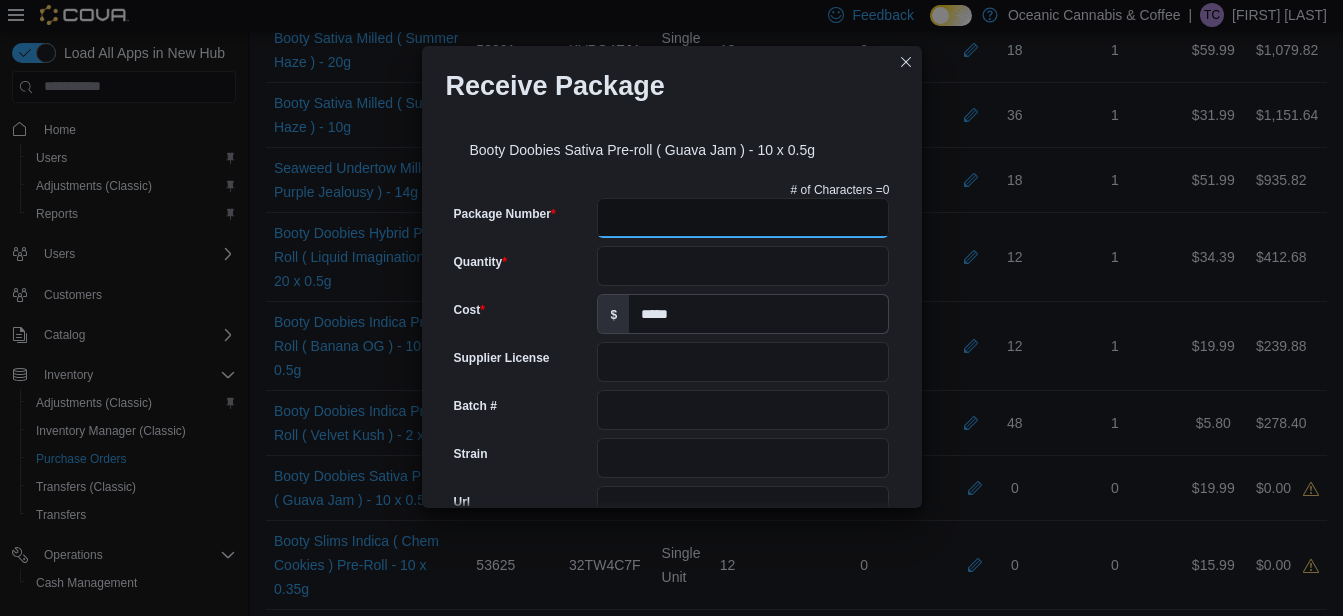 click on "Package Number" at bounding box center [743, 218] 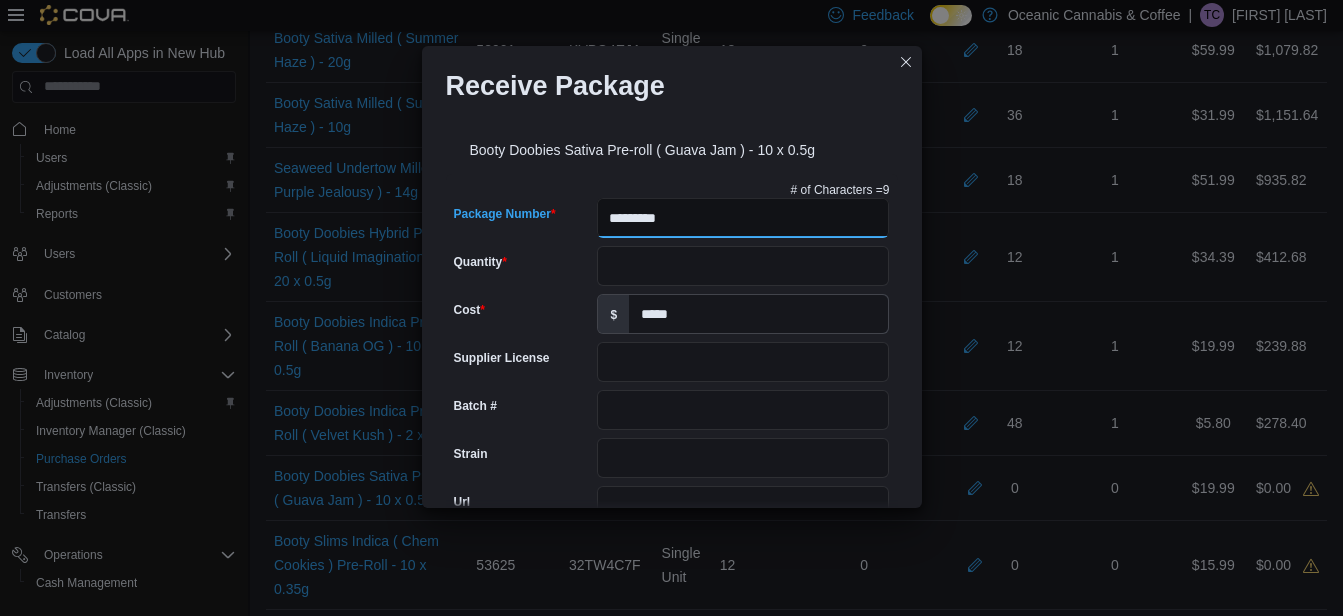 type on "**********" 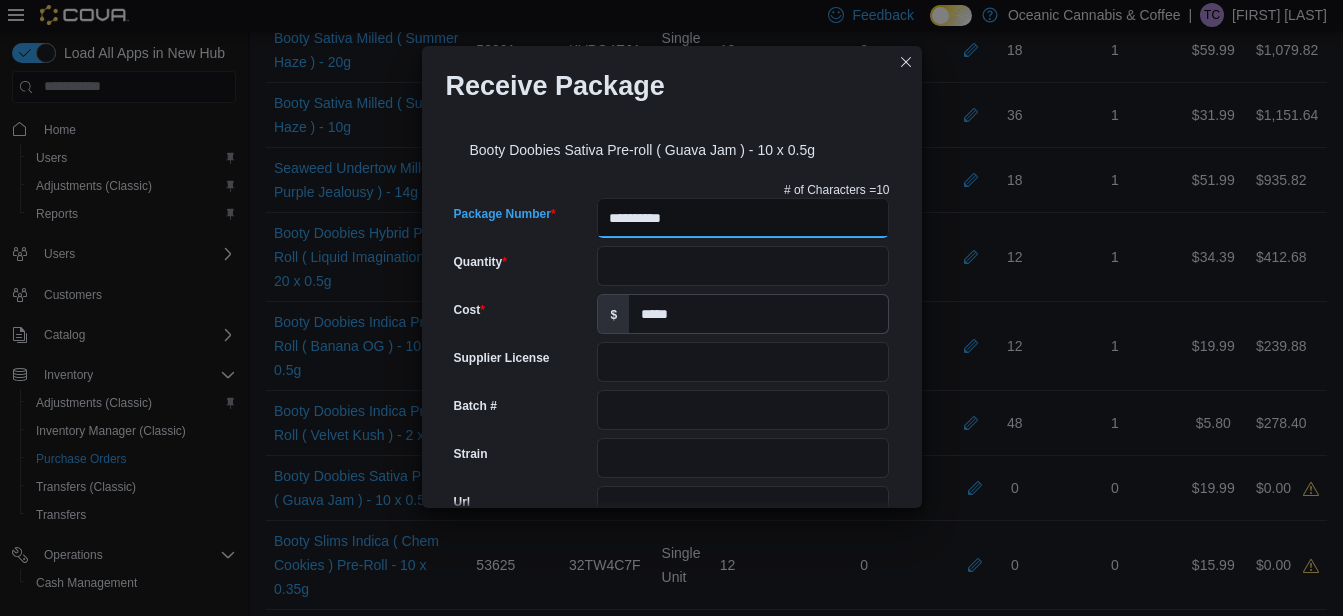 type on "*****" 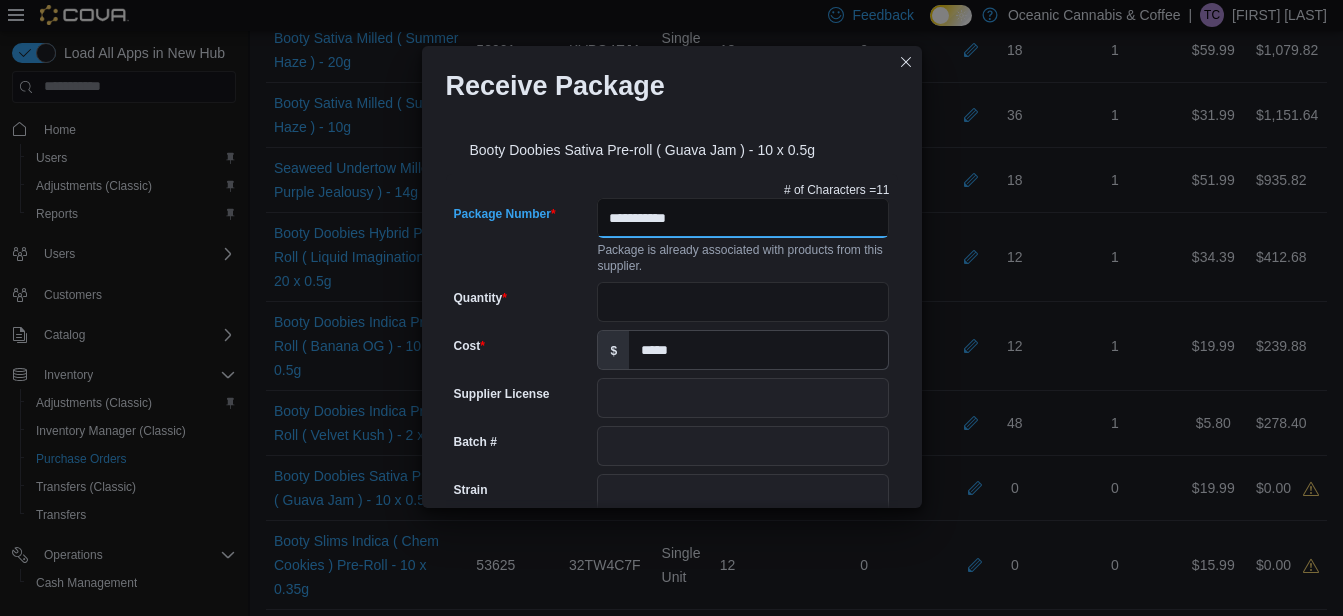 type on "**********" 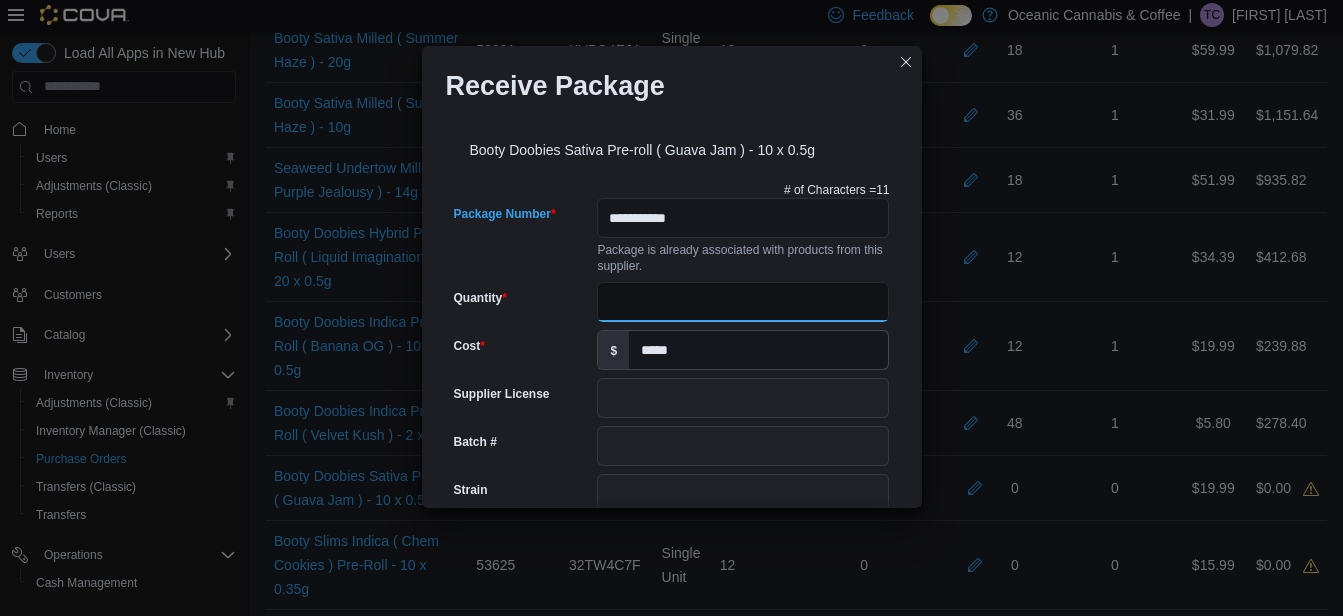 click on "Quantity" at bounding box center (743, 302) 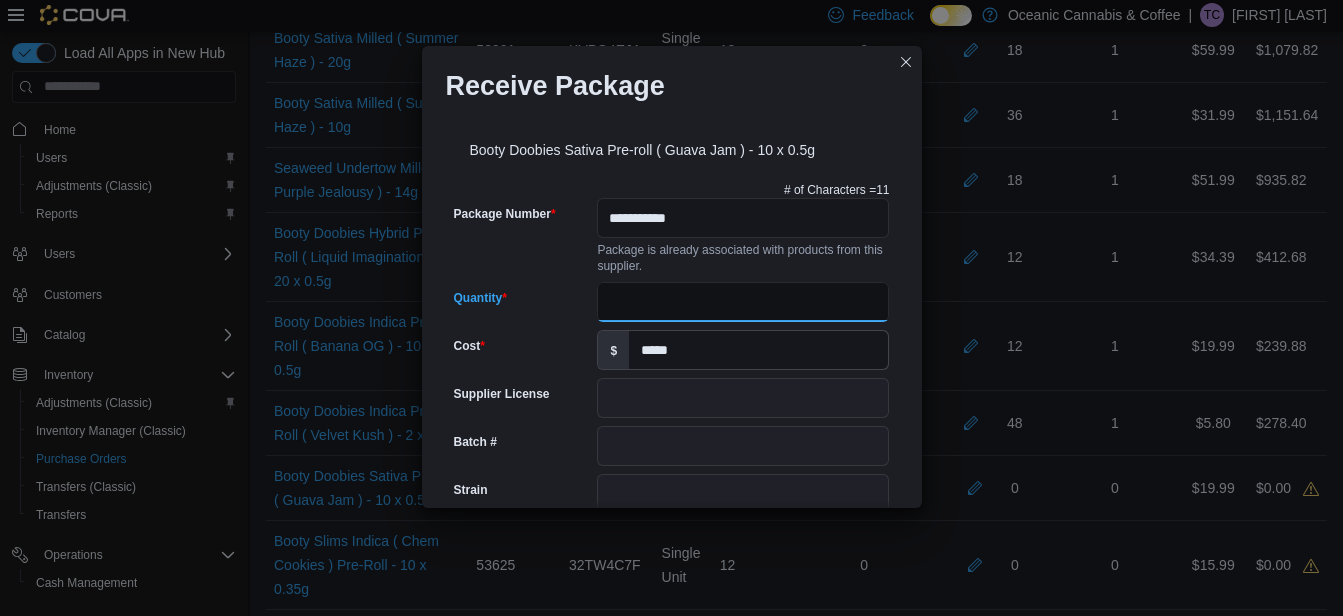 type on "**" 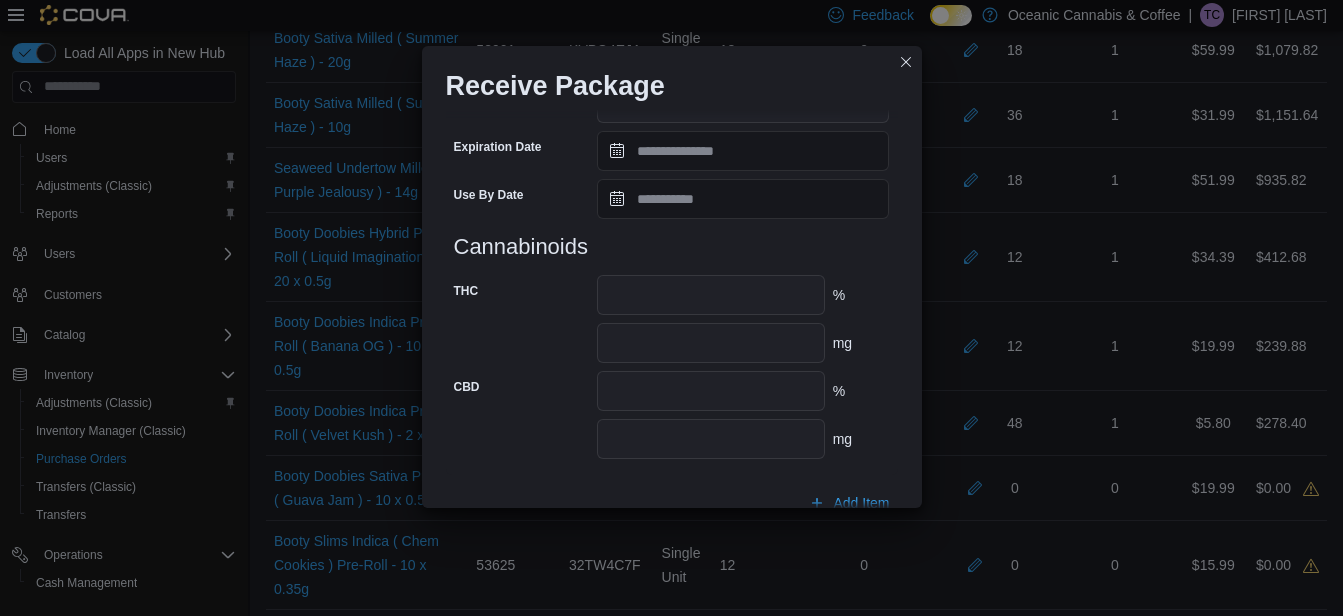 scroll, scrollTop: 862, scrollLeft: 0, axis: vertical 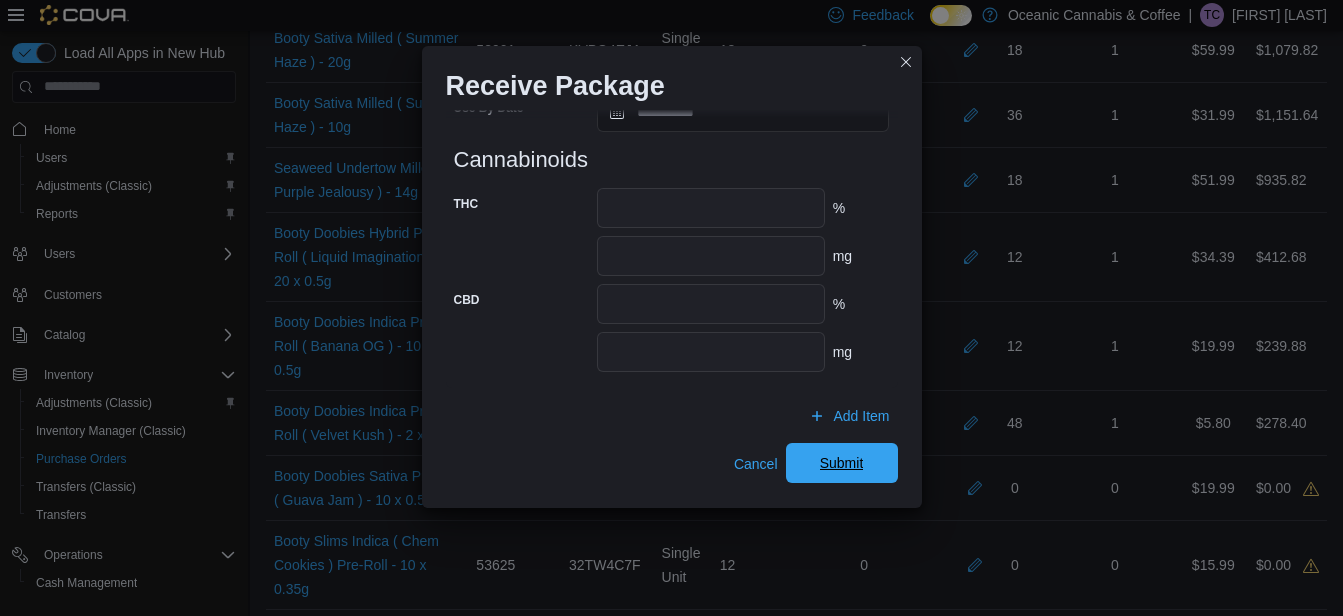 click on "Submit" at bounding box center [842, 463] 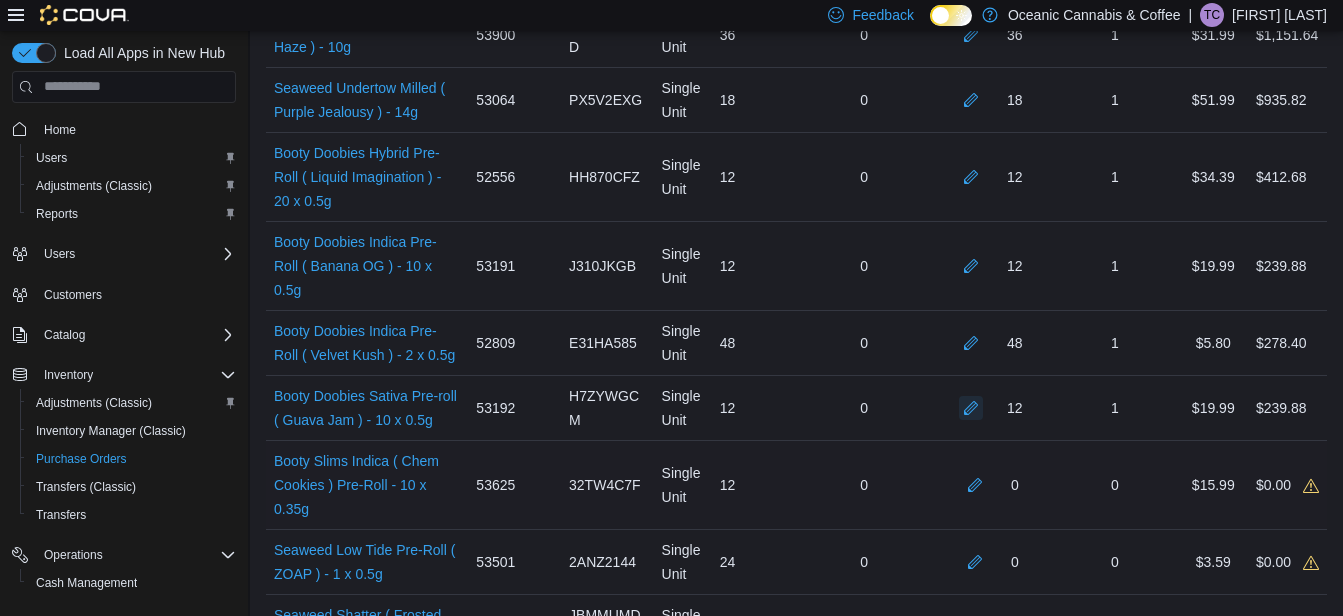 scroll, scrollTop: 900, scrollLeft: 0, axis: vertical 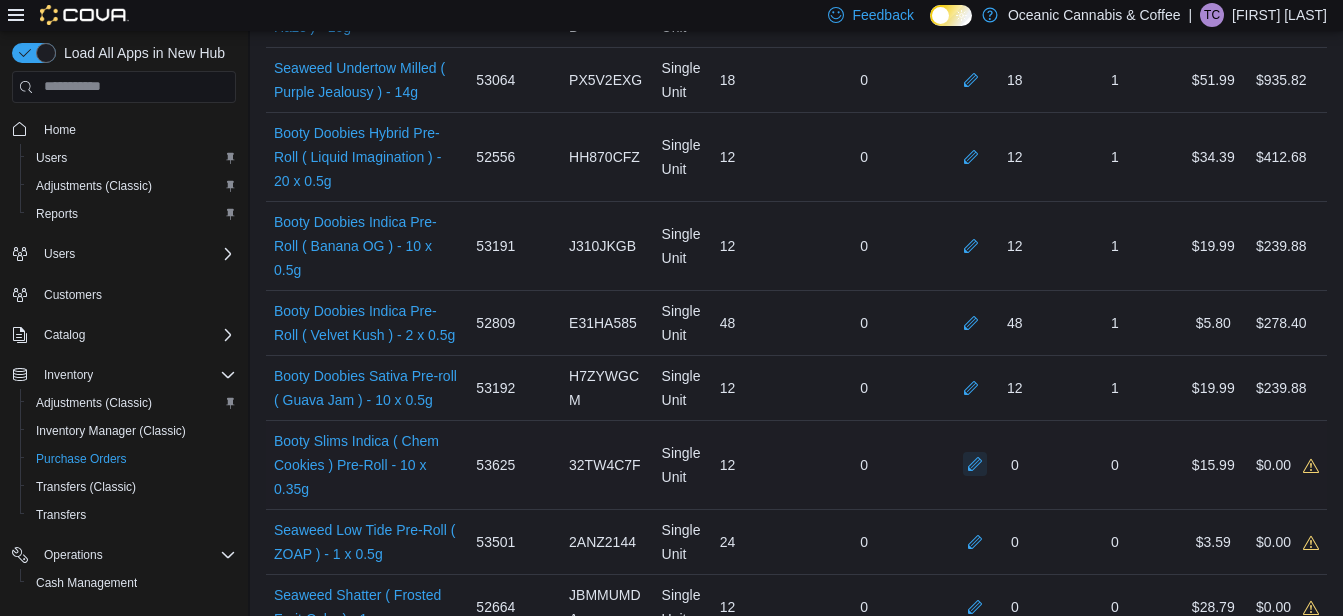 click at bounding box center [975, 464] 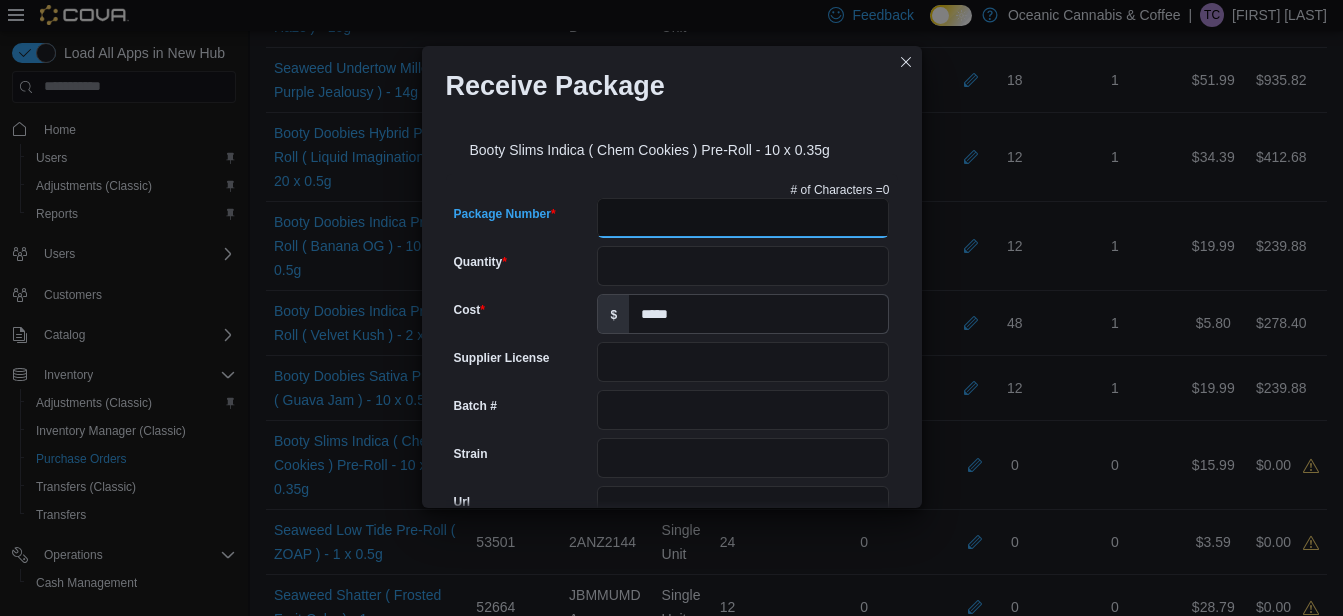 click on "Package Number" at bounding box center (743, 218) 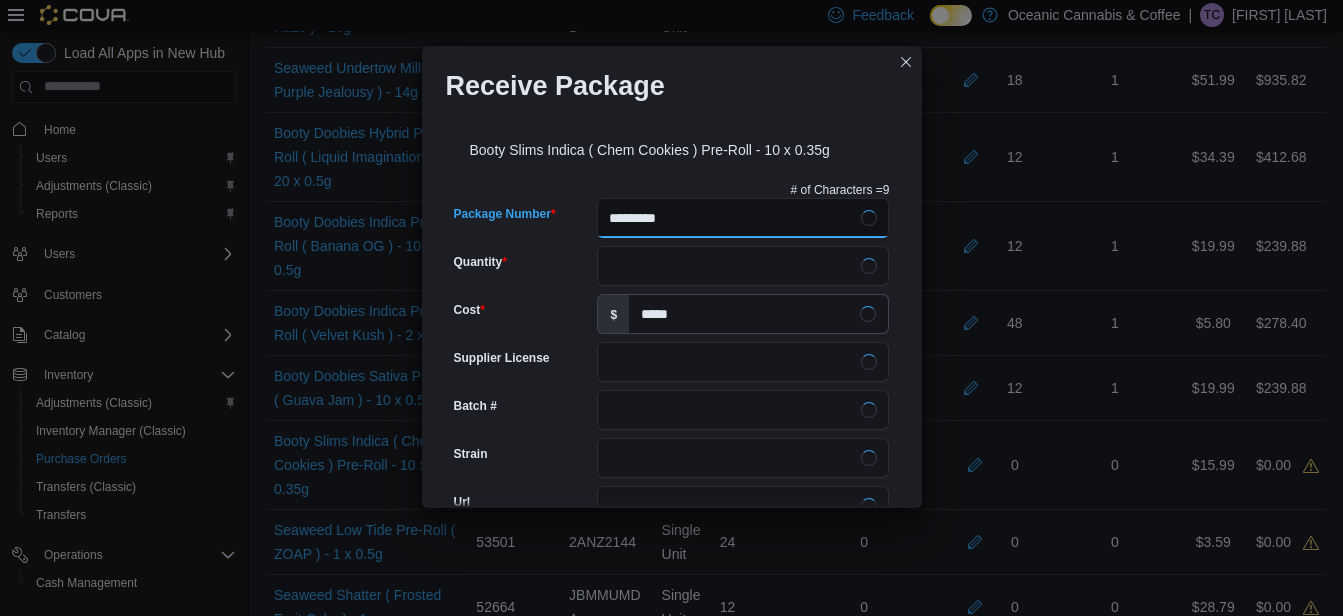 type on "**********" 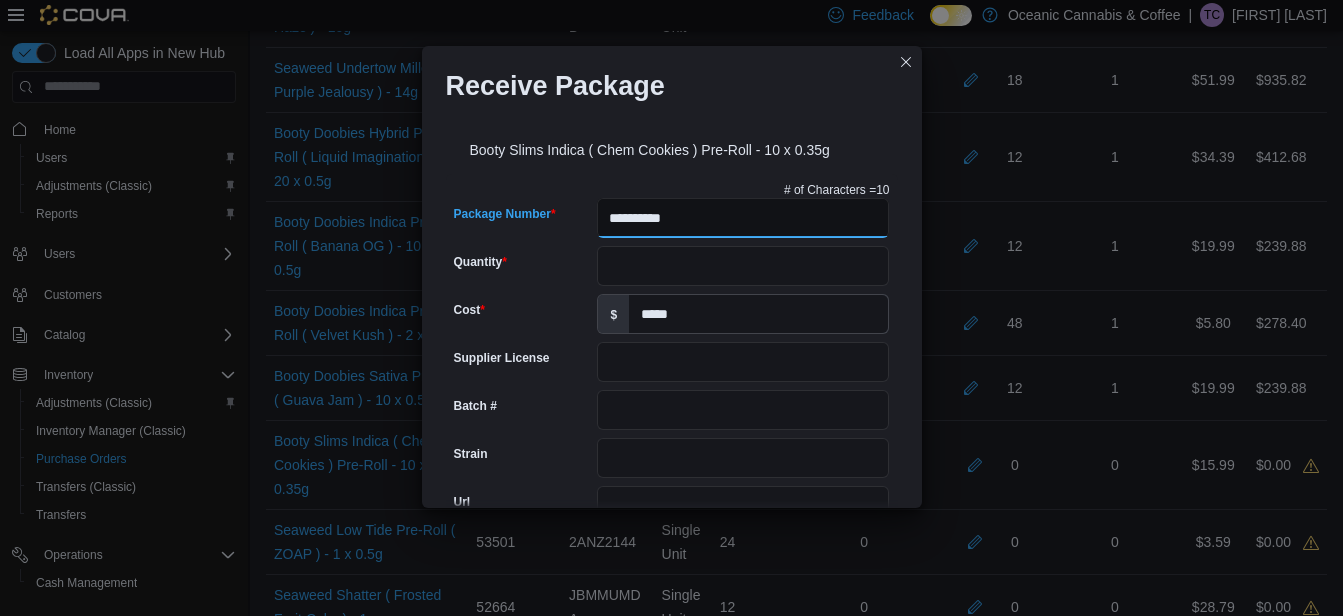 type on "**" 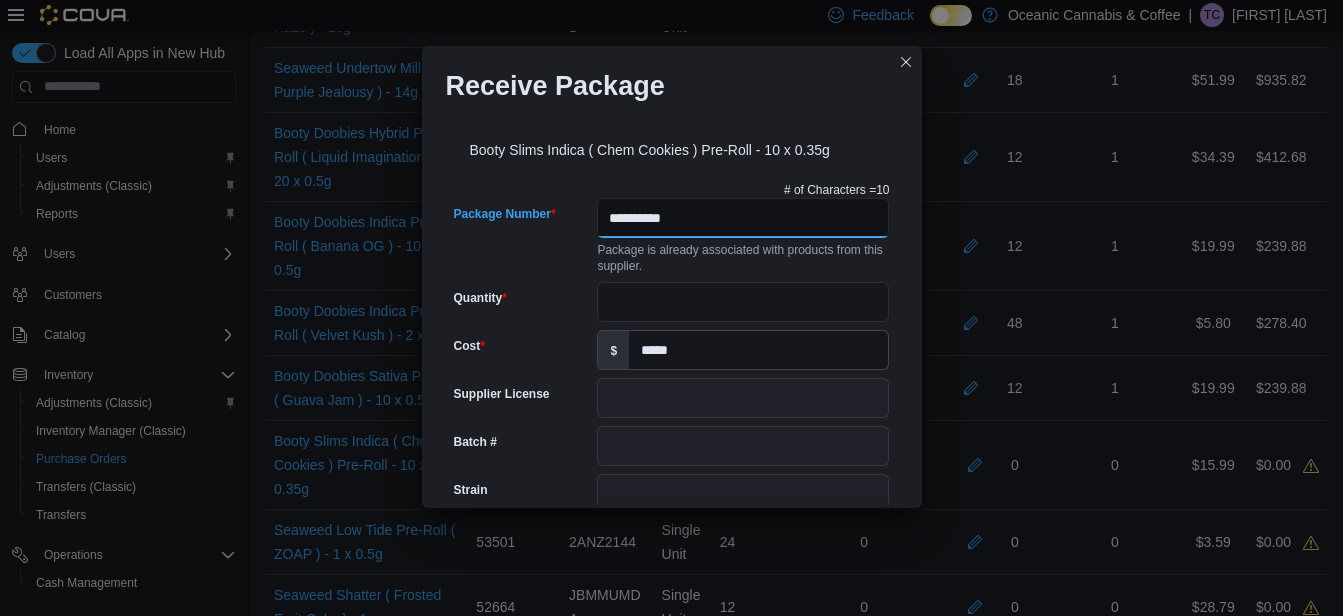type on "**********" 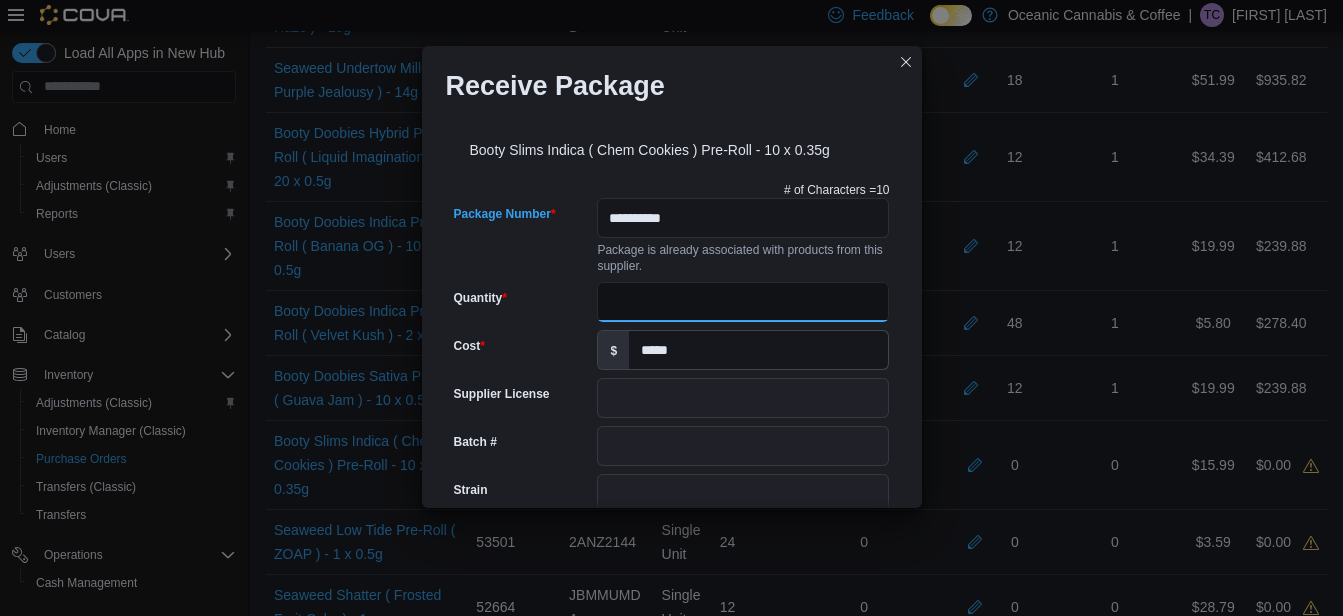 click on "Quantity" at bounding box center [743, 302] 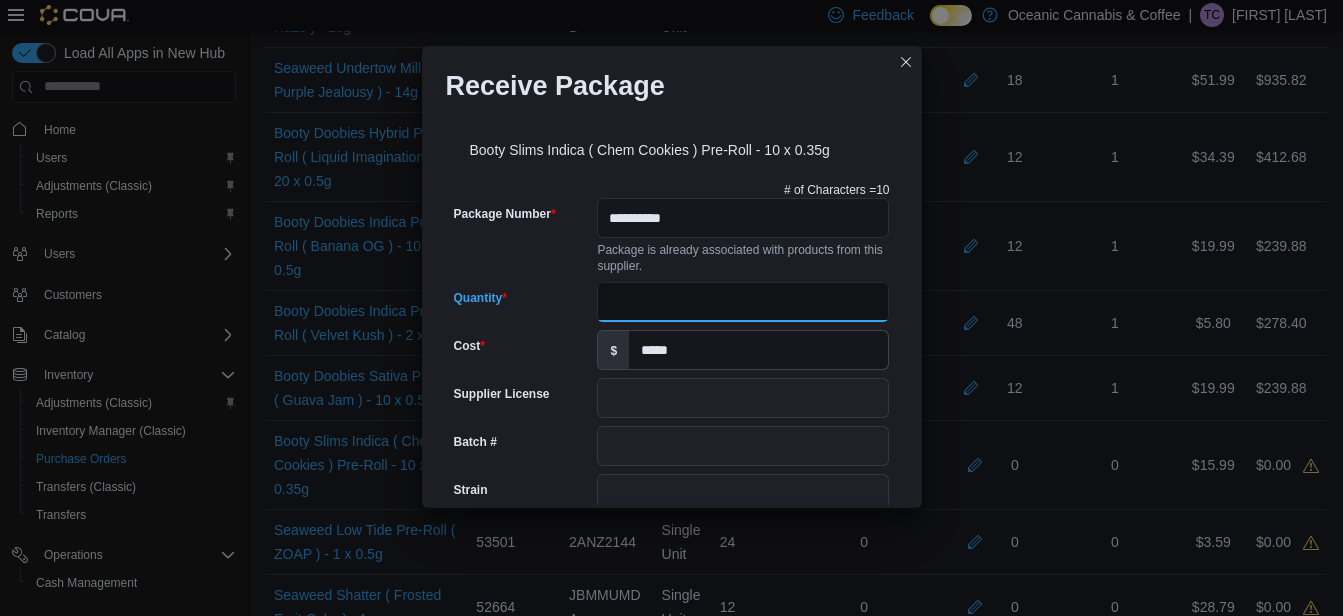type on "**" 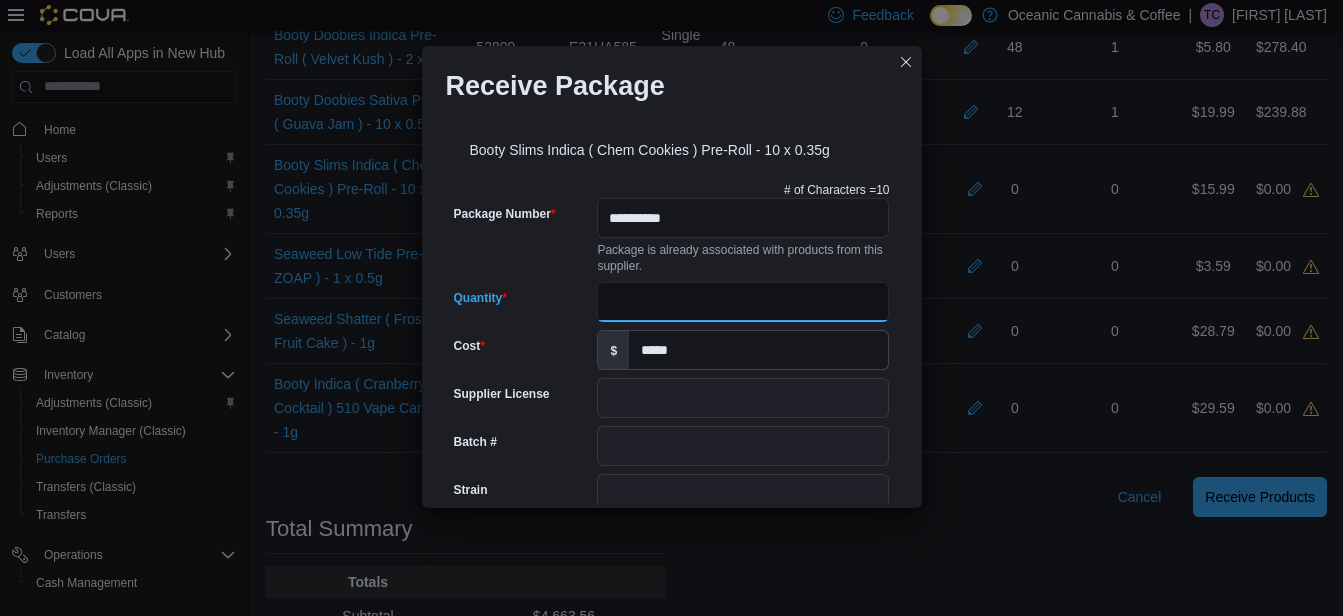 scroll, scrollTop: 1200, scrollLeft: 0, axis: vertical 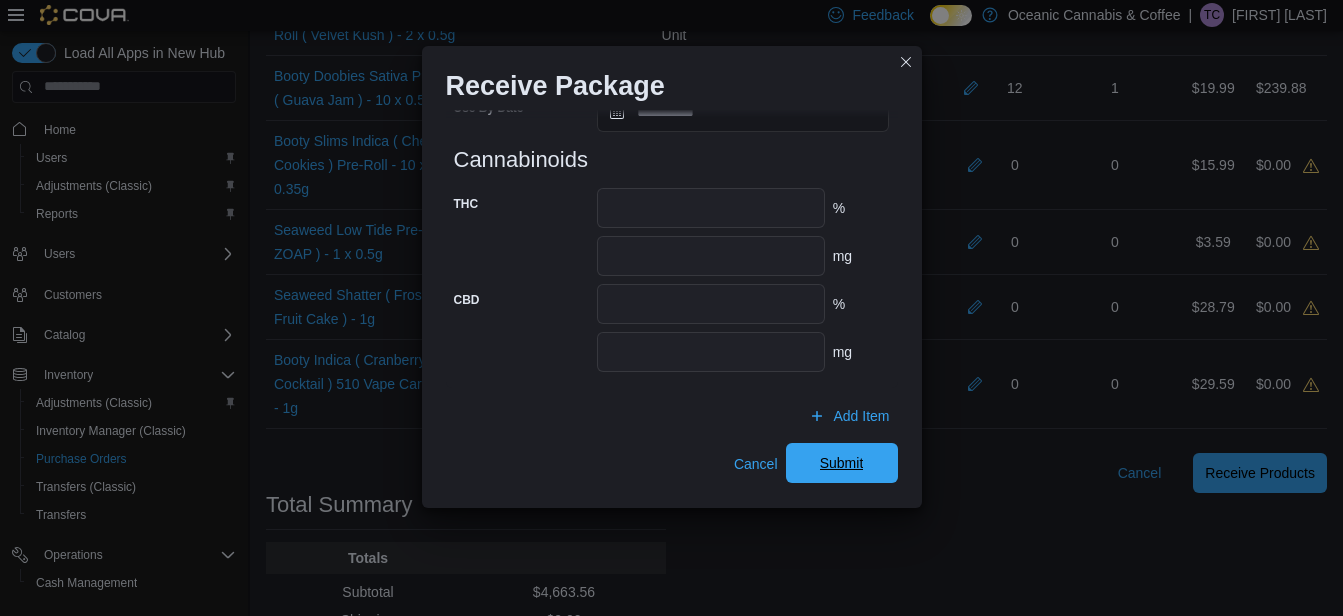click on "Submit" at bounding box center [842, 463] 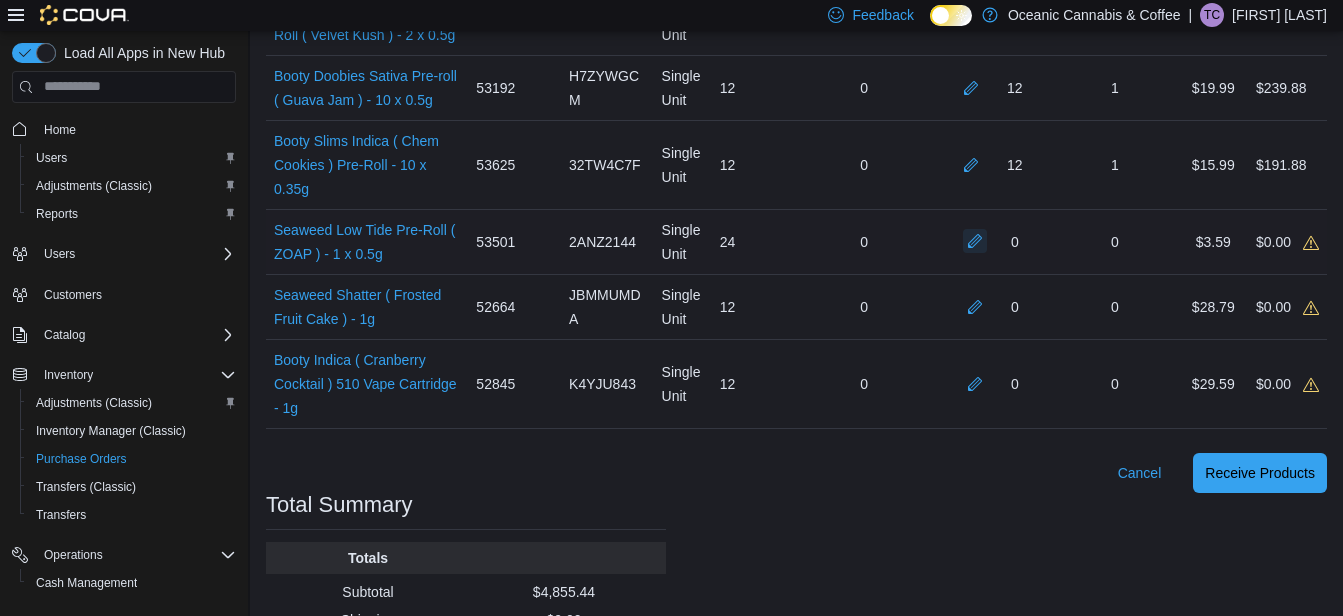 click at bounding box center (975, 241) 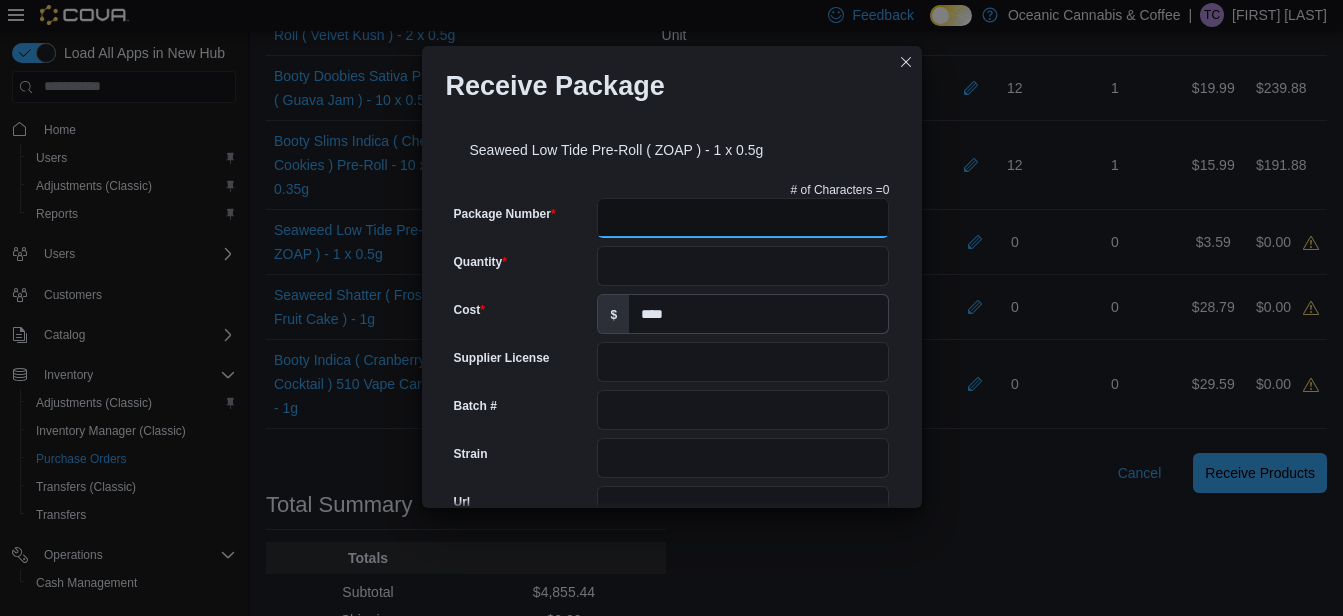 click on "Package Number" at bounding box center [743, 218] 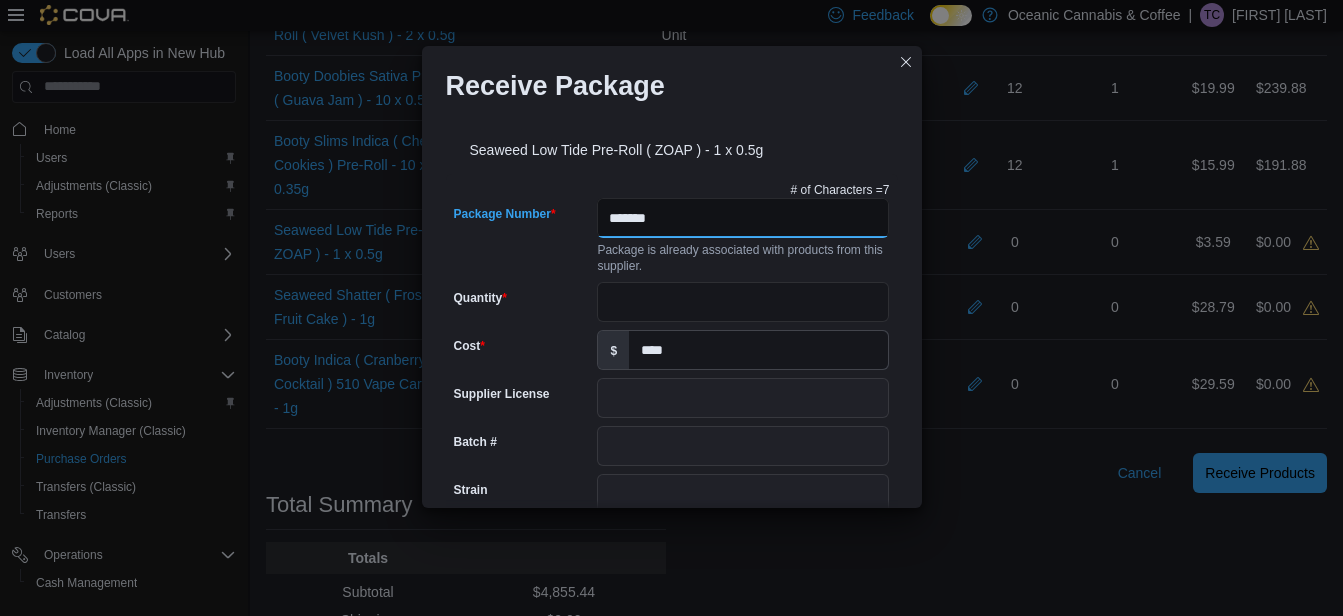 type on "*******" 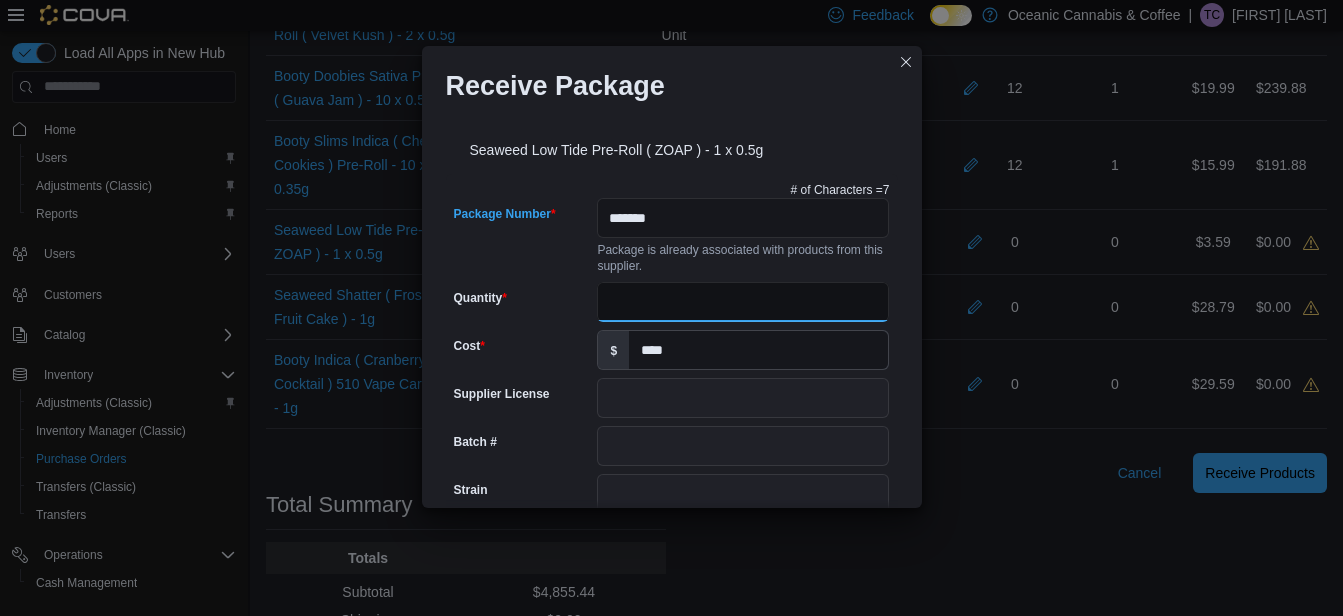click on "Quantity" at bounding box center (743, 302) 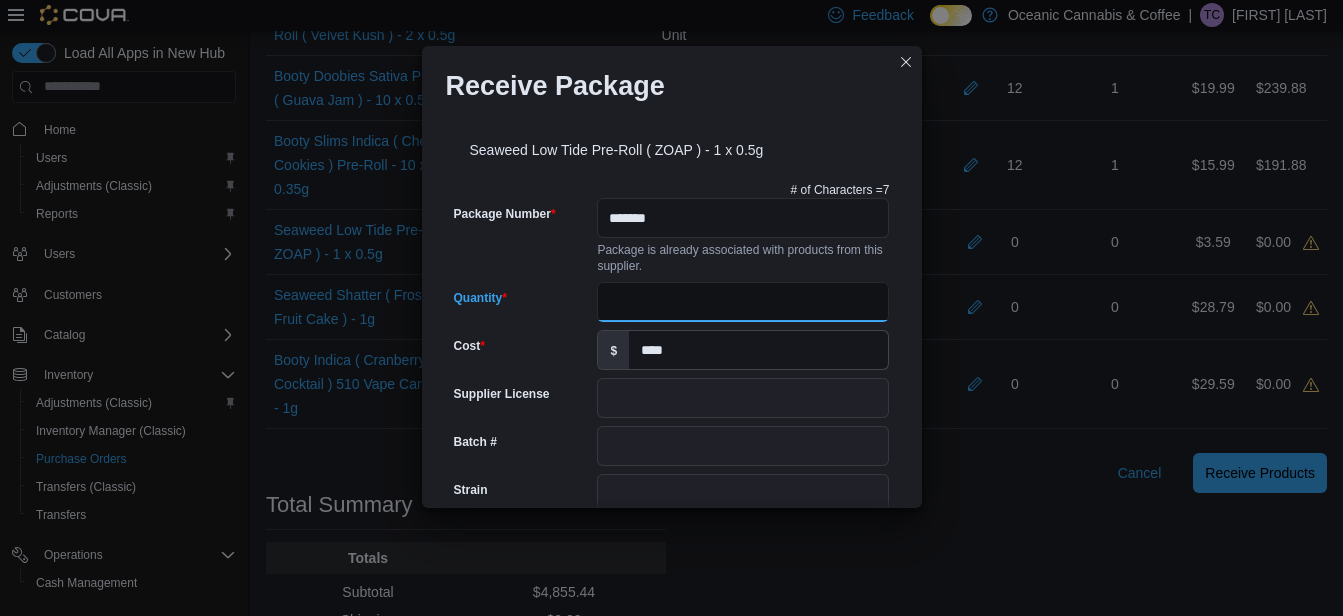 type on "**" 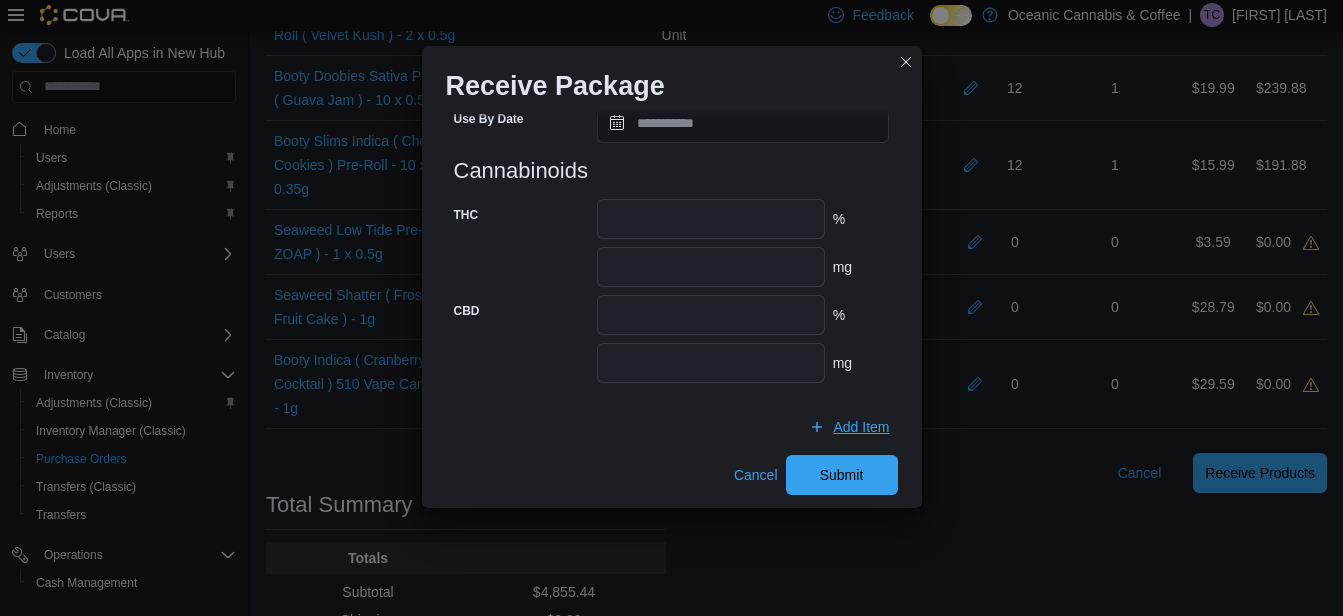 scroll, scrollTop: 862, scrollLeft: 0, axis: vertical 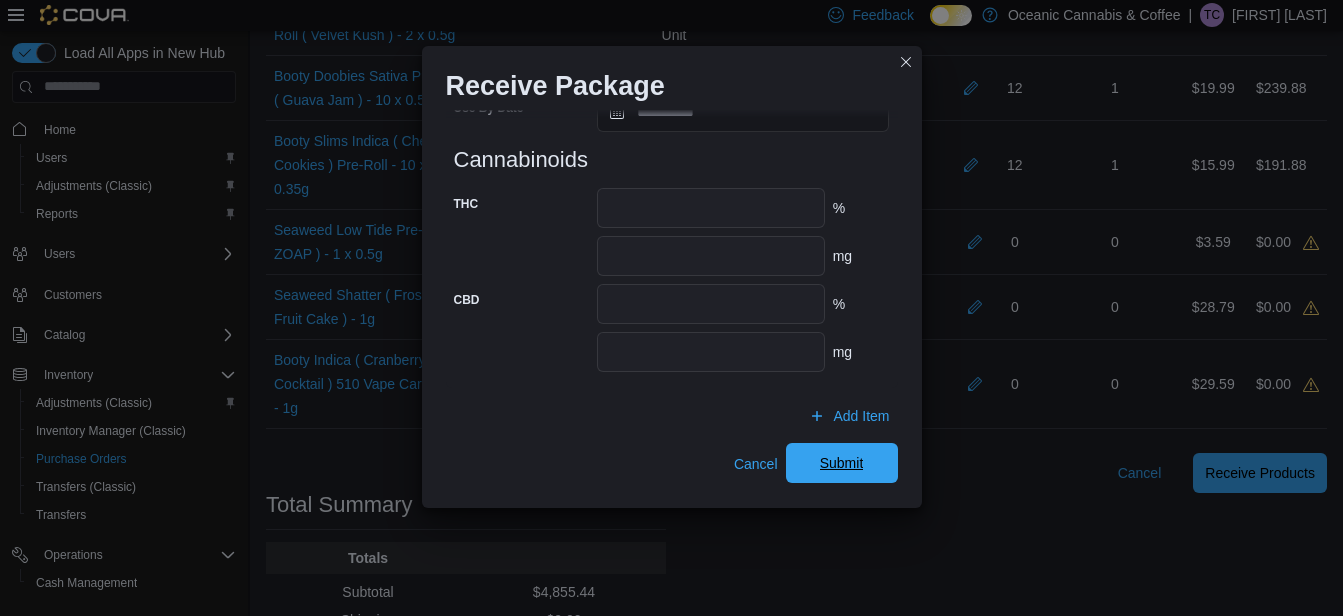 click on "Submit" at bounding box center [842, 463] 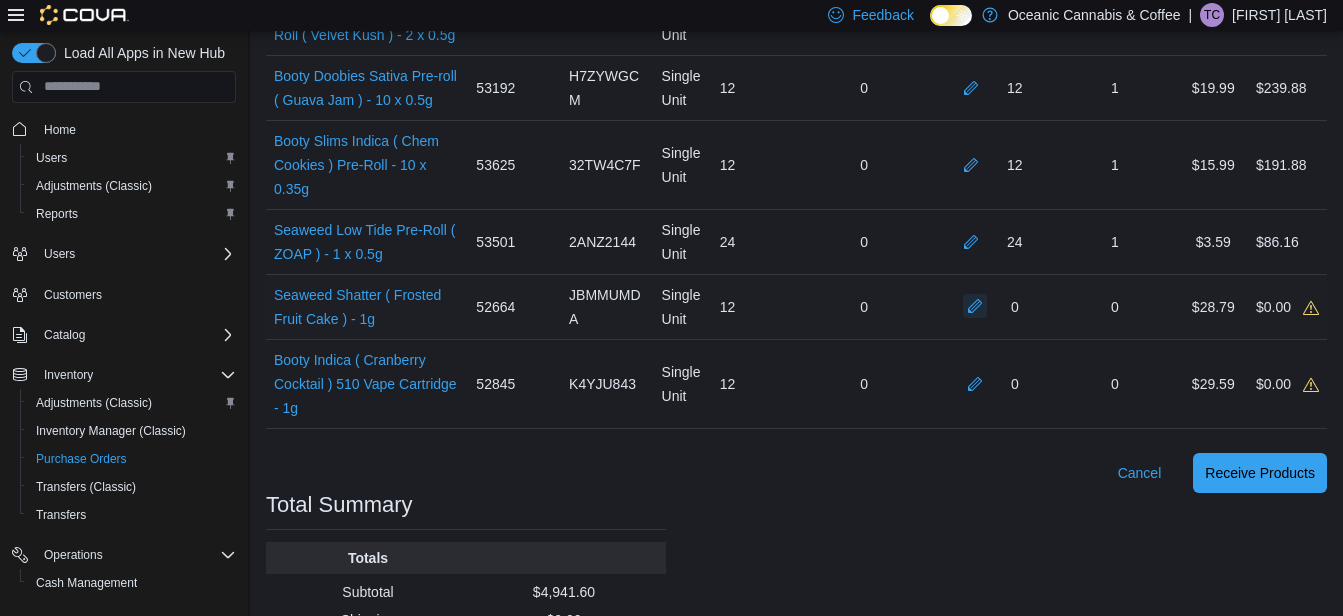 click at bounding box center (975, 306) 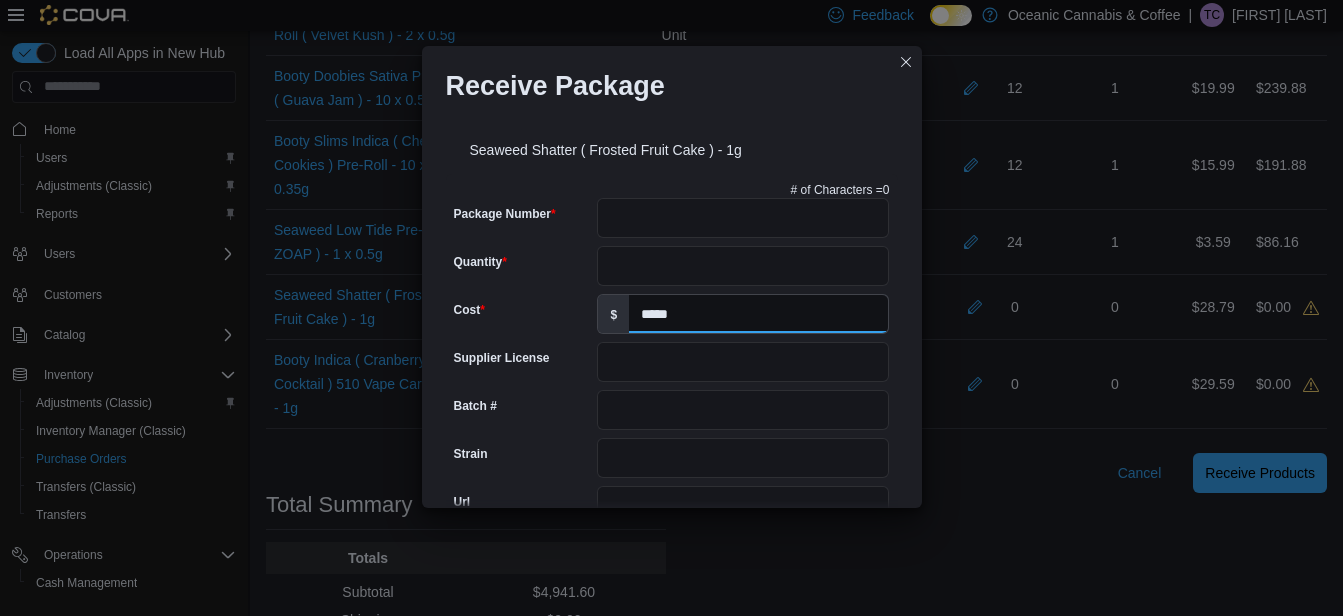 click on "*****" at bounding box center (758, 314) 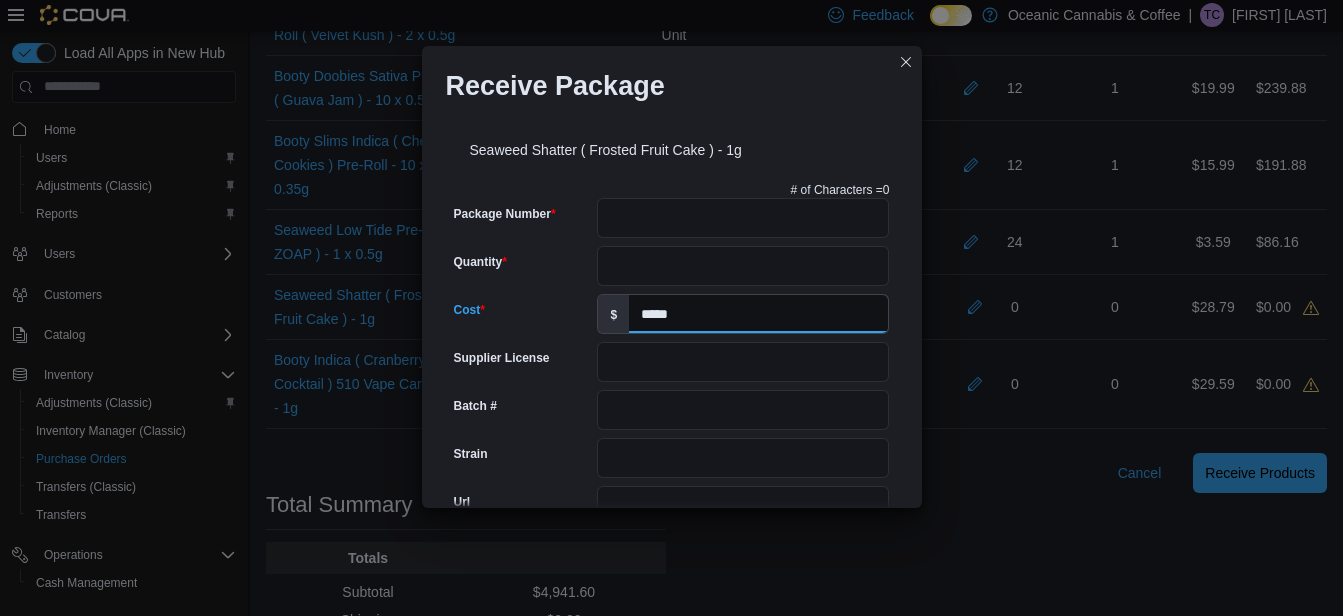 click on "*****" at bounding box center [758, 314] 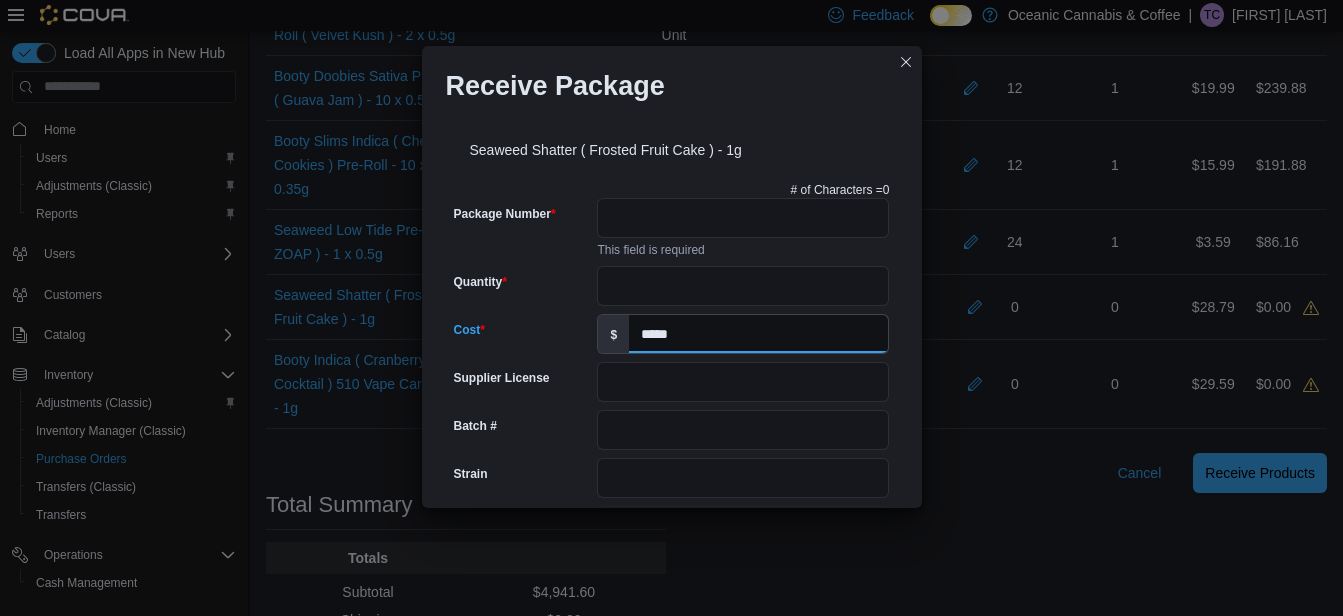 type on "*****" 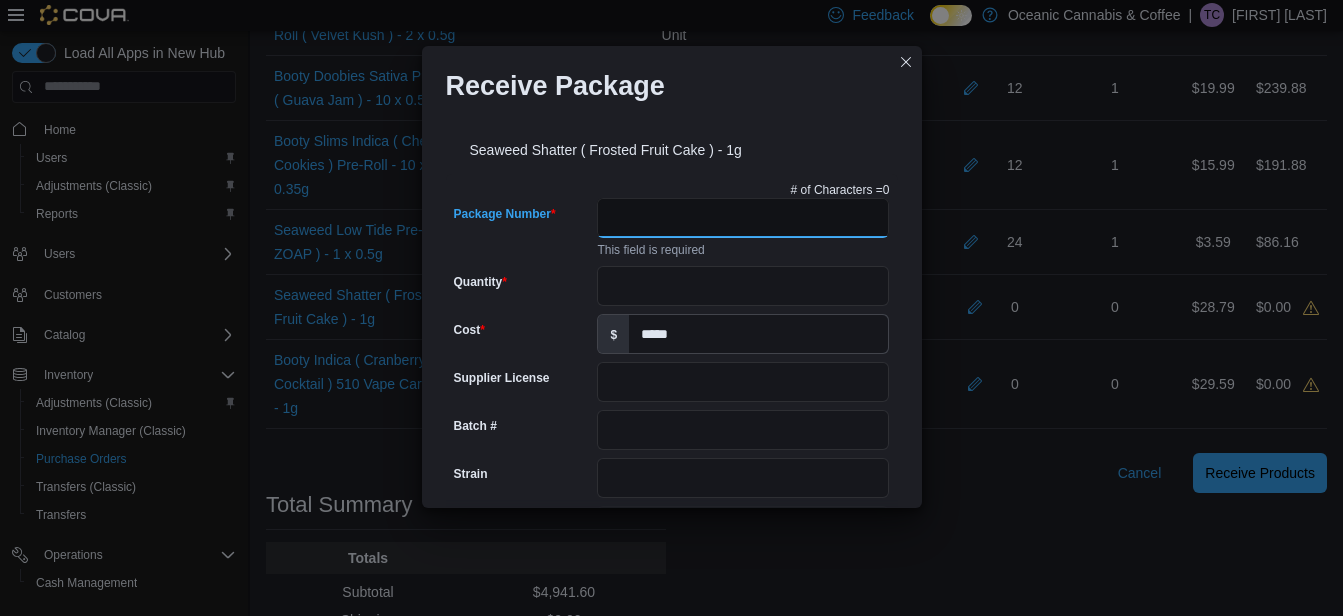 click on "Package Number" at bounding box center [743, 218] 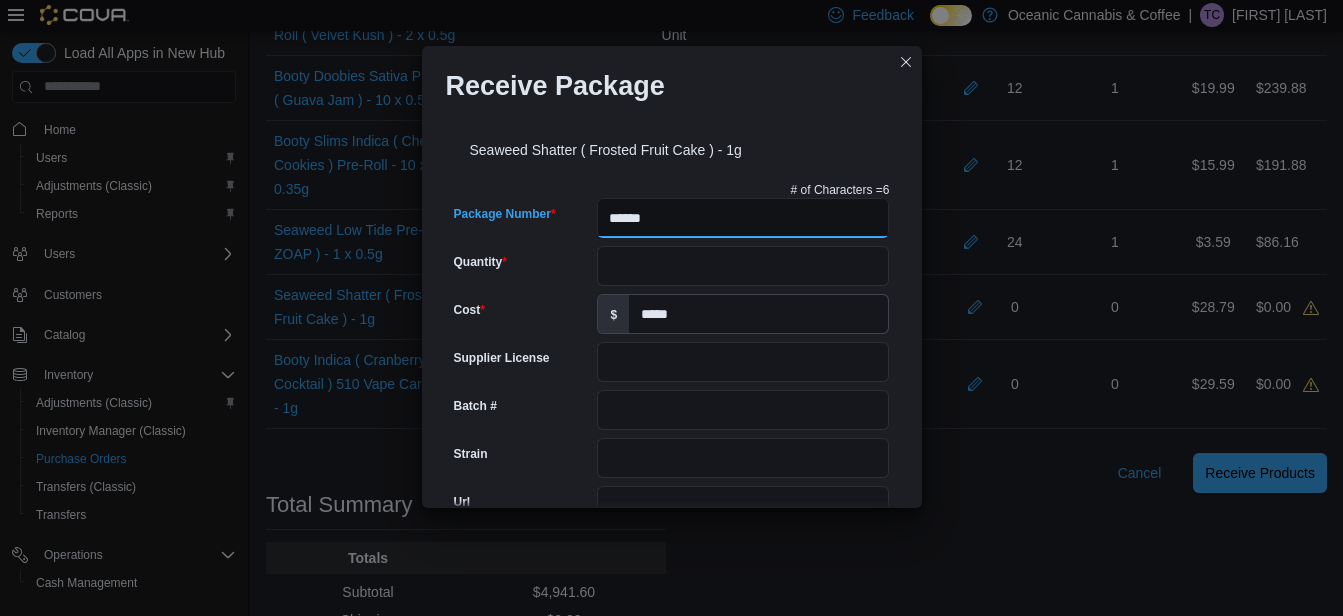 type on "*******" 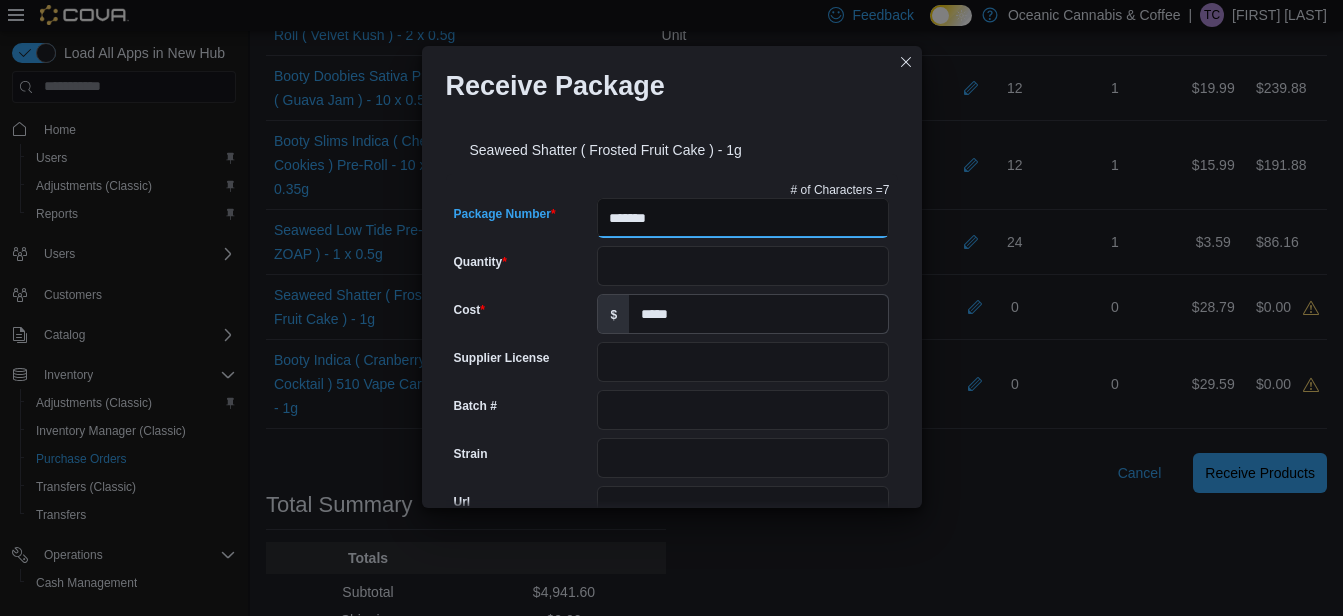 type on "*****" 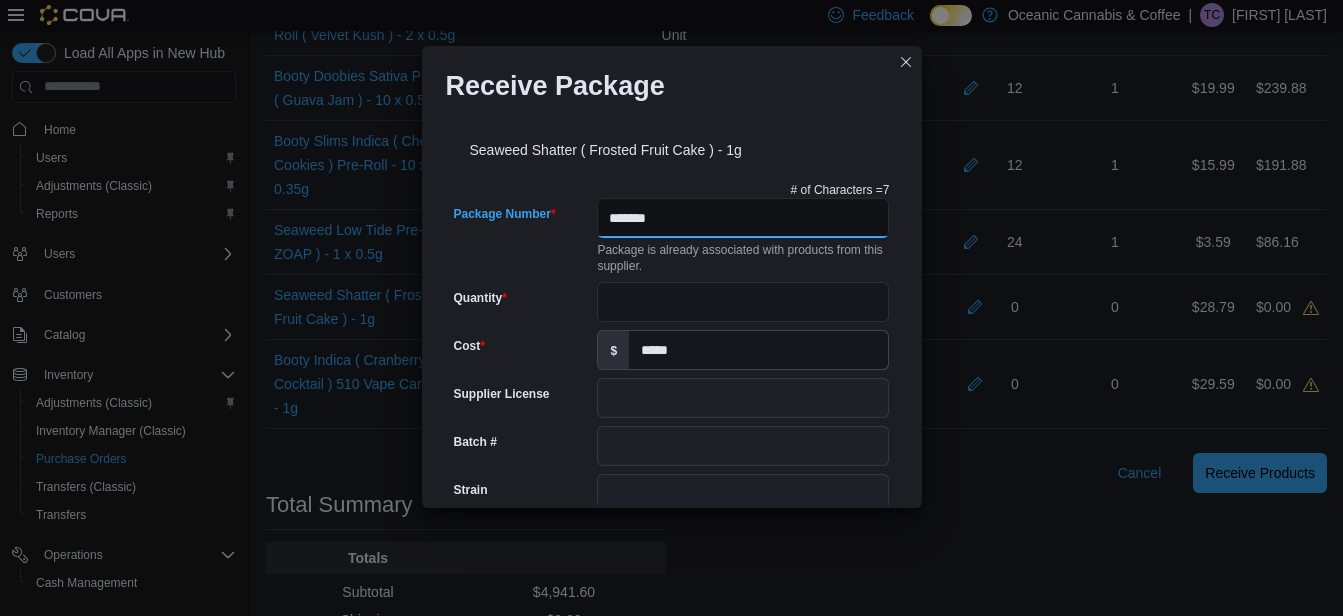 type on "*******" 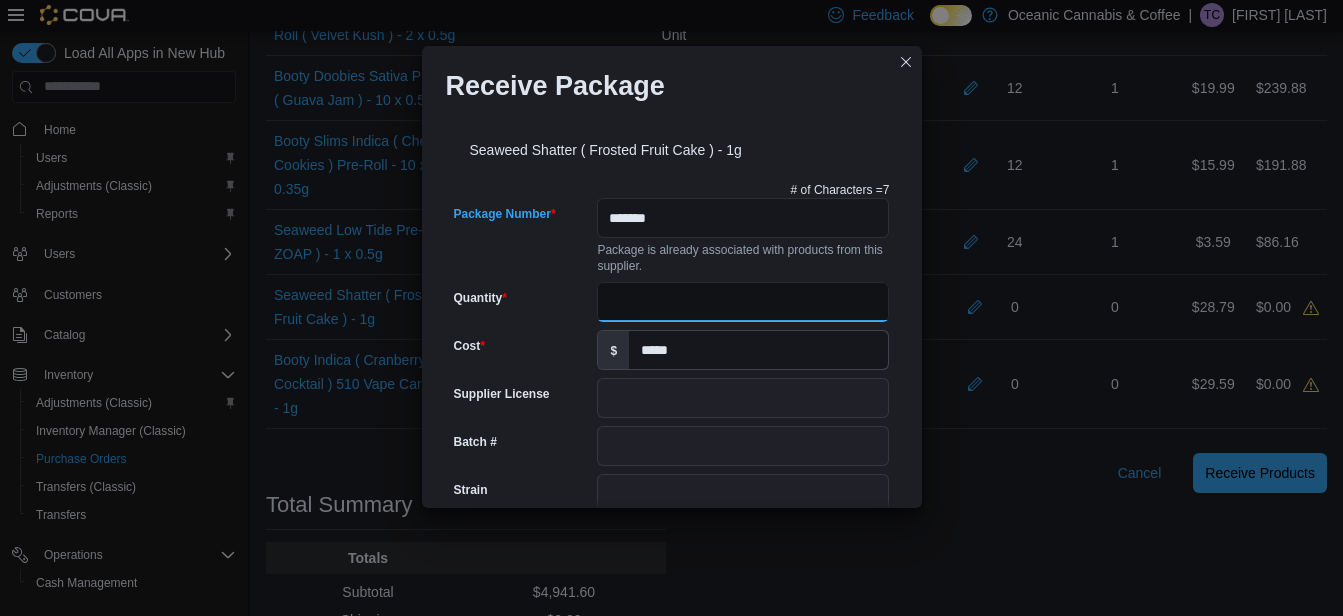 click on "Quantity" at bounding box center (743, 302) 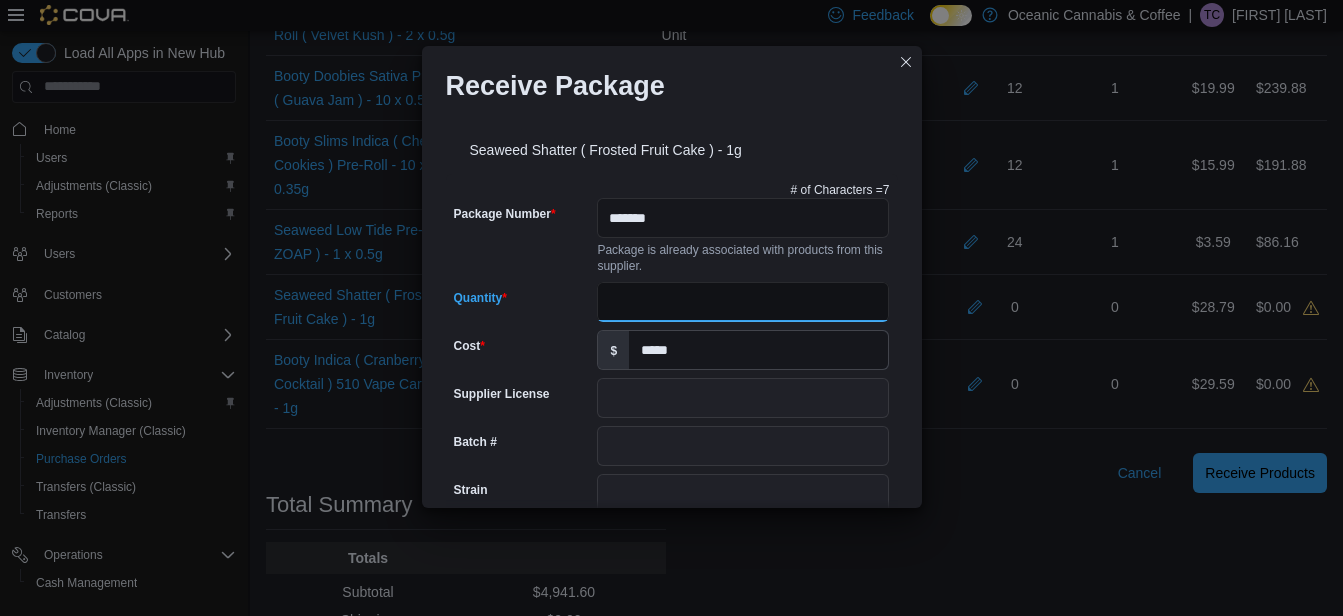 type on "**" 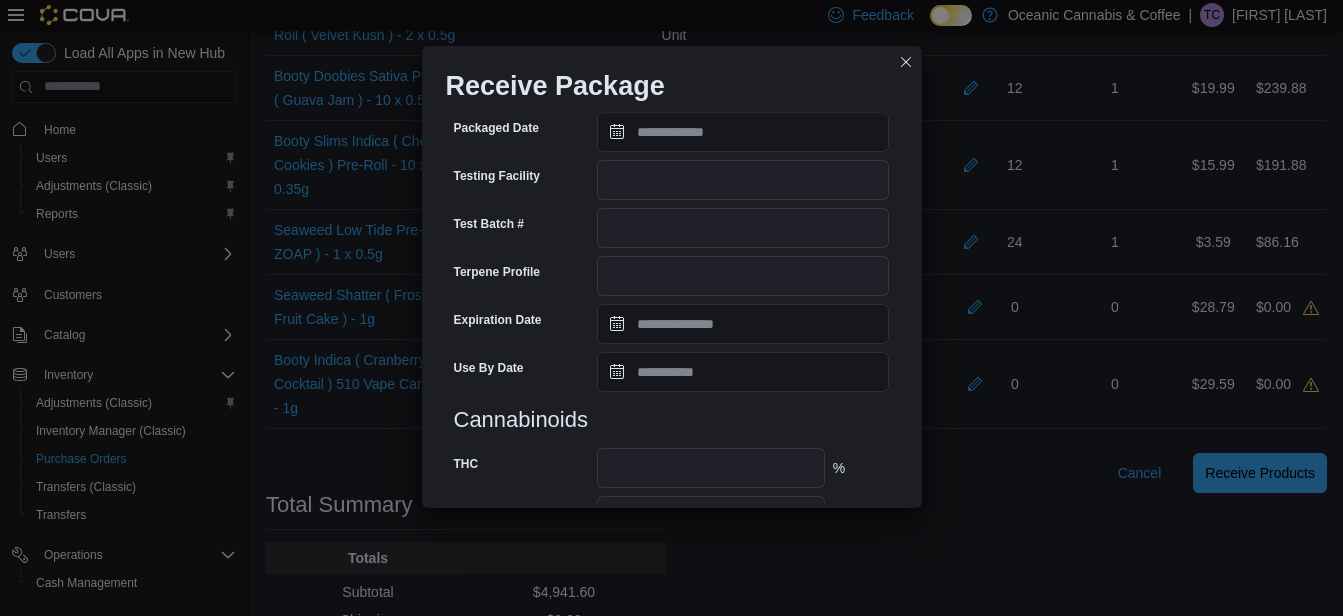 scroll, scrollTop: 862, scrollLeft: 0, axis: vertical 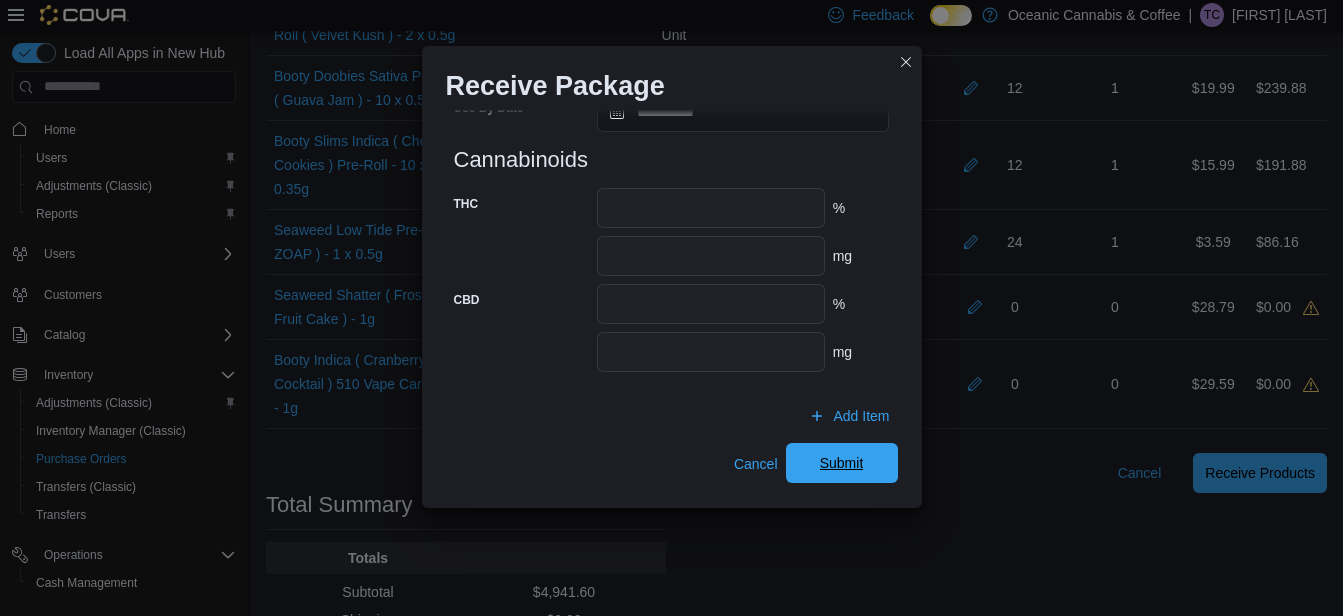click on "Submit" at bounding box center [842, 463] 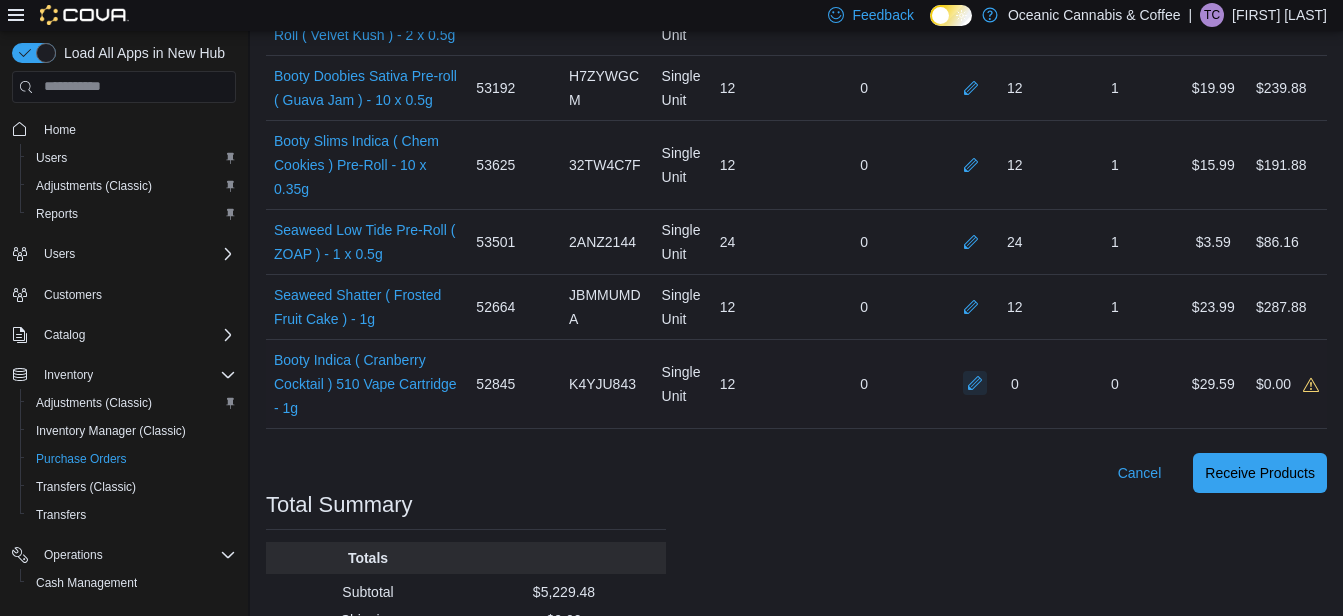 click at bounding box center (975, 383) 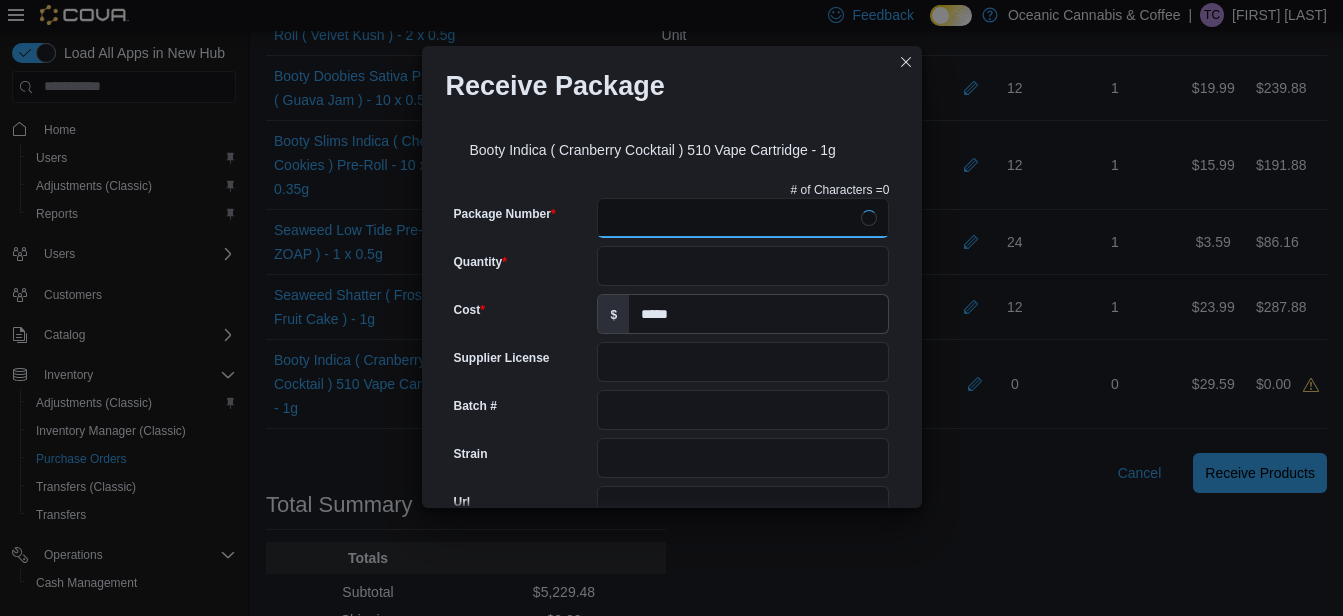 click on "Package Number" at bounding box center (743, 218) 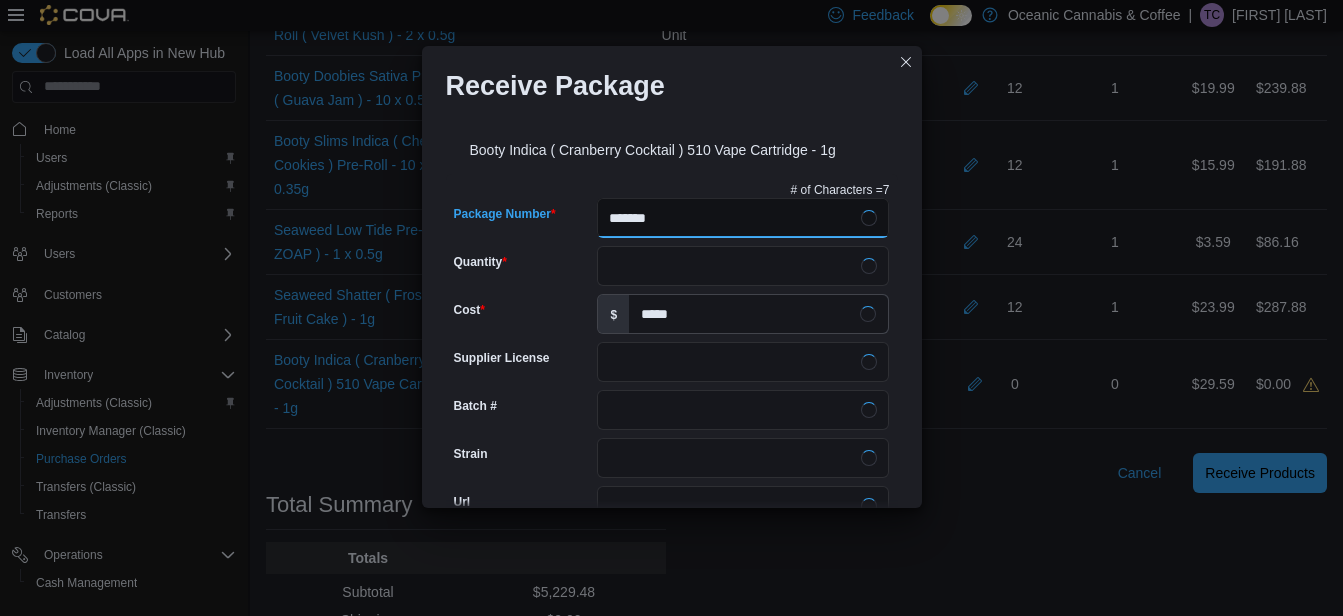 type on "********" 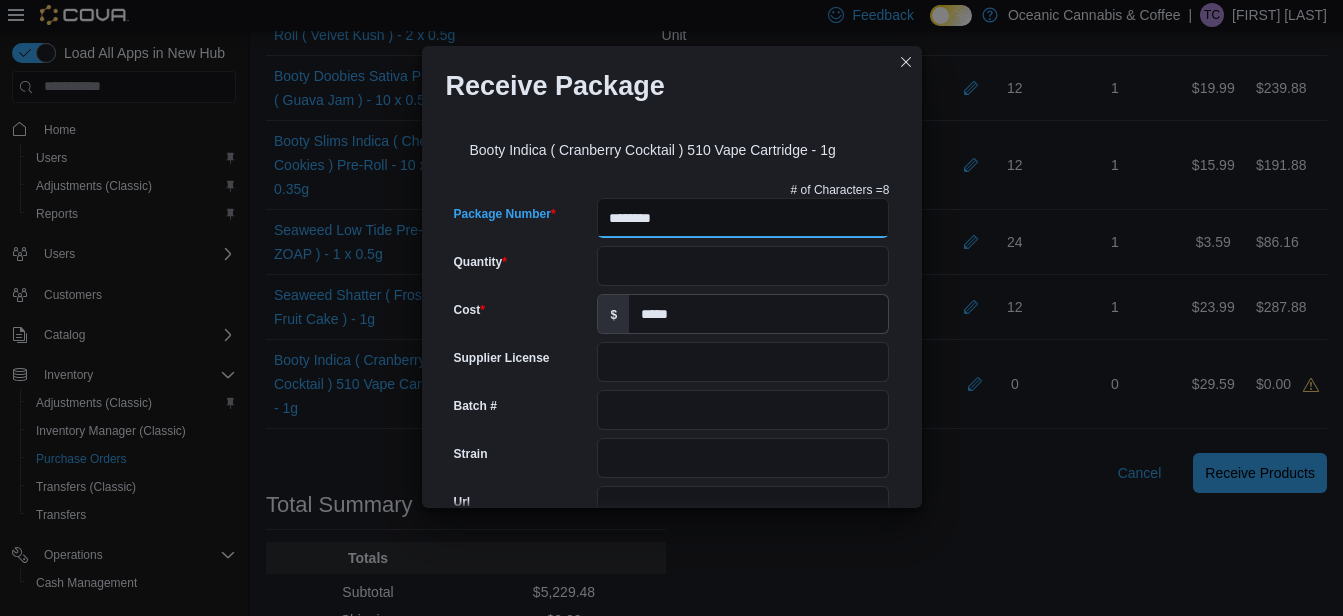 type on "****" 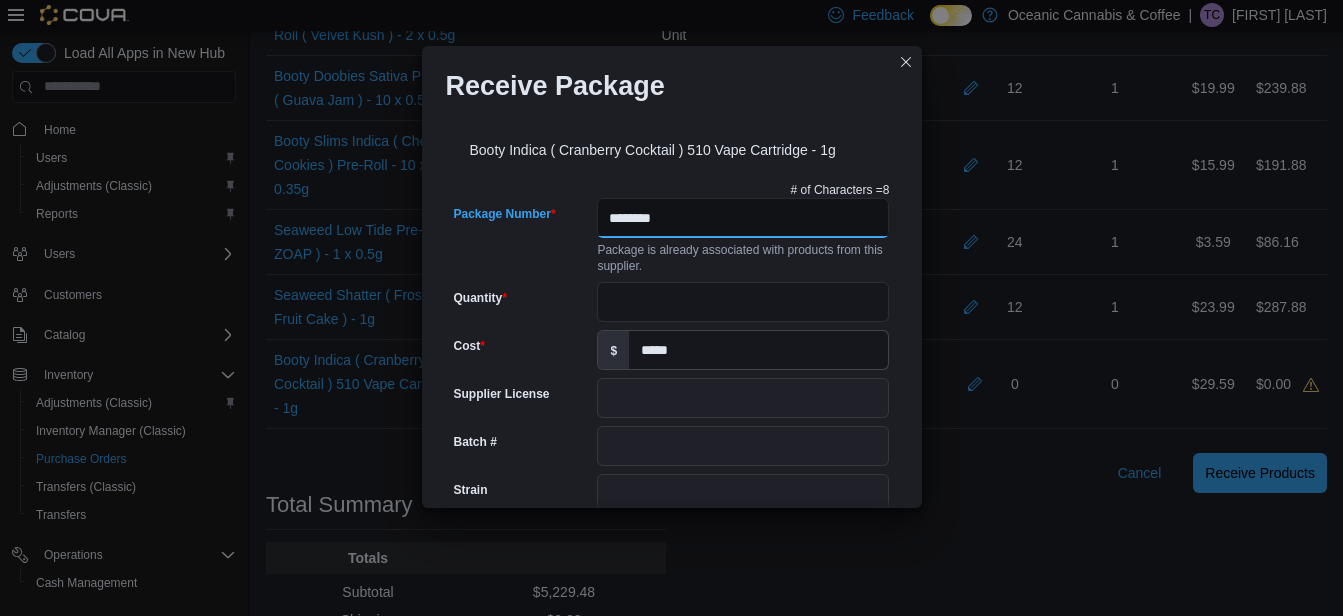 type on "********" 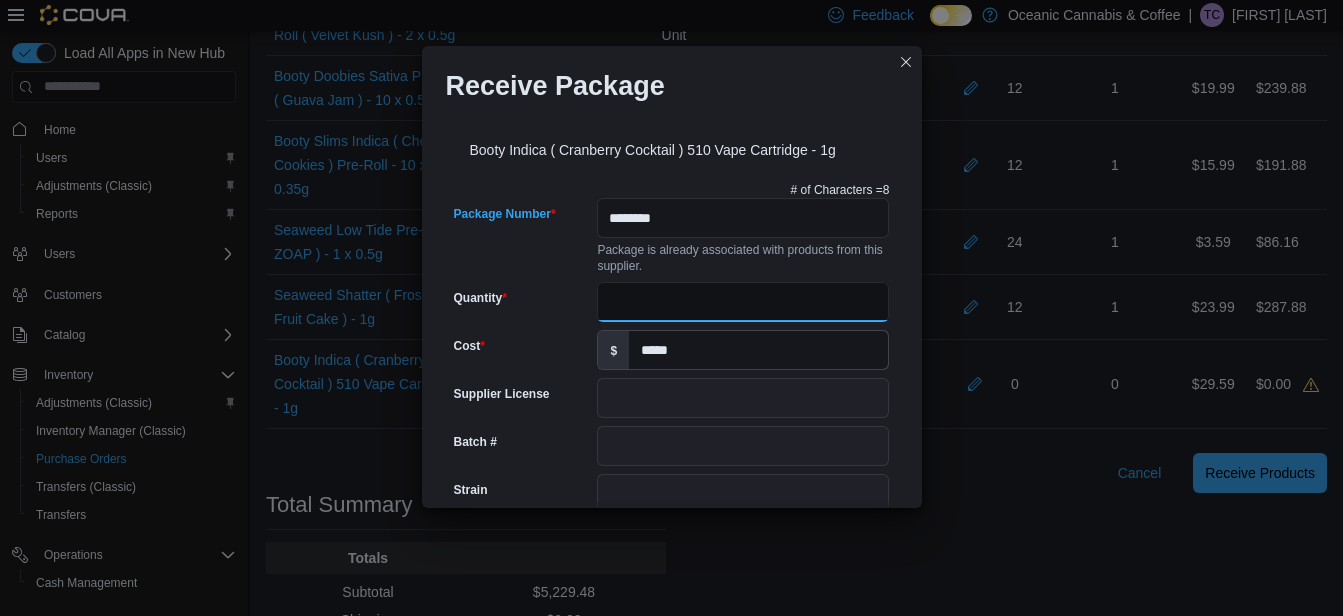 click on "Quantity" at bounding box center [743, 302] 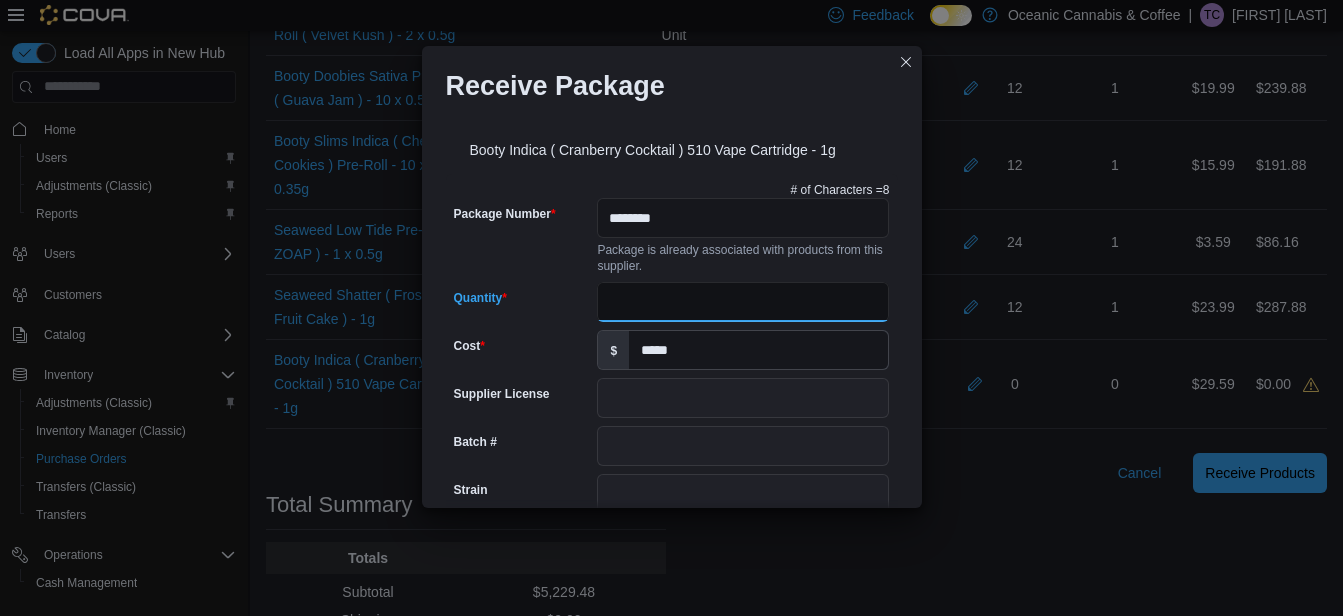type on "**" 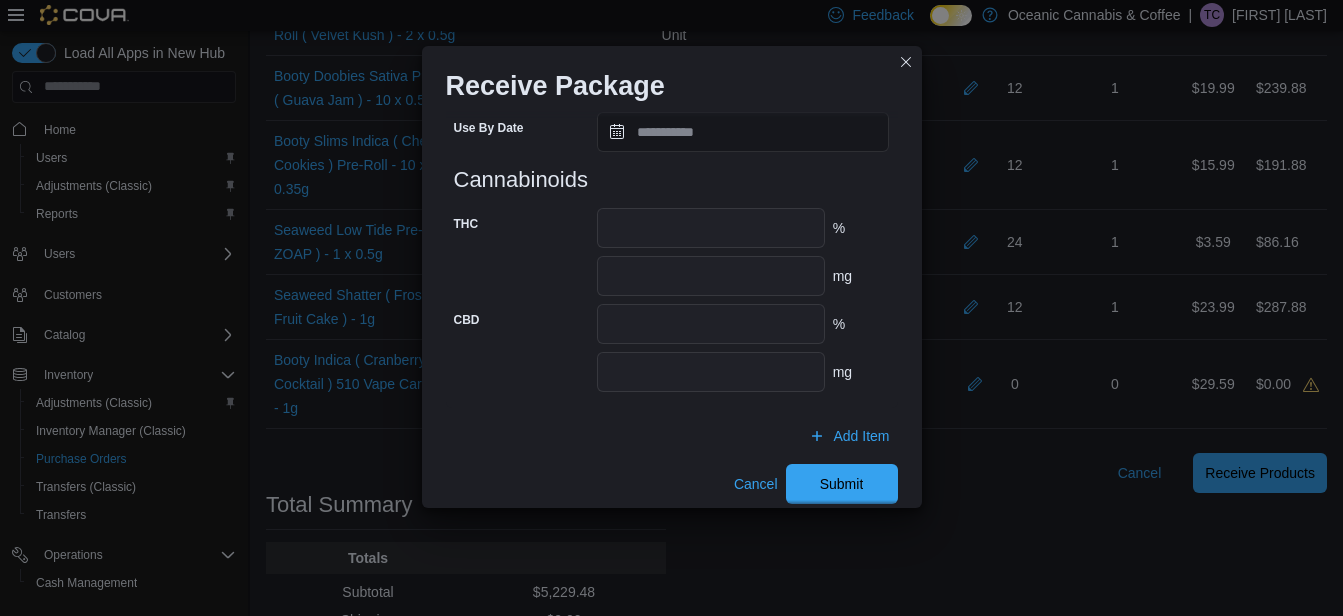 scroll, scrollTop: 862, scrollLeft: 0, axis: vertical 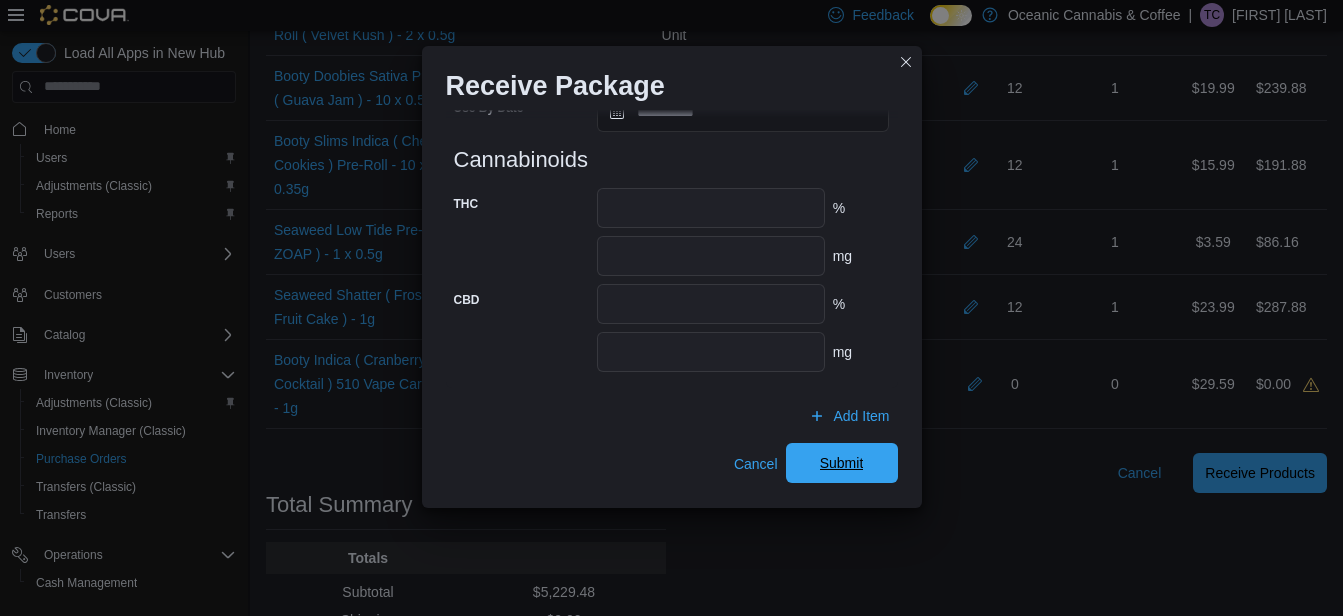 click on "Submit" at bounding box center (842, 463) 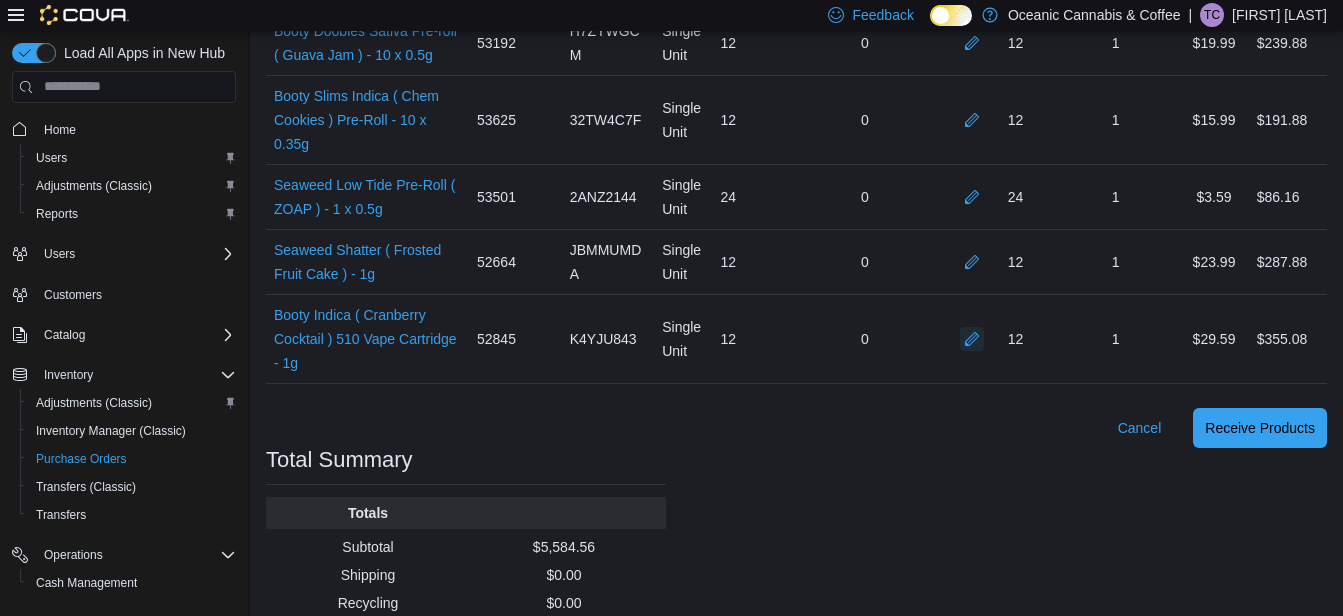 scroll, scrollTop: 1259, scrollLeft: 0, axis: vertical 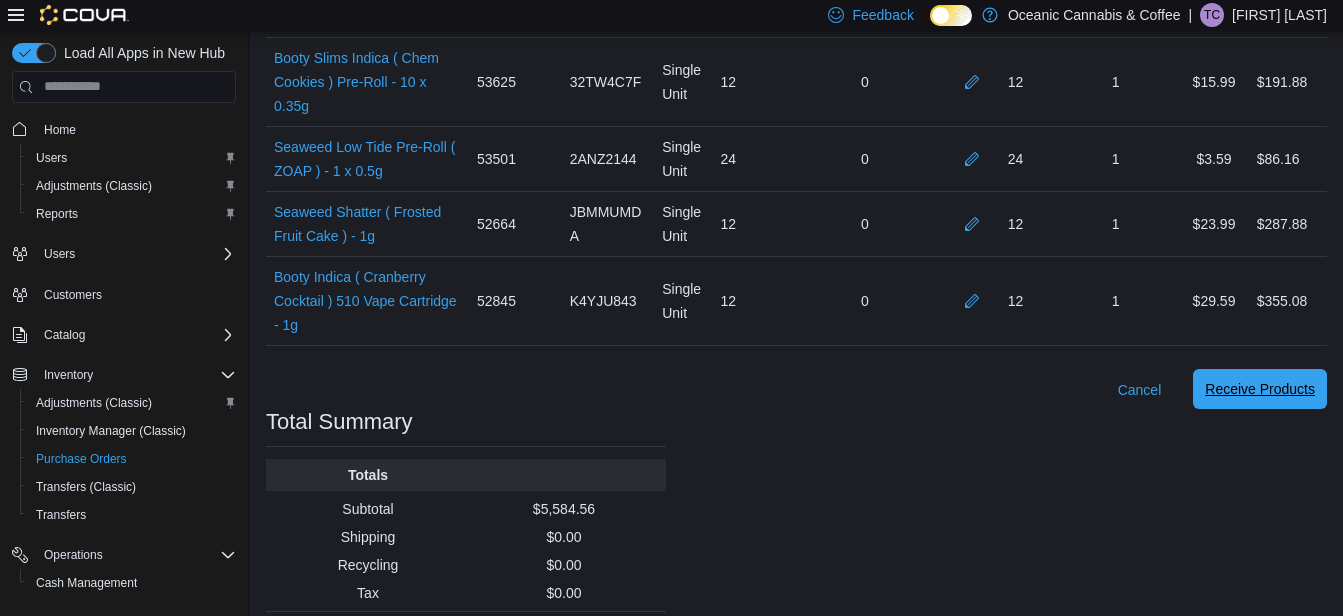 click on "Receive Products" at bounding box center (1260, 389) 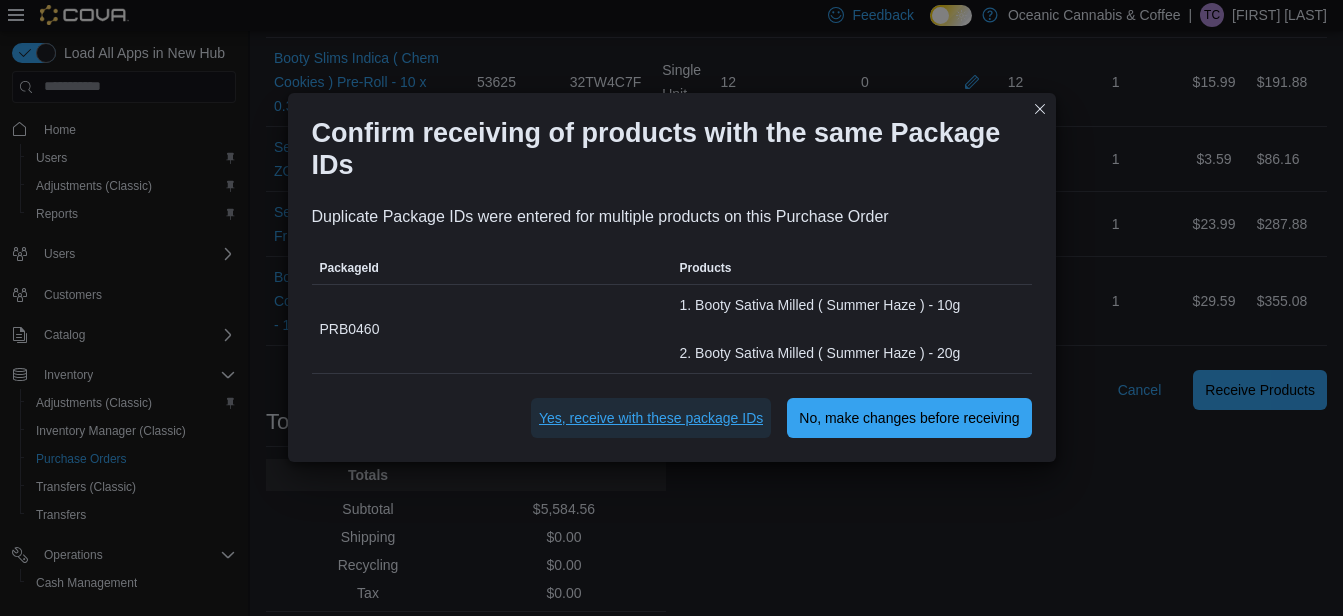 click on "Yes, receive with these package IDs" at bounding box center [651, 418] 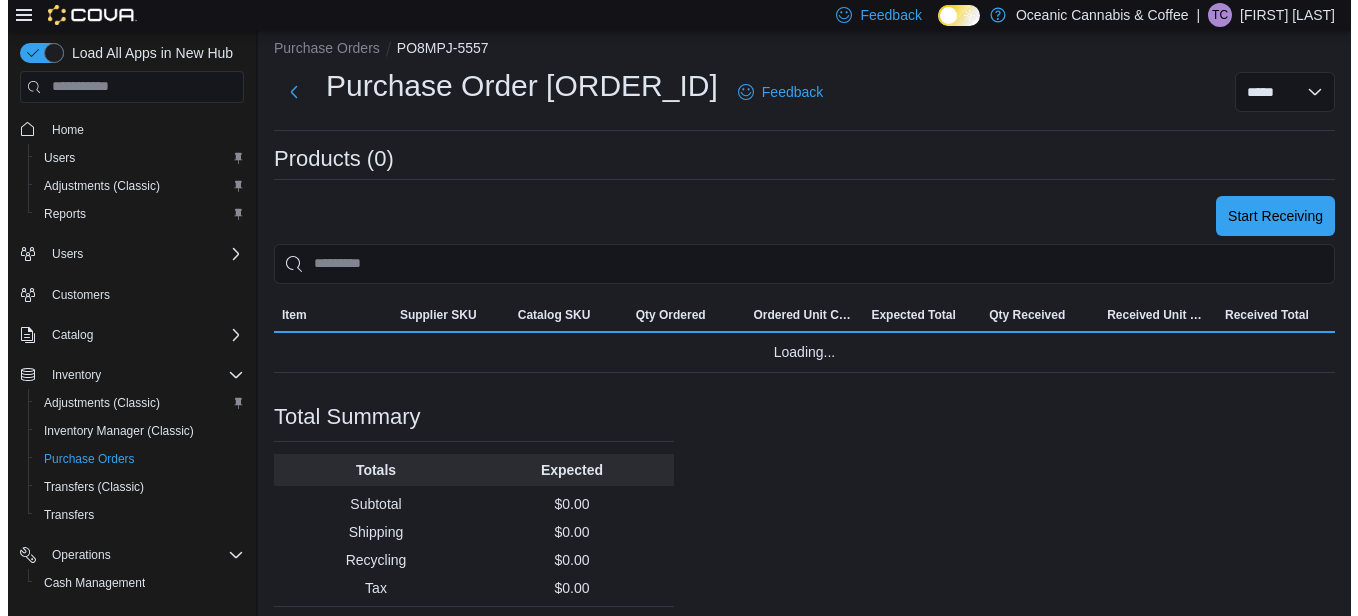 scroll, scrollTop: 0, scrollLeft: 0, axis: both 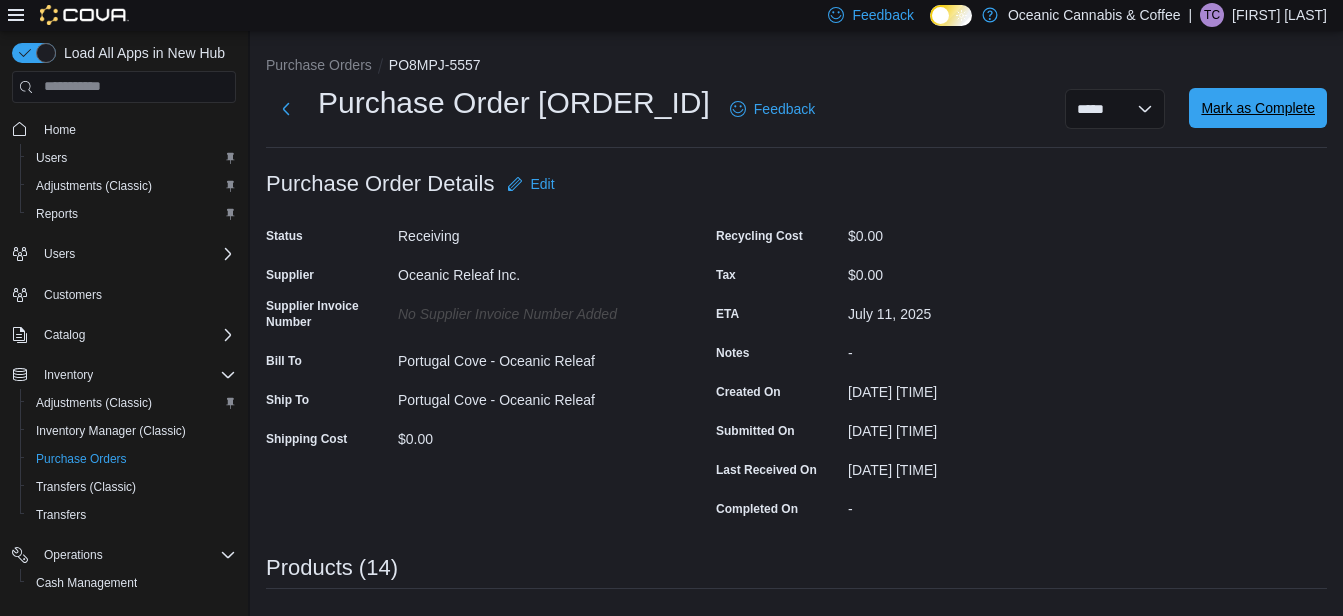 click on "Mark as Complete" at bounding box center (1258, 108) 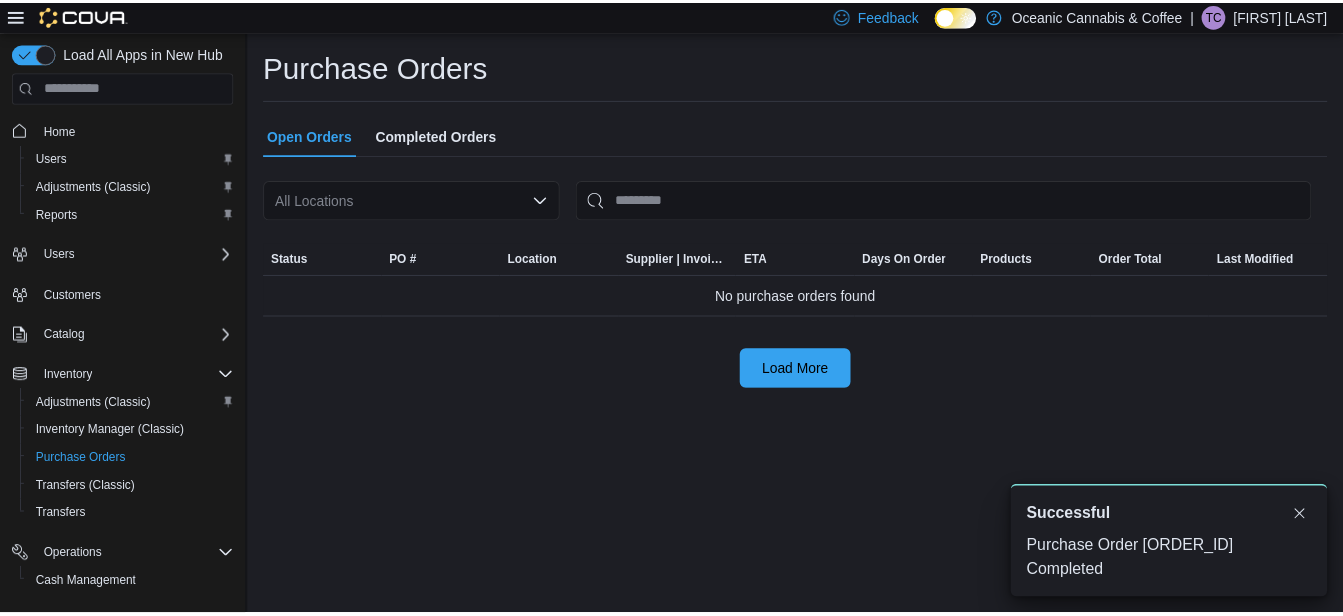 scroll, scrollTop: 0, scrollLeft: 0, axis: both 